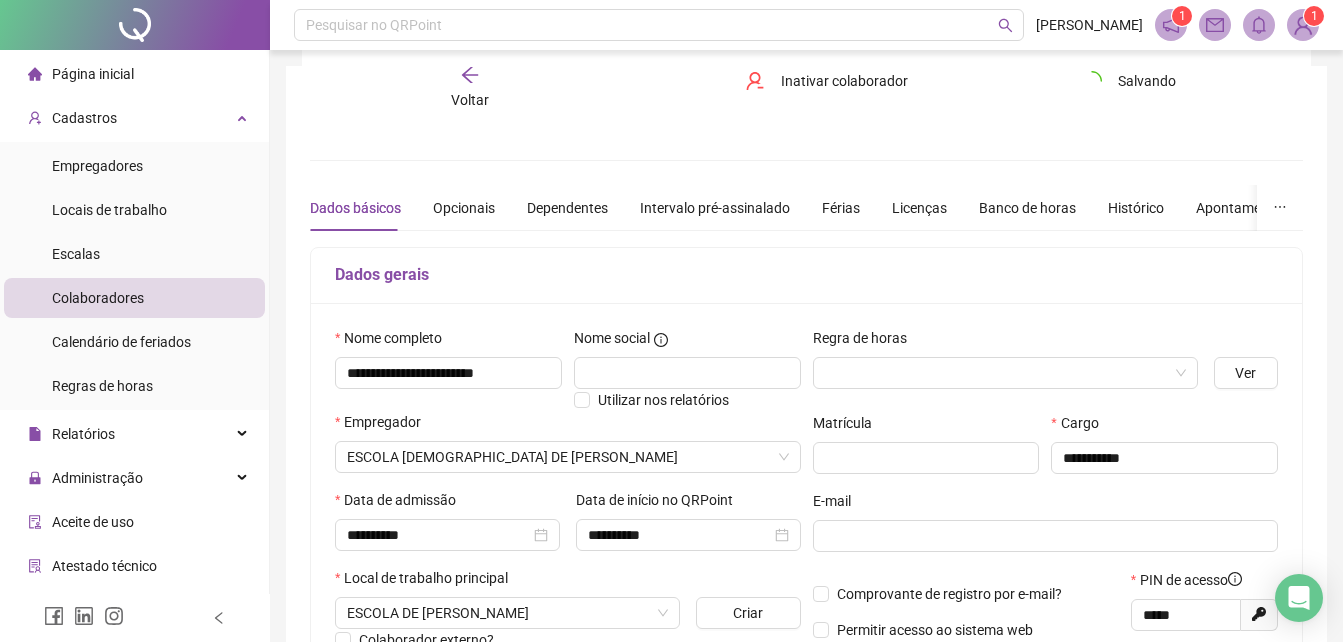 scroll, scrollTop: 99, scrollLeft: 0, axis: vertical 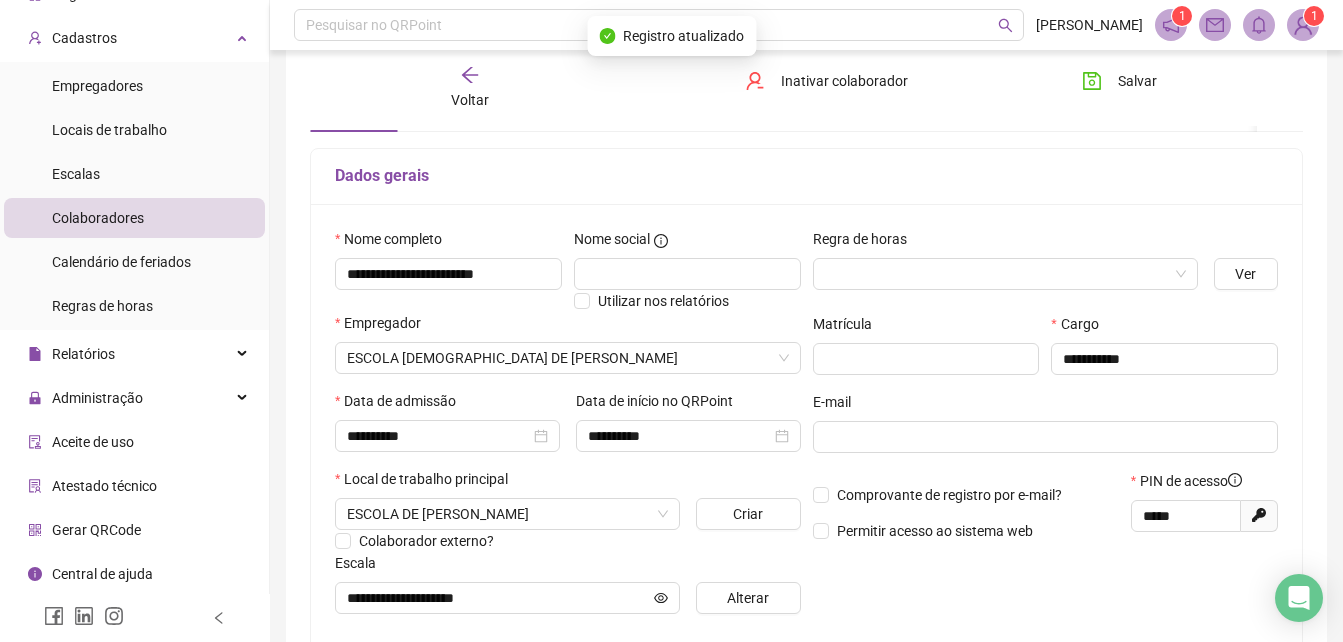click 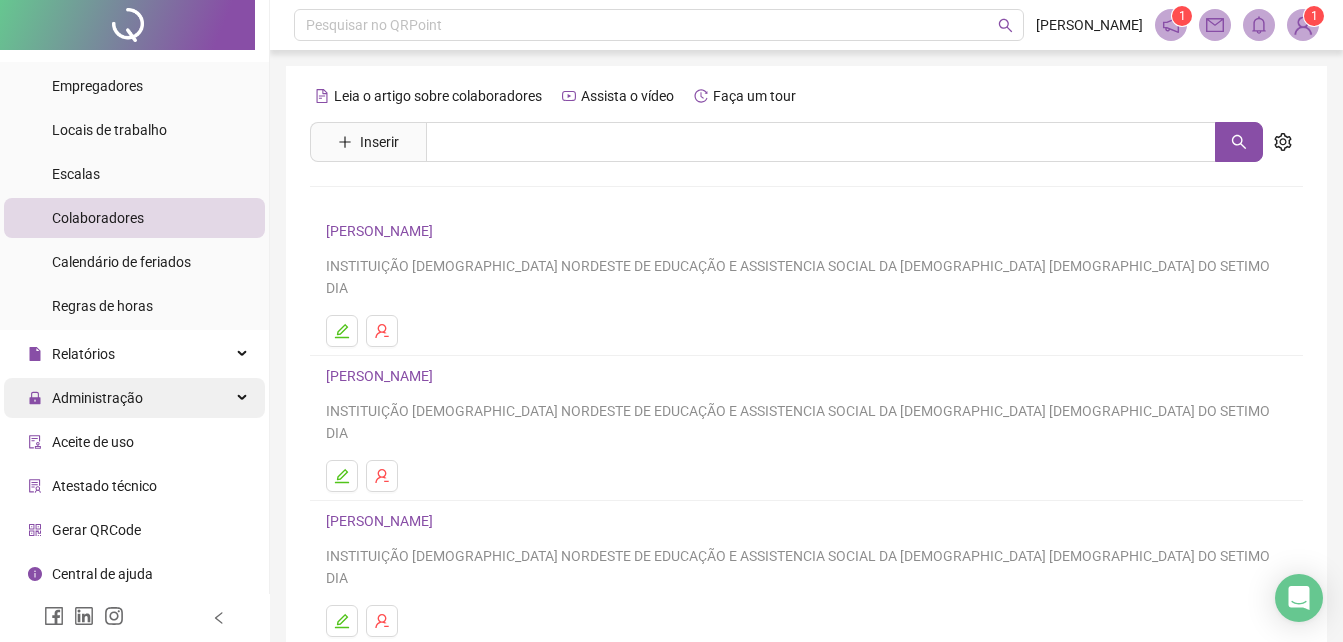 click on "Administração" at bounding box center [134, 398] 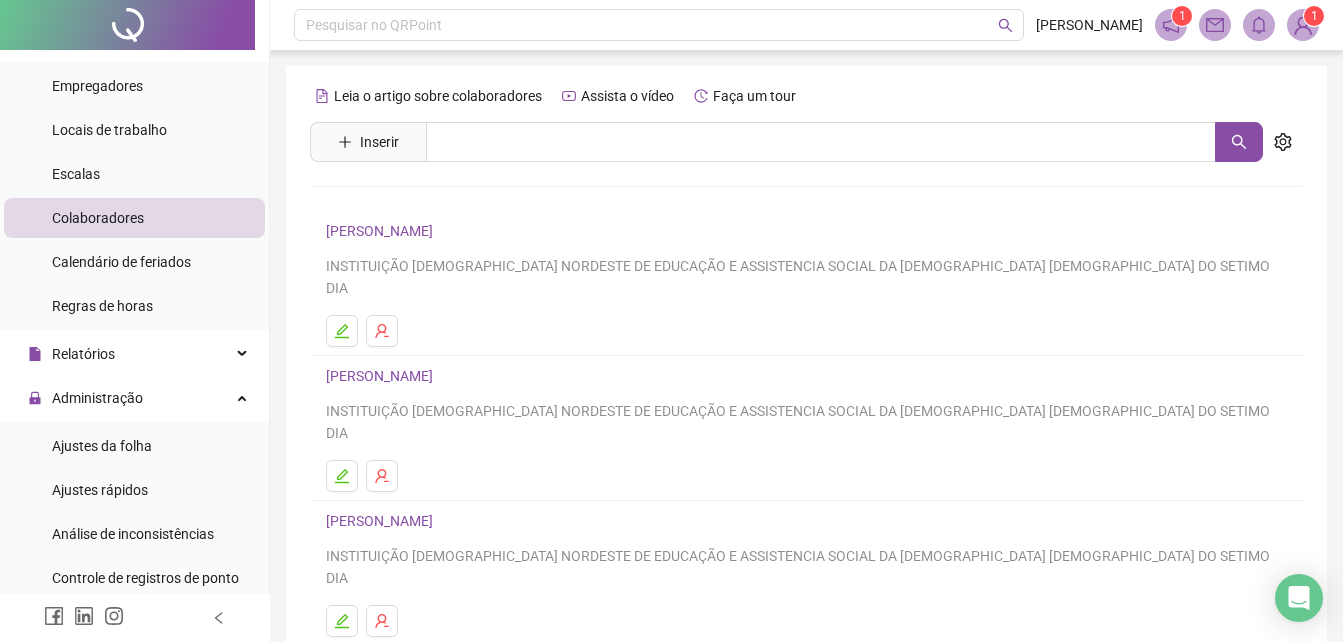 scroll, scrollTop: 280, scrollLeft: 0, axis: vertical 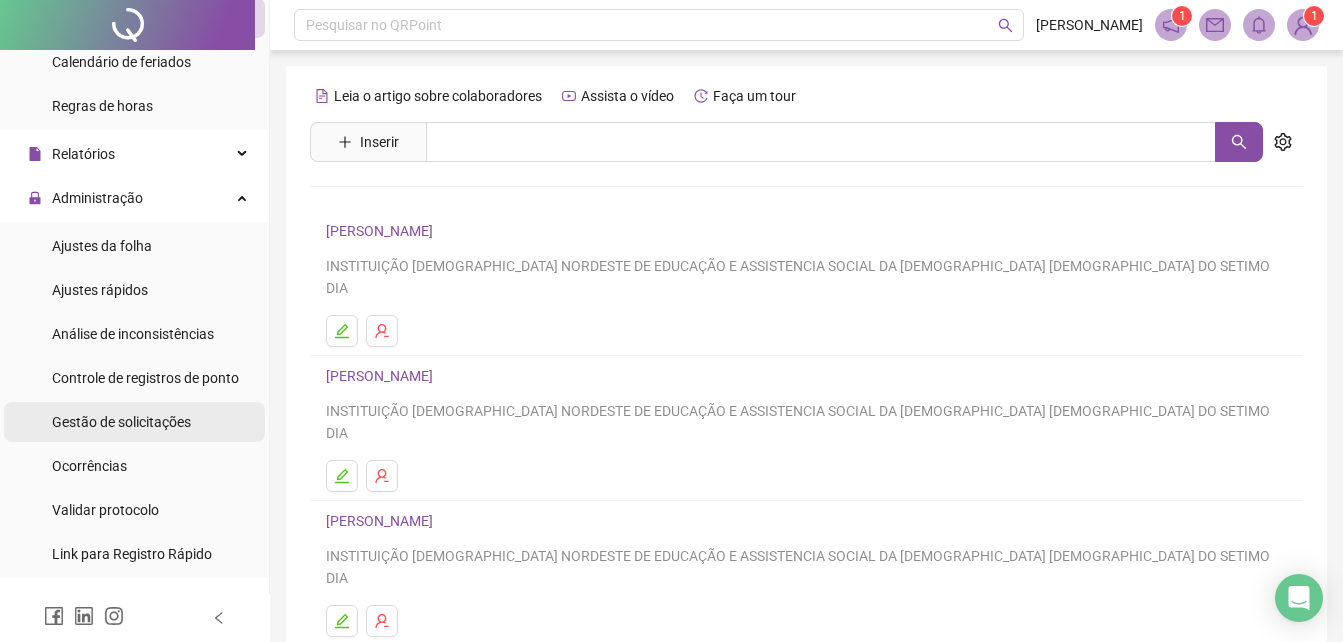 click on "Gestão de solicitações" at bounding box center (121, 422) 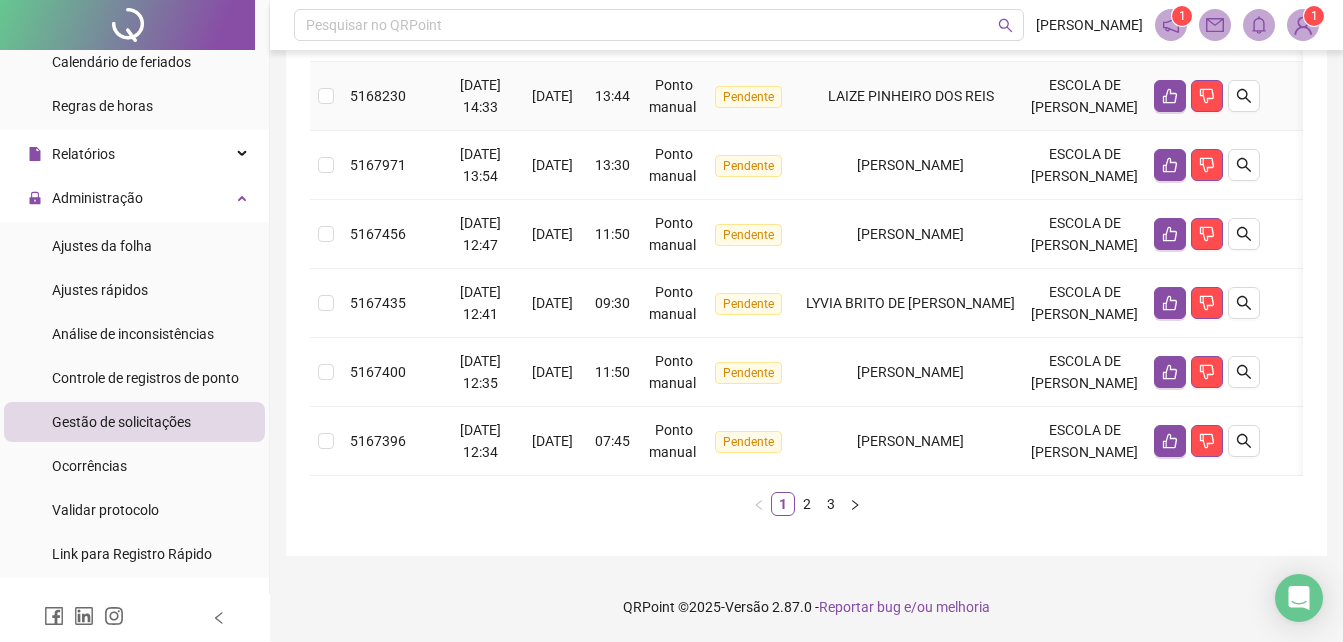 scroll, scrollTop: 700, scrollLeft: 0, axis: vertical 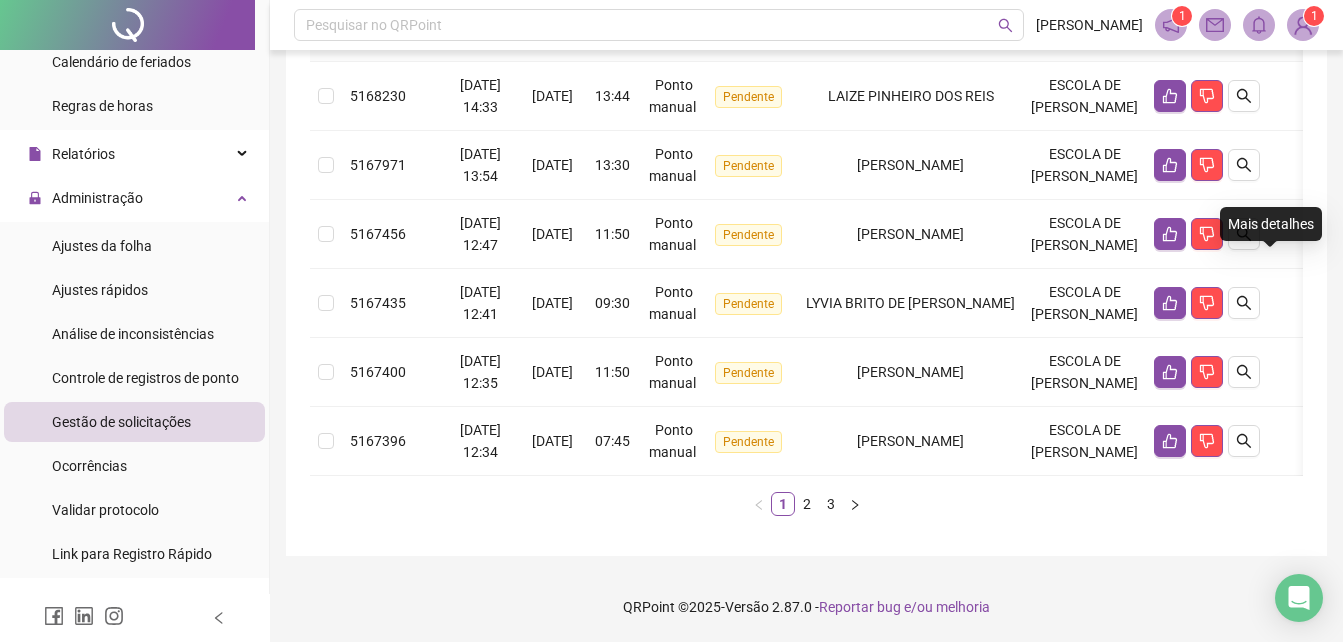 click 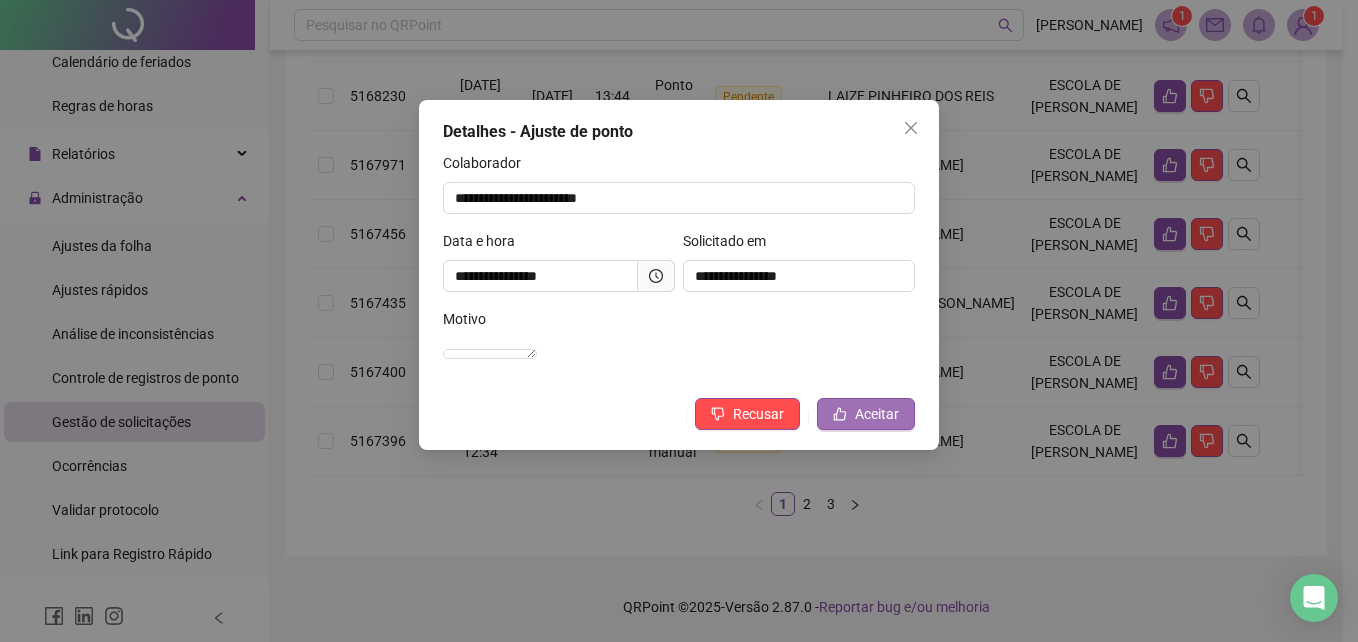 click on "Aceitar" at bounding box center [877, 414] 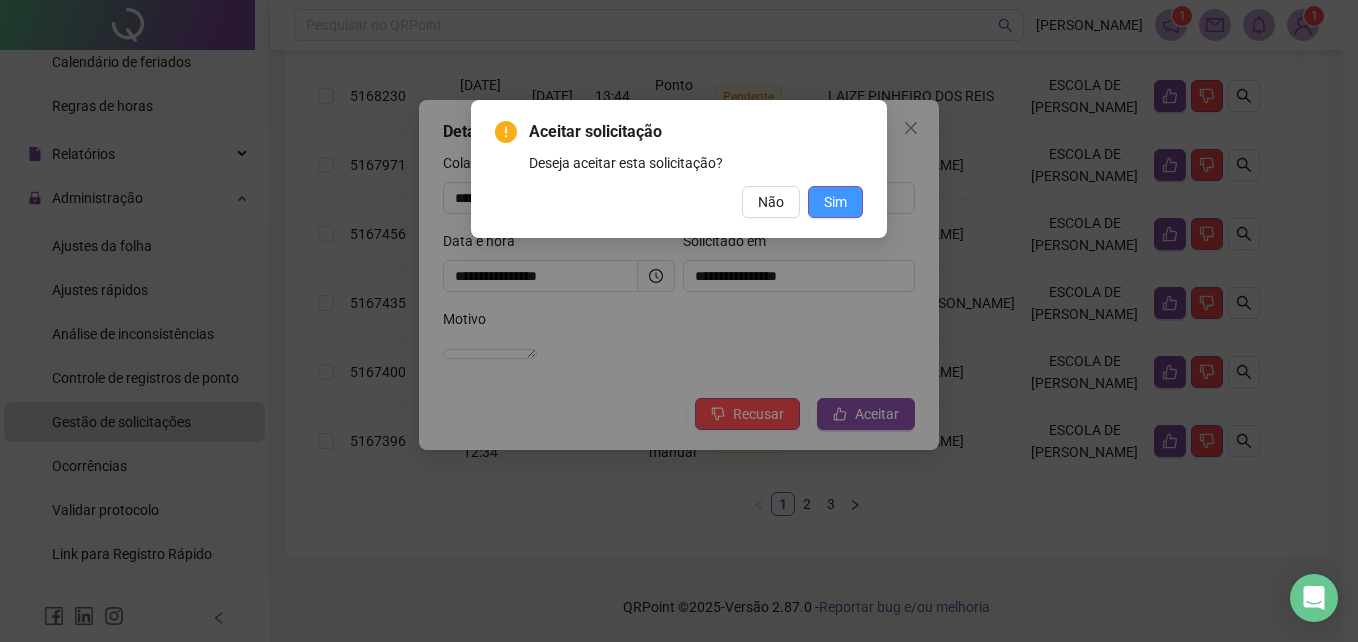 click on "Sim" at bounding box center (835, 202) 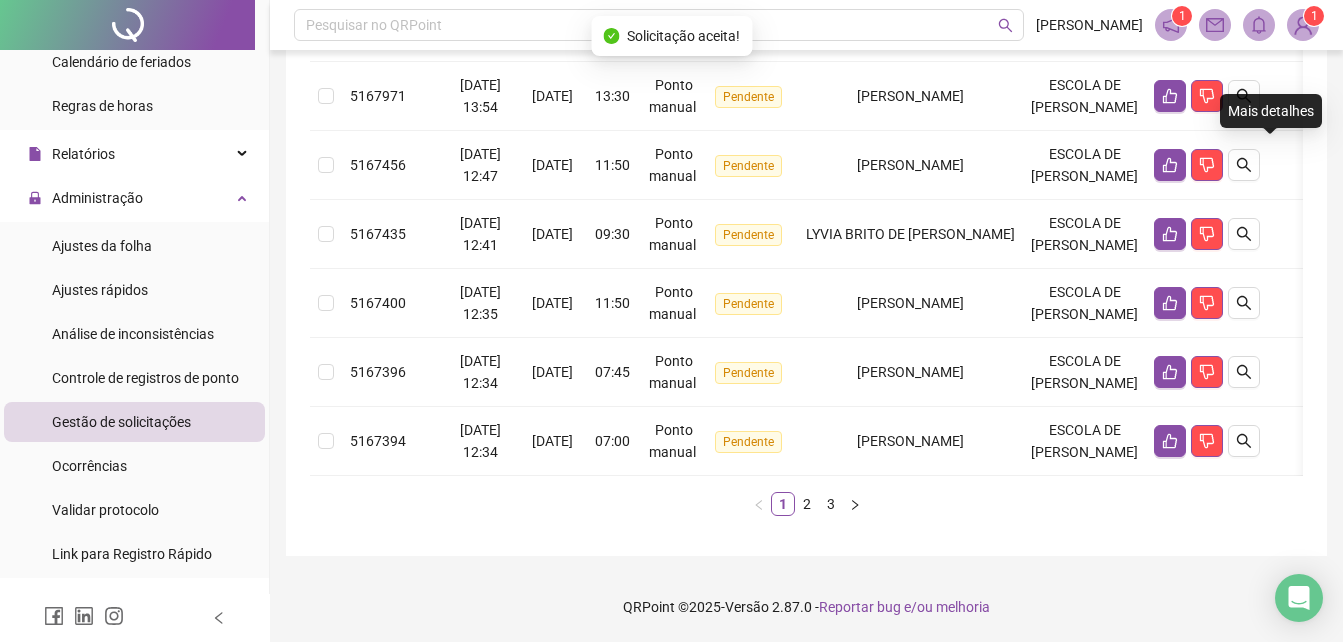 click at bounding box center (1244, -42) 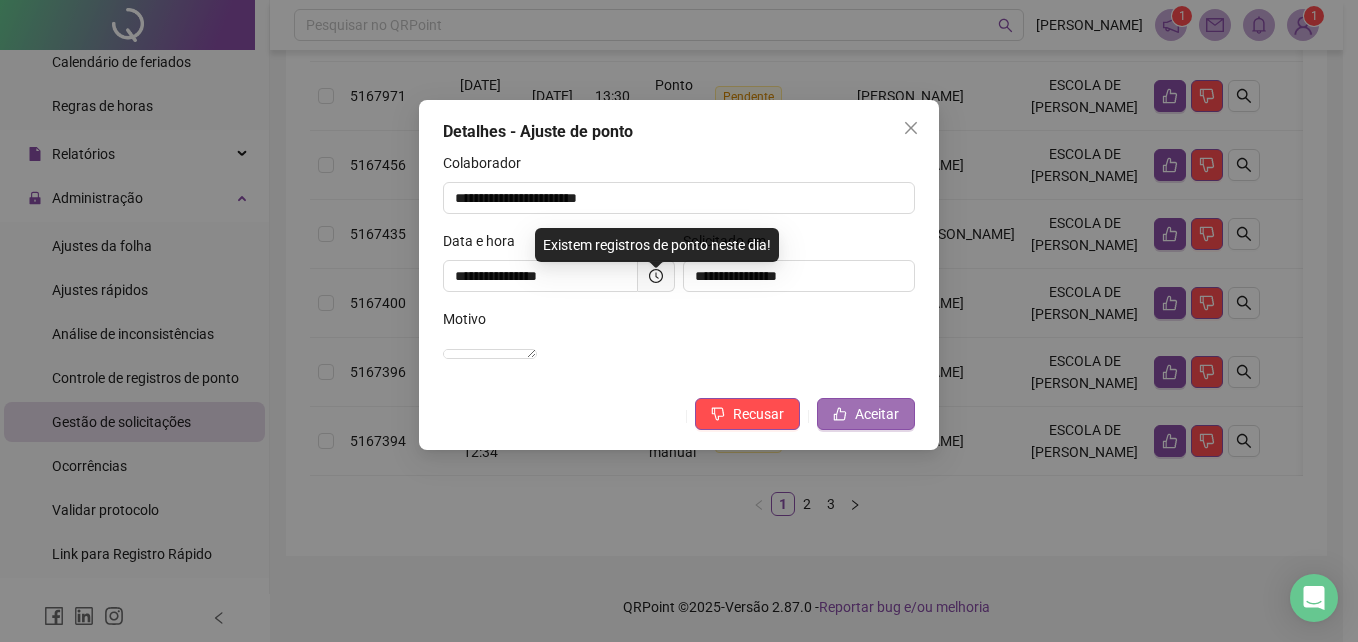 click on "Aceitar" at bounding box center (866, 414) 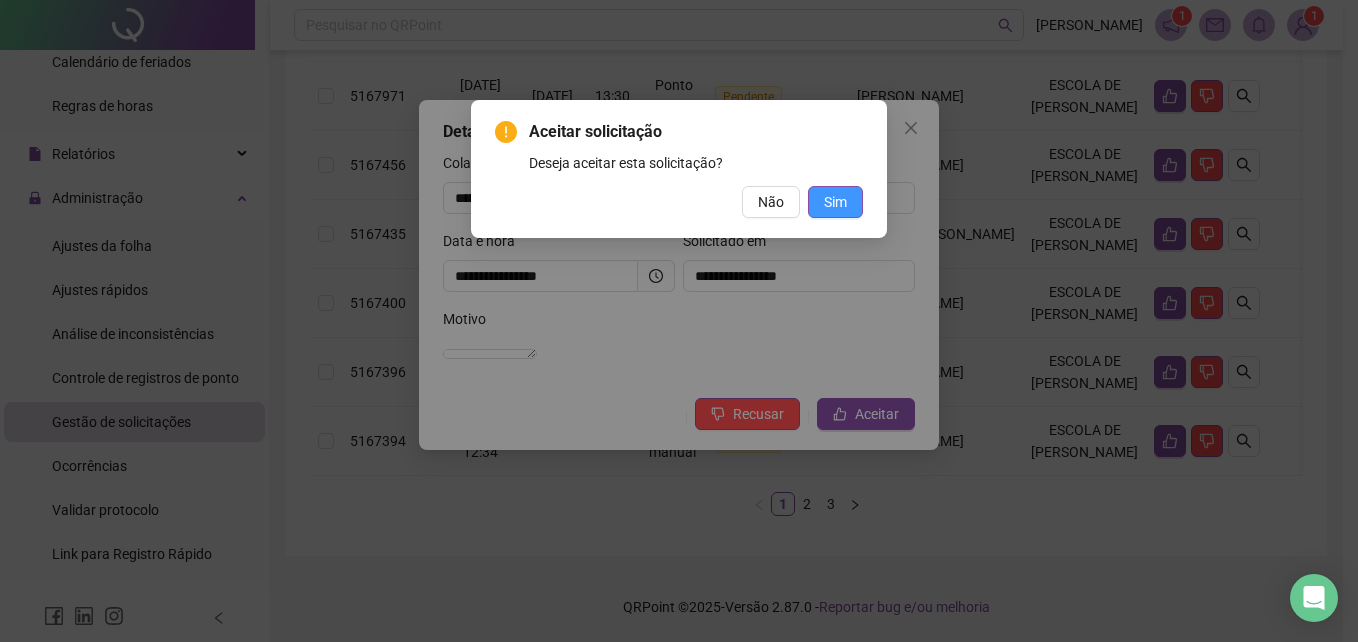 click on "Sim" at bounding box center (835, 202) 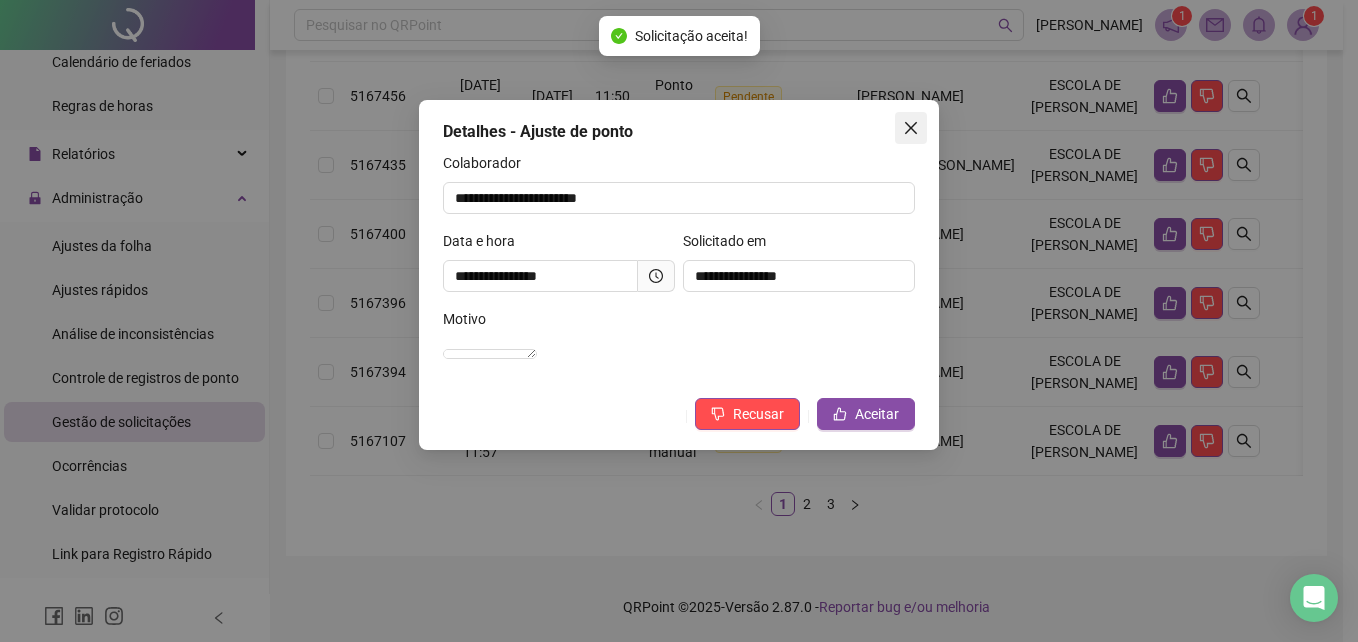 click on "**********" at bounding box center [679, 321] 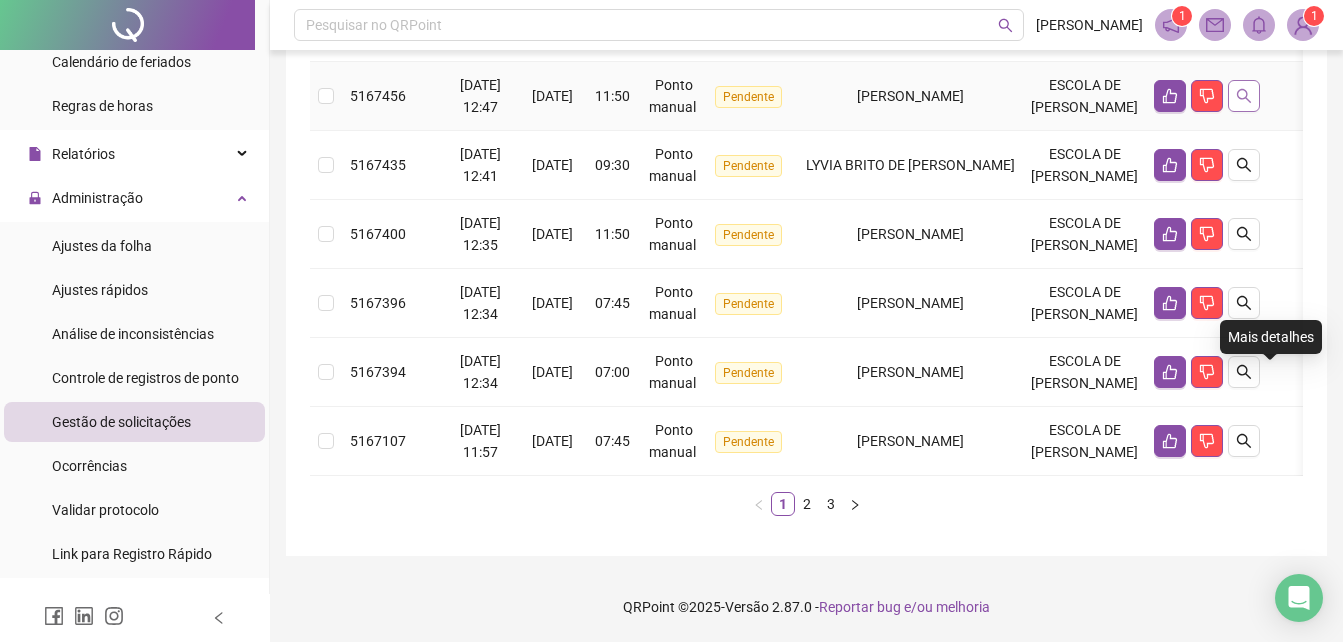 click 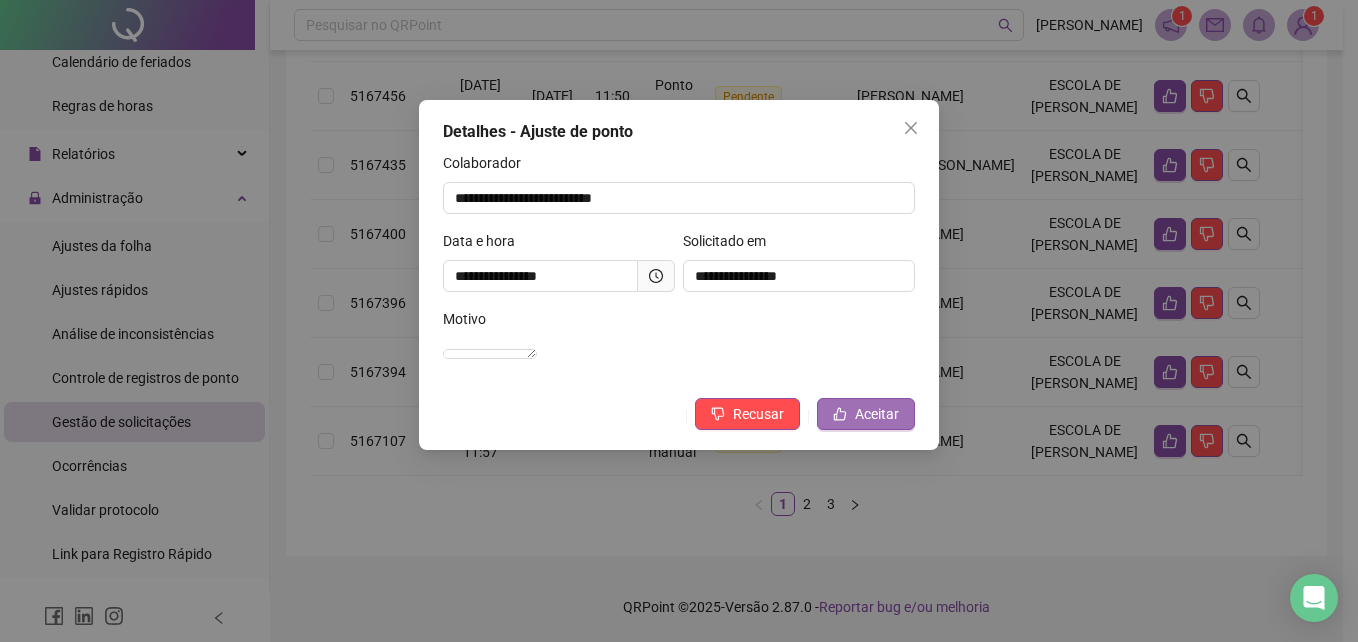click on "Aceitar" at bounding box center (877, 414) 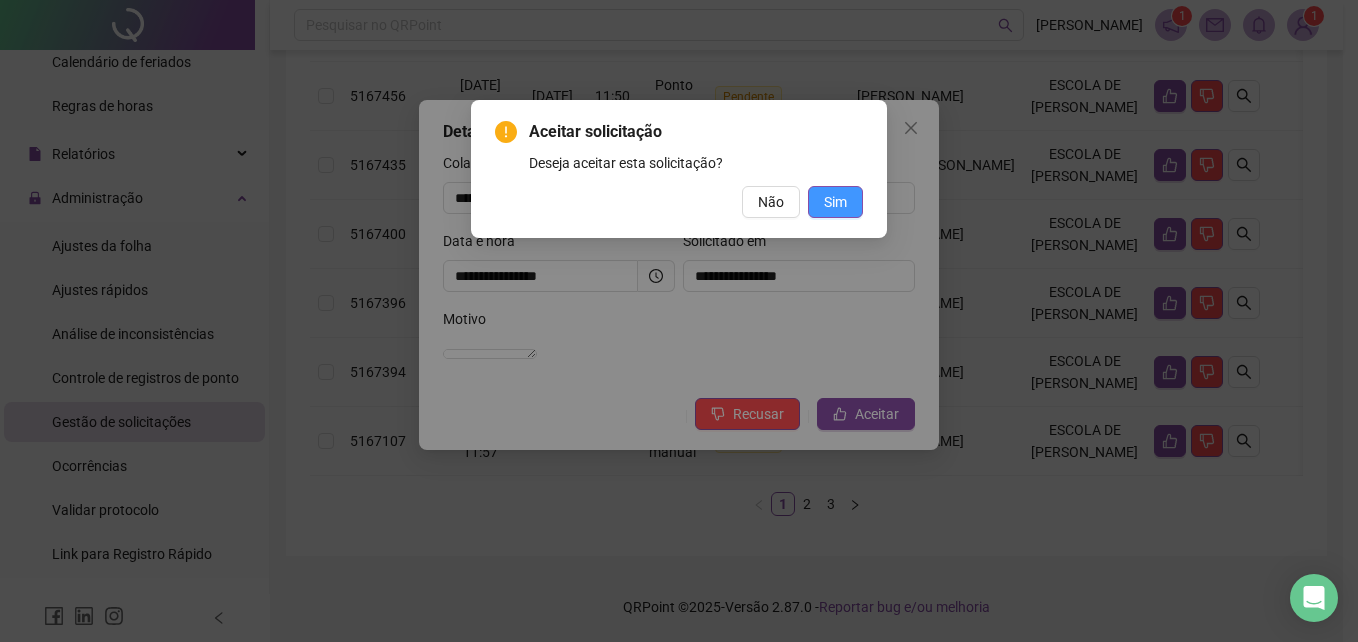 click on "Sim" at bounding box center [835, 202] 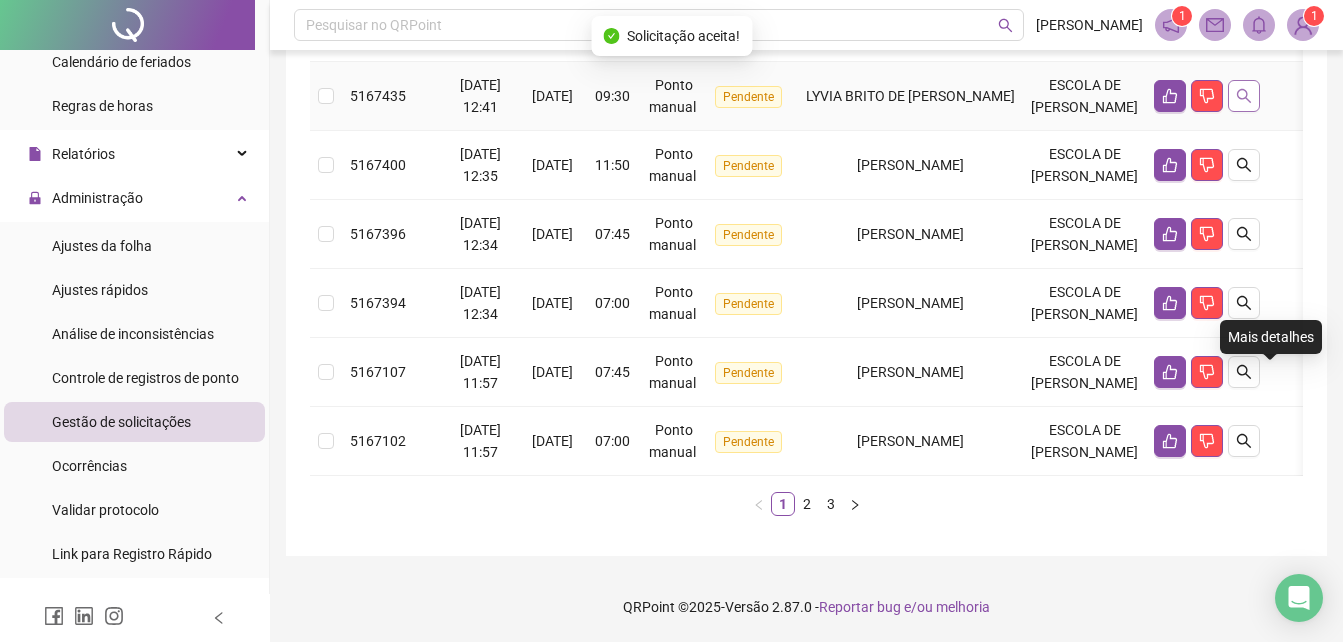 click at bounding box center (1244, 96) 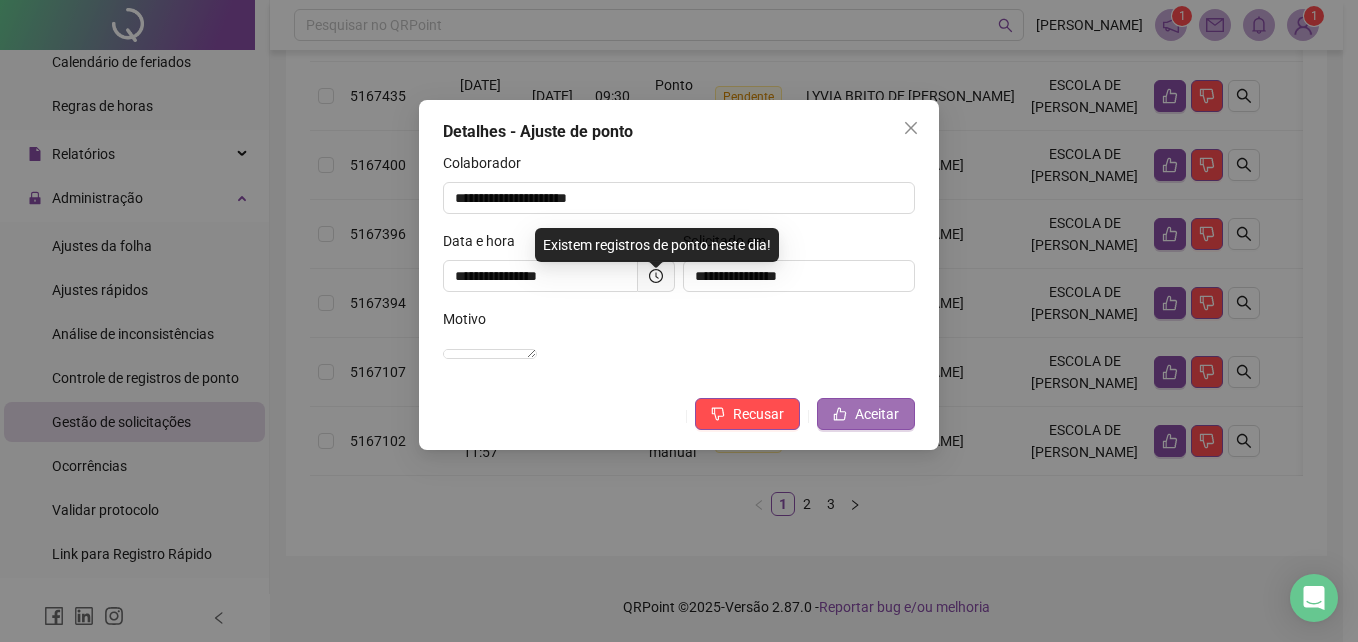 click on "Aceitar" at bounding box center [877, 414] 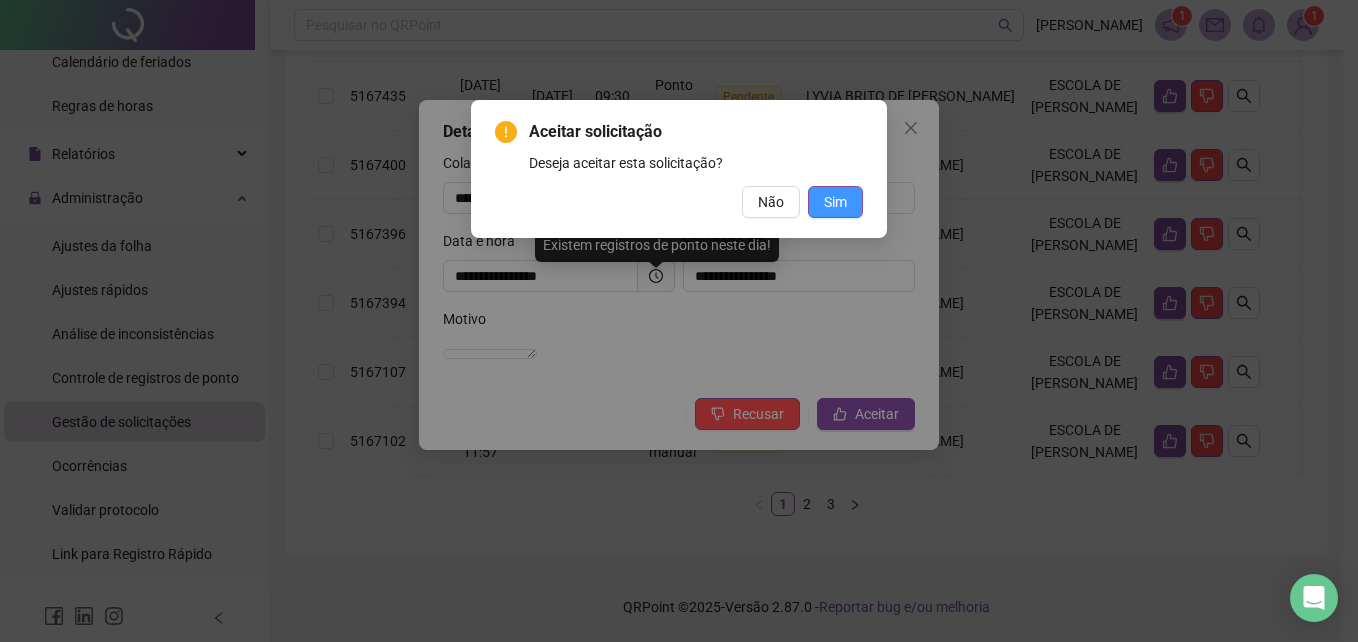 click on "Sim" at bounding box center [835, 202] 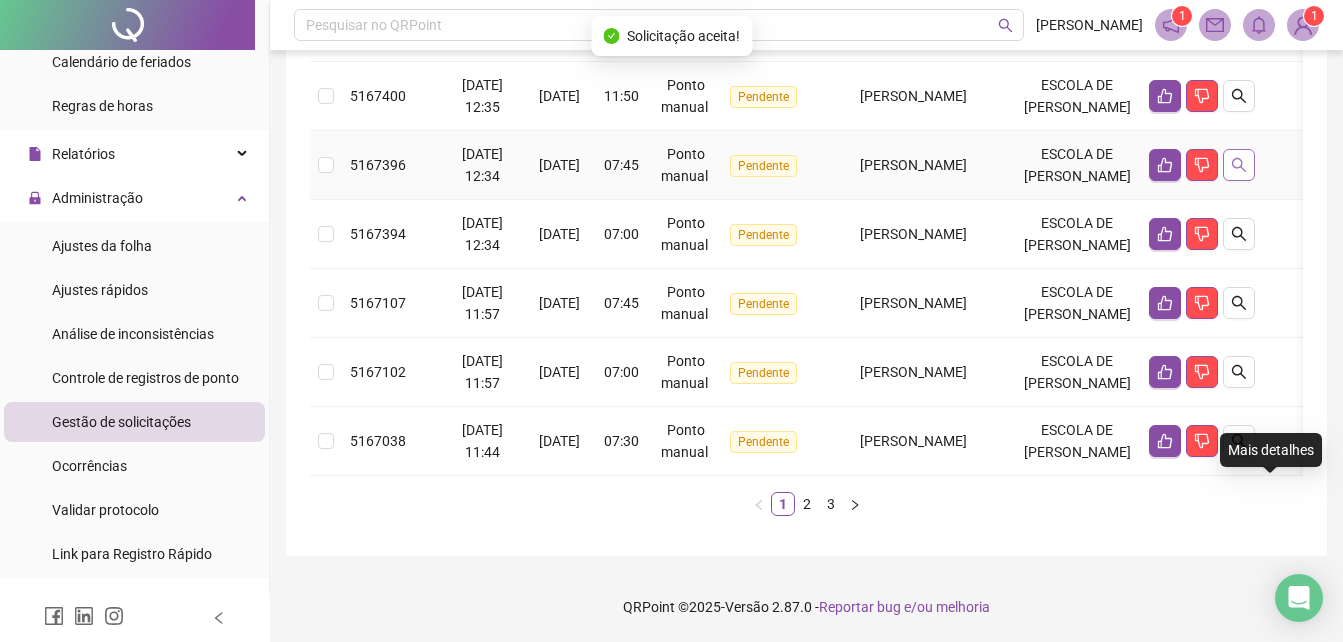 click at bounding box center (1239, 165) 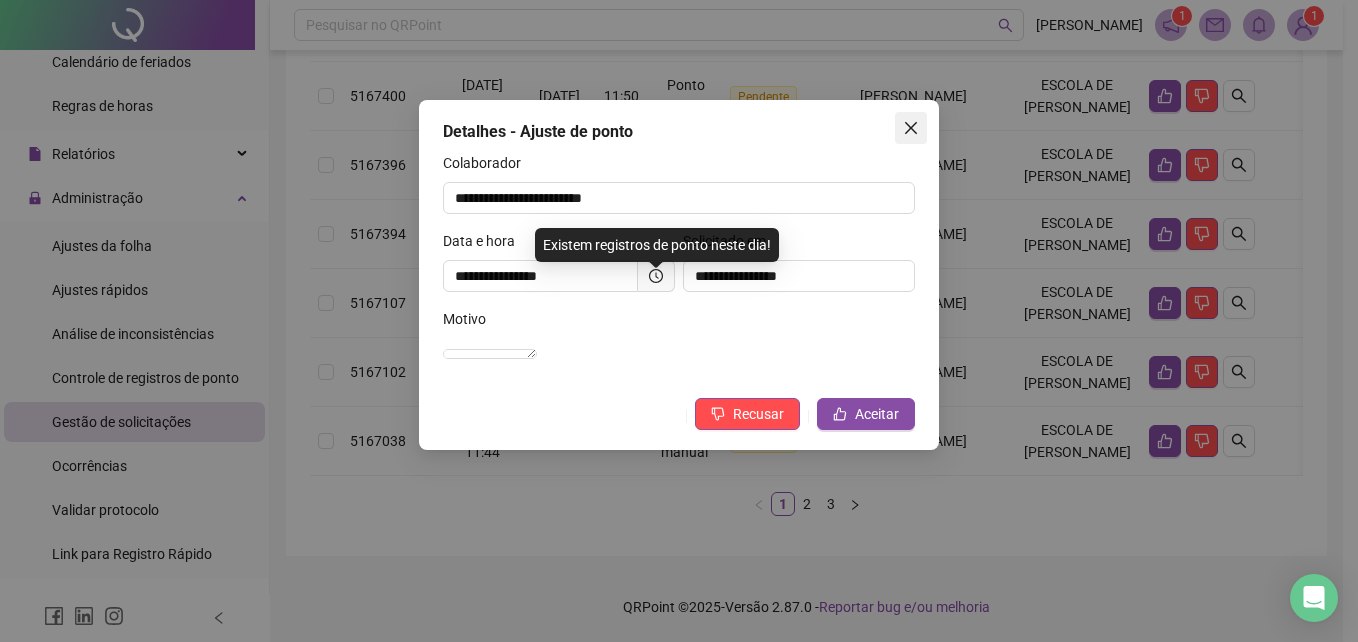 click 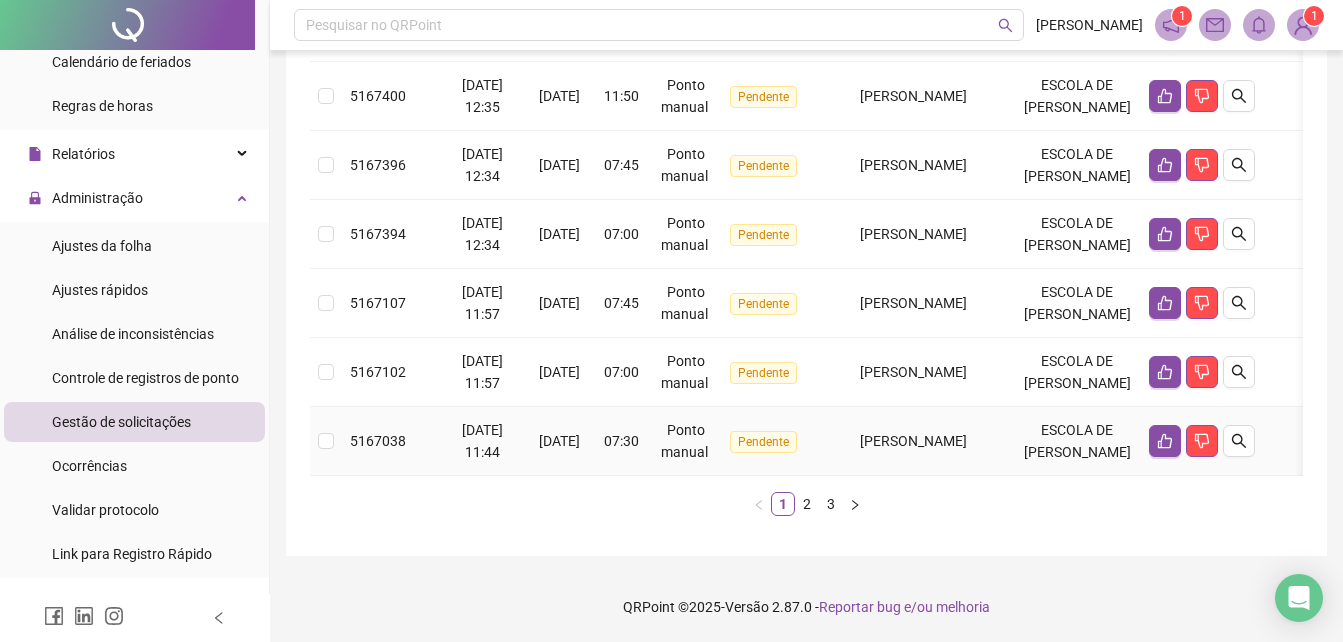scroll, scrollTop: 1200, scrollLeft: 0, axis: vertical 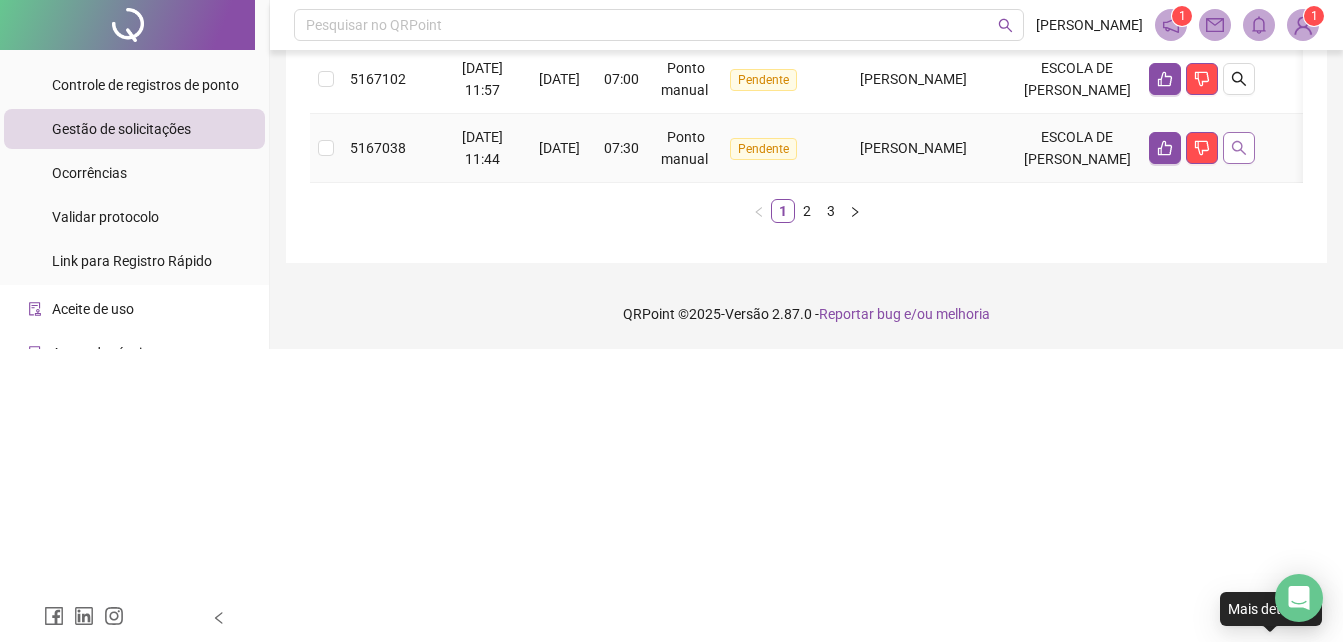 click at bounding box center (1239, 148) 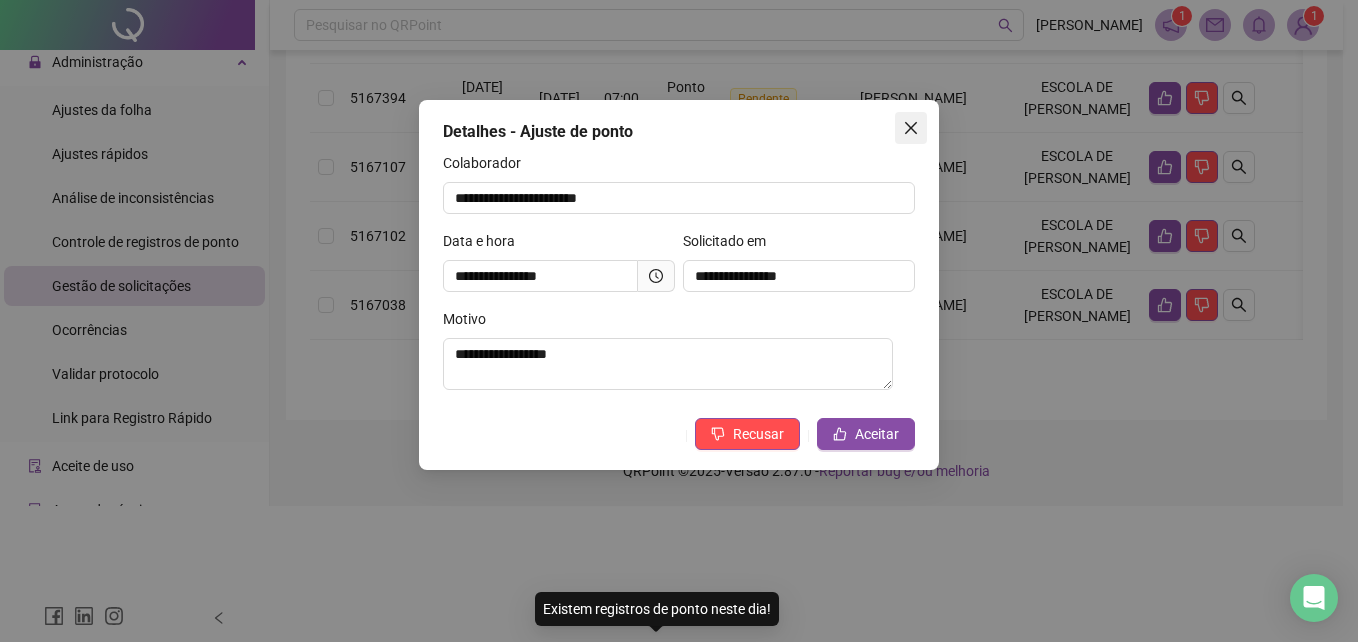 click 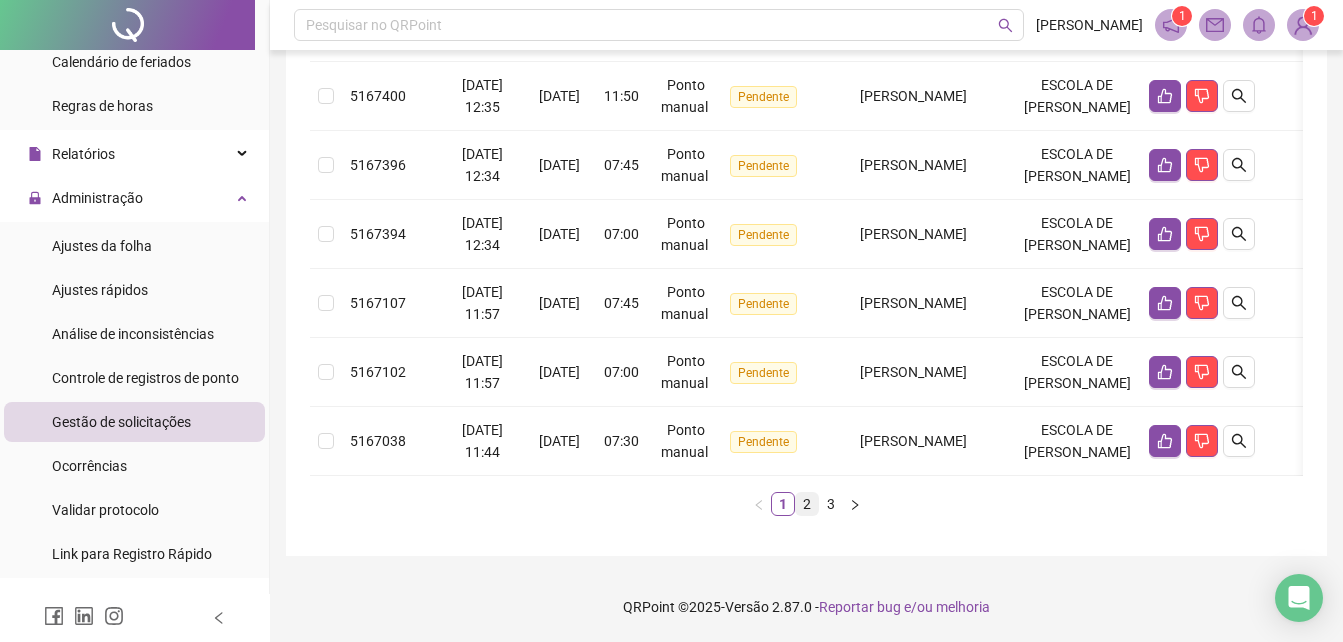 click on "2" at bounding box center [807, 504] 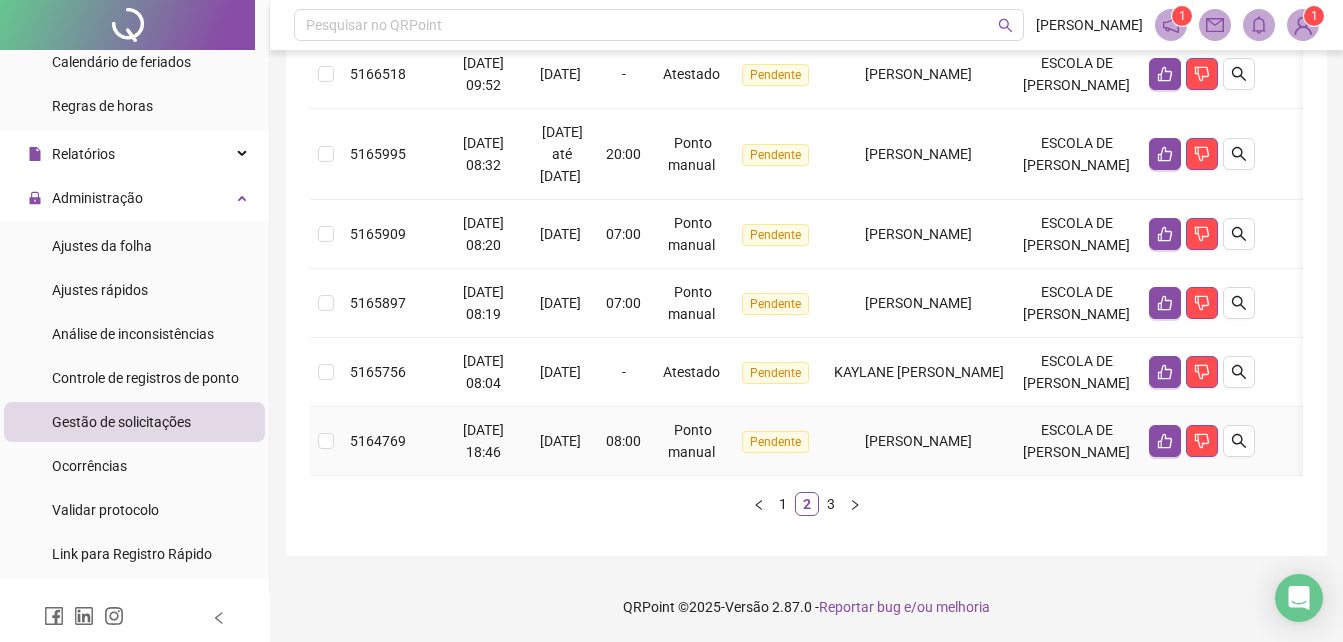 scroll, scrollTop: 1000, scrollLeft: 0, axis: vertical 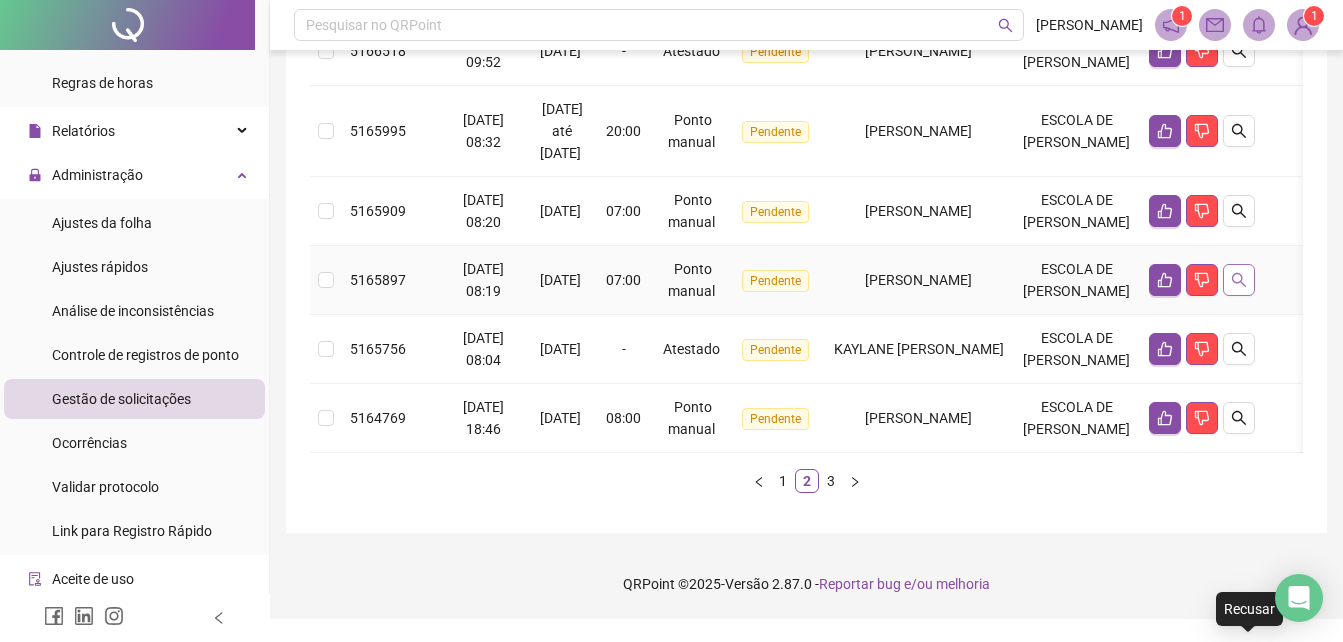 click 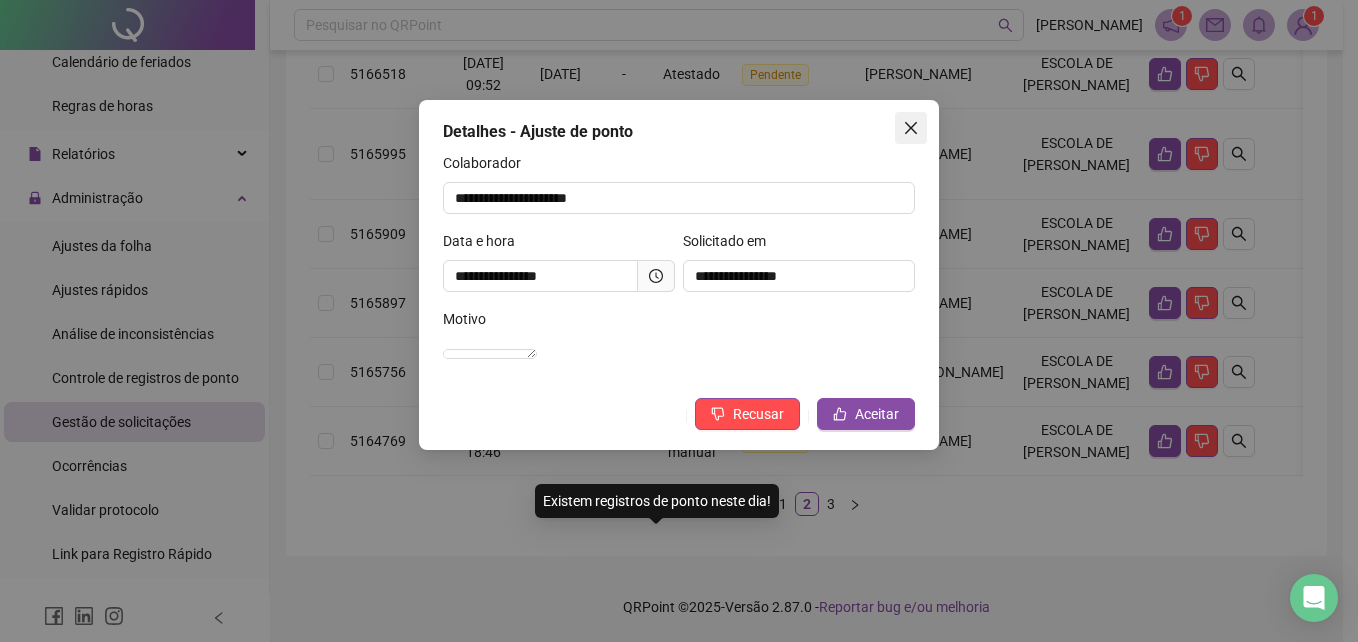 click at bounding box center (911, 128) 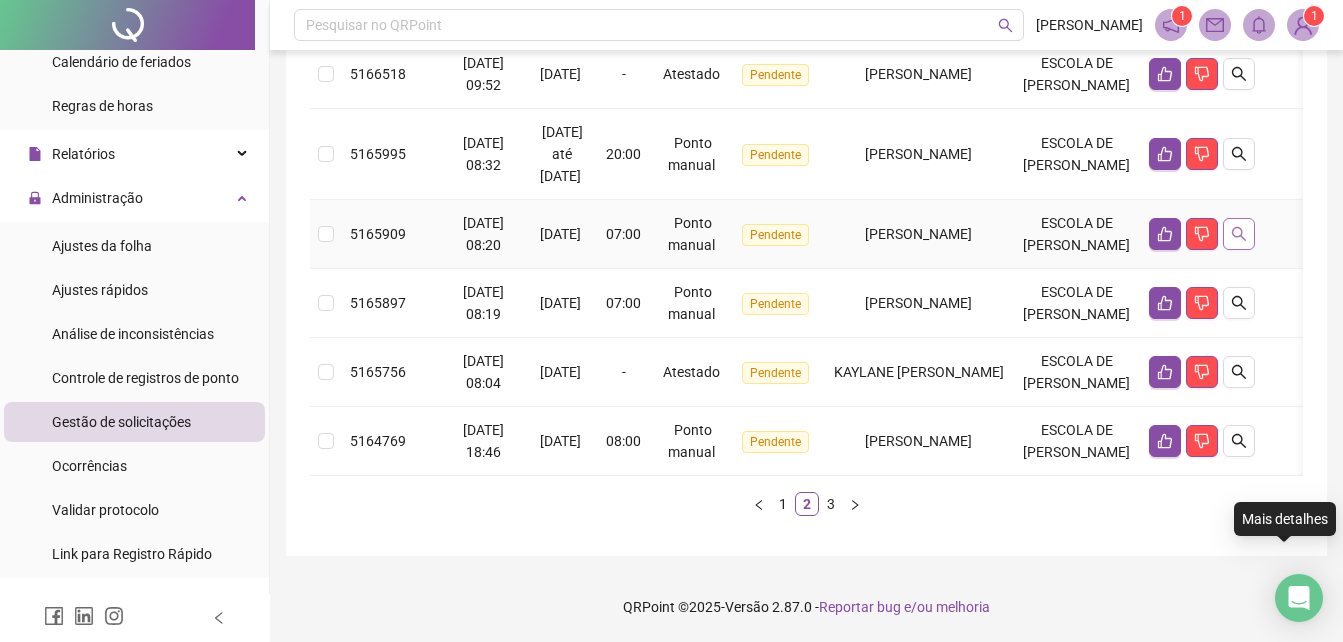 click 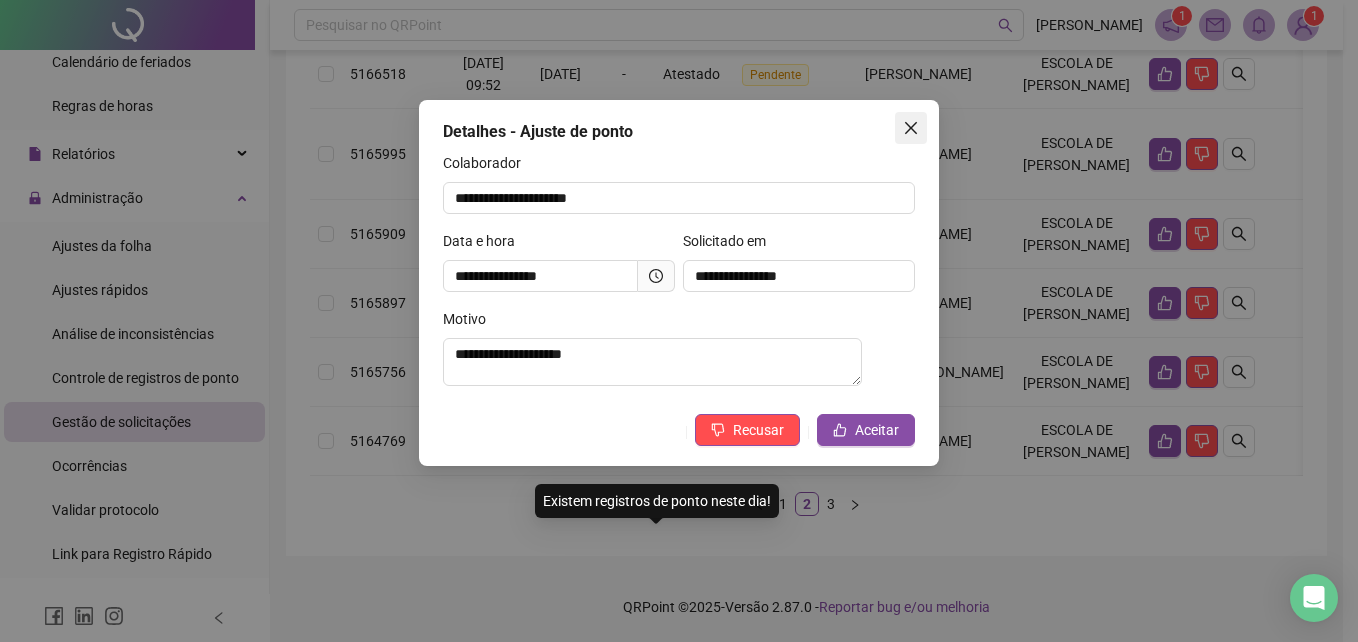 click 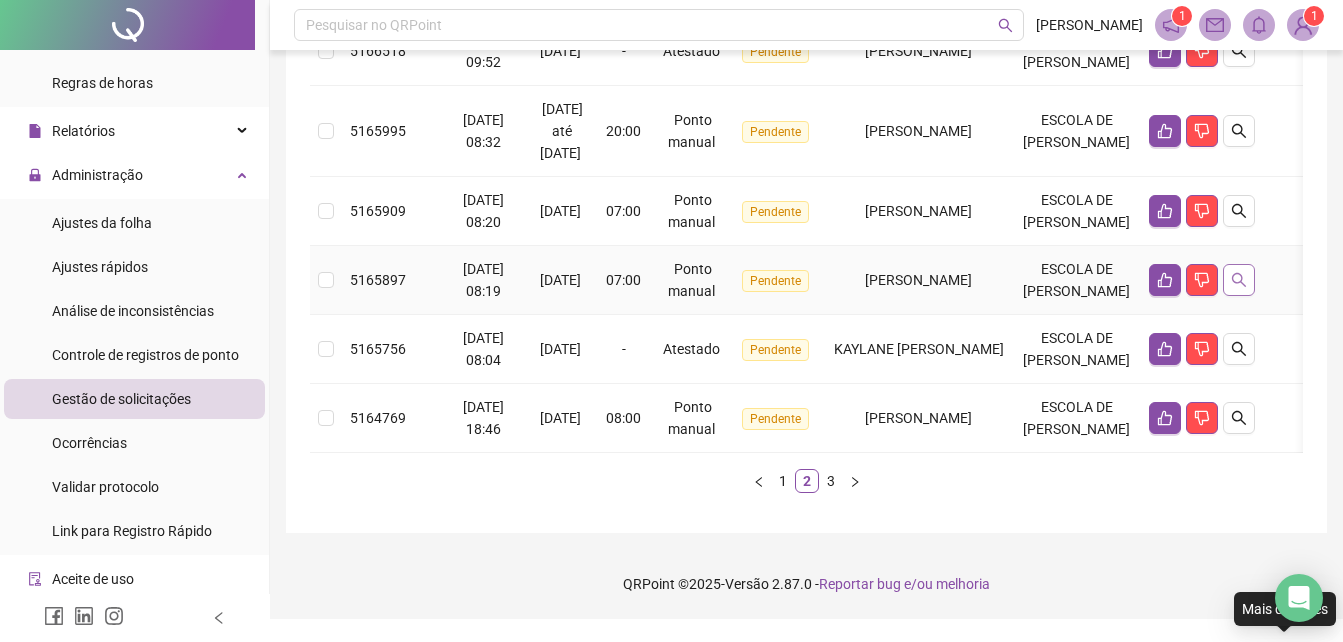 click at bounding box center [1239, 280] 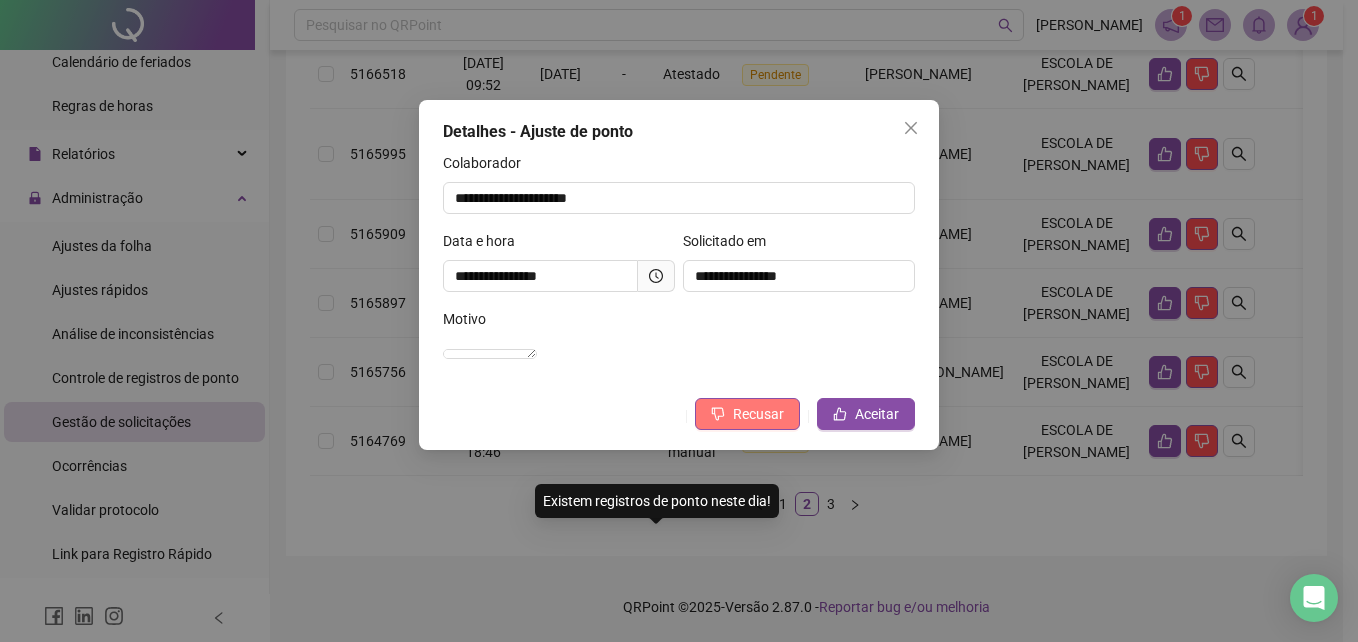 click on "Recusar" at bounding box center [758, 414] 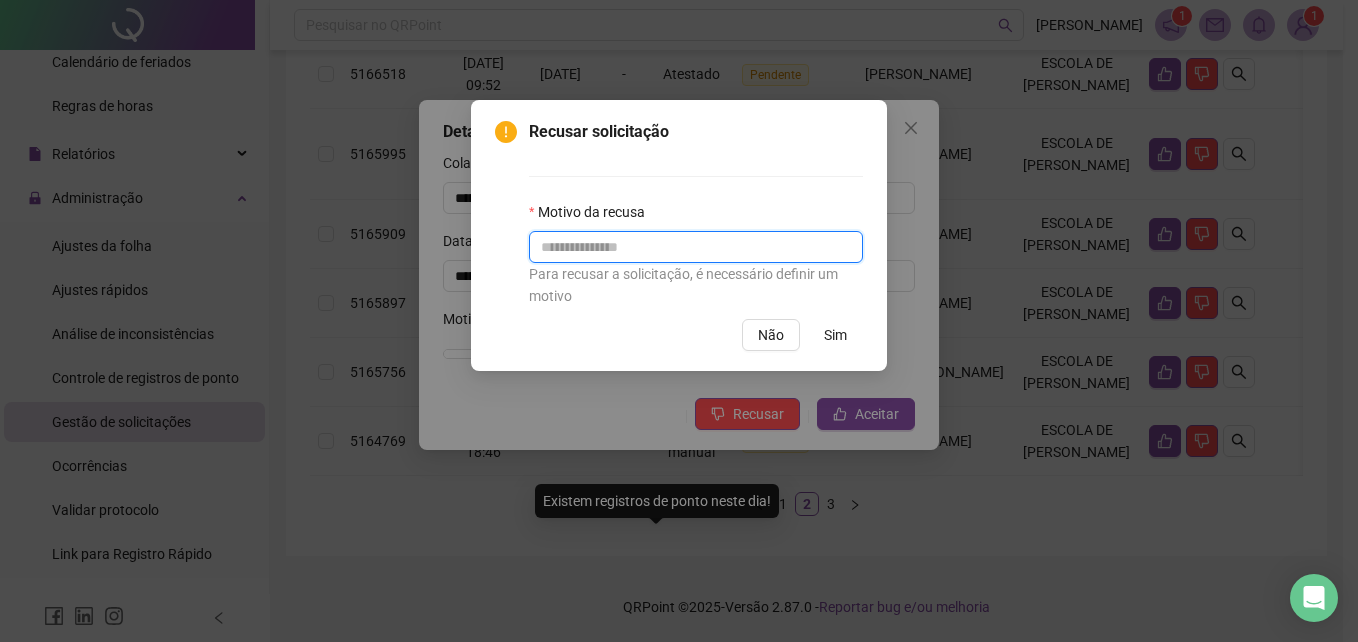 click at bounding box center (696, 247) 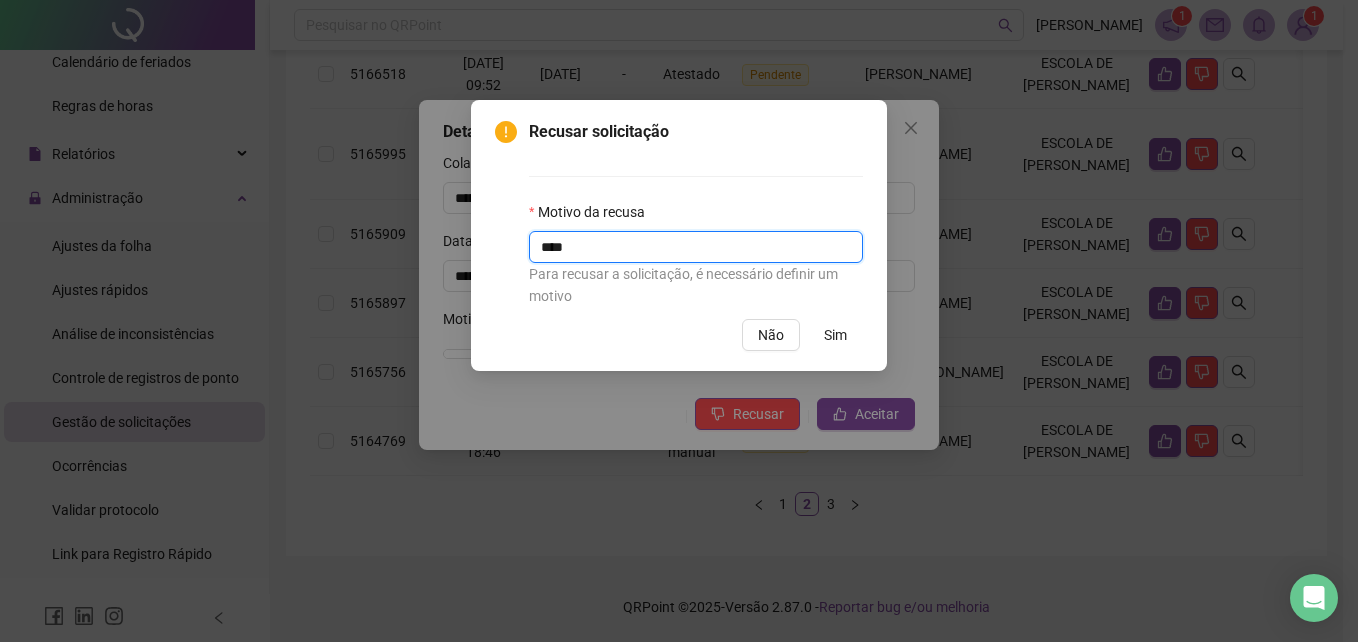 type on "****" 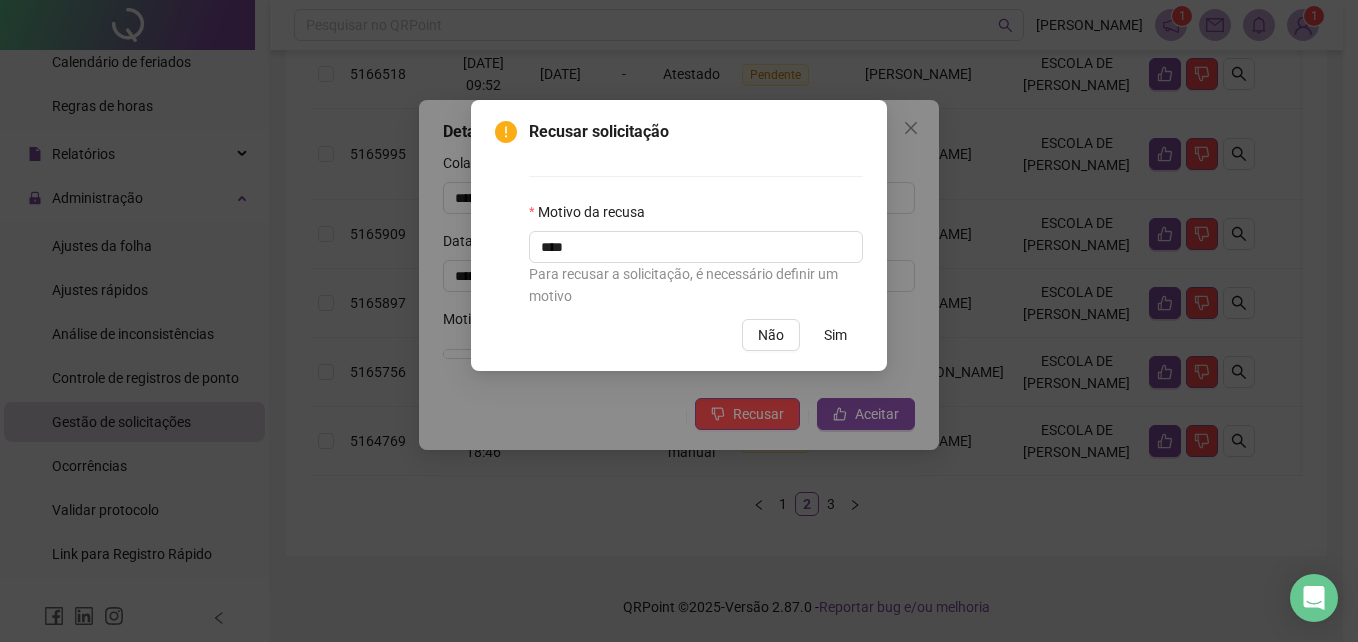 click on "Sim" at bounding box center (835, 335) 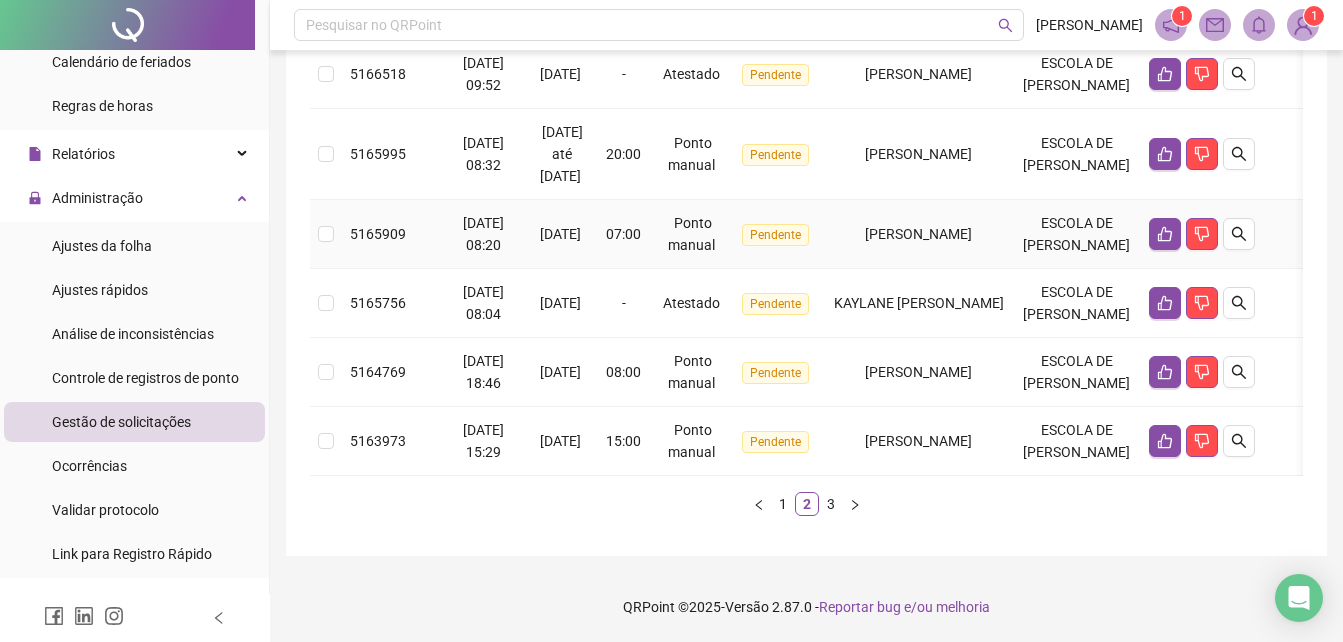 scroll, scrollTop: 700, scrollLeft: 0, axis: vertical 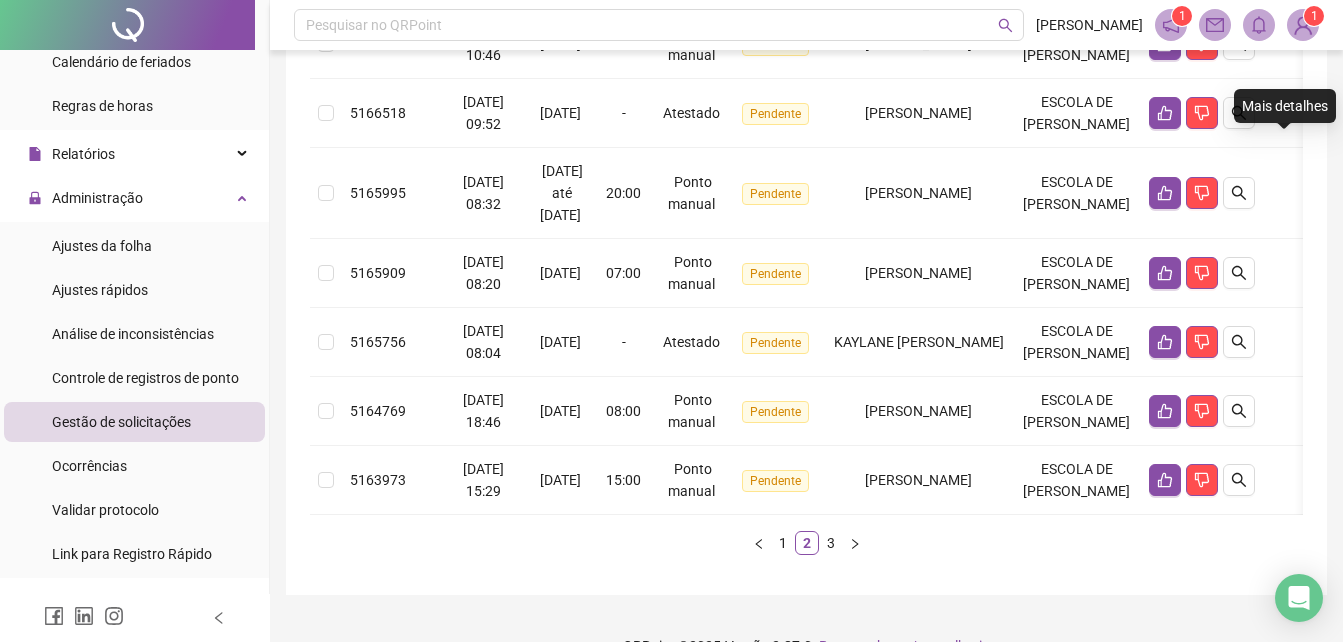 click 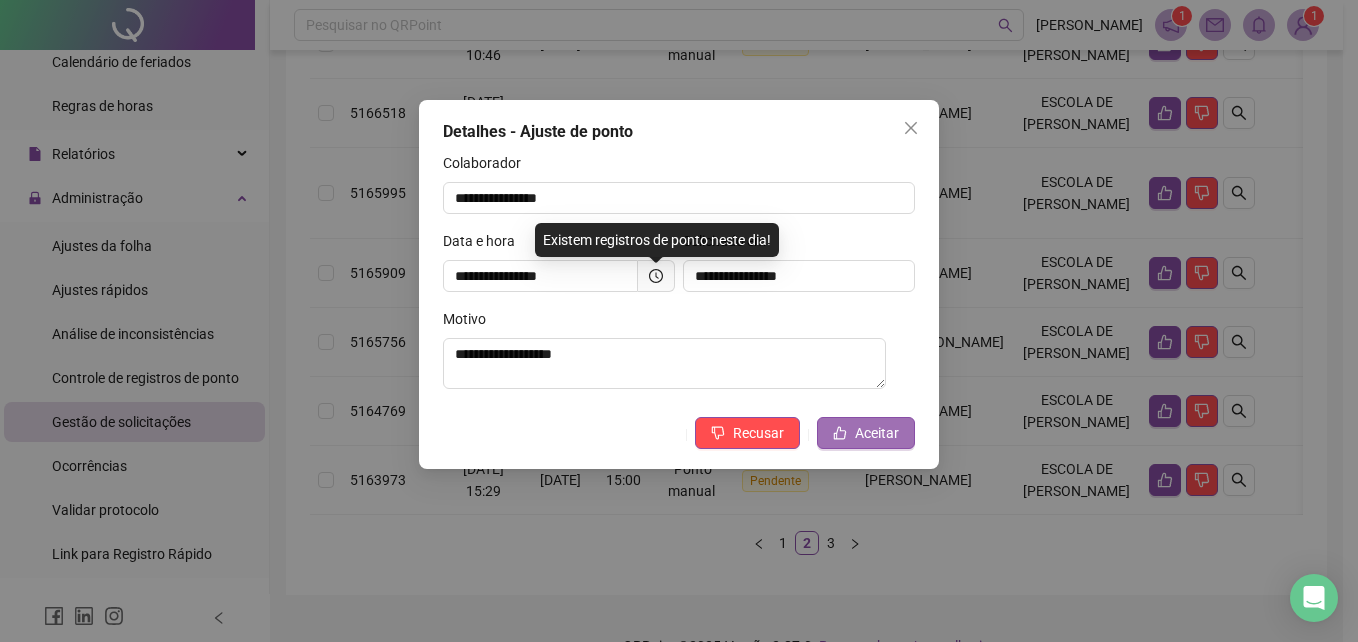 click on "Aceitar" at bounding box center (877, 433) 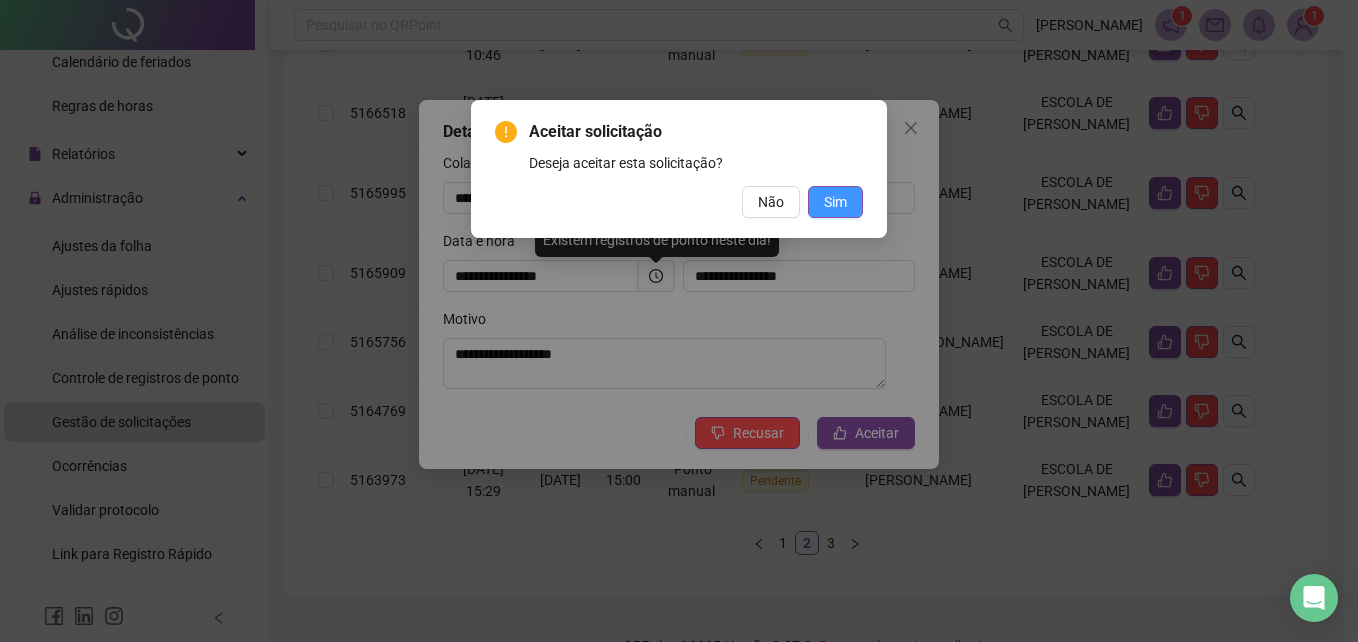 click on "Sim" at bounding box center [835, 202] 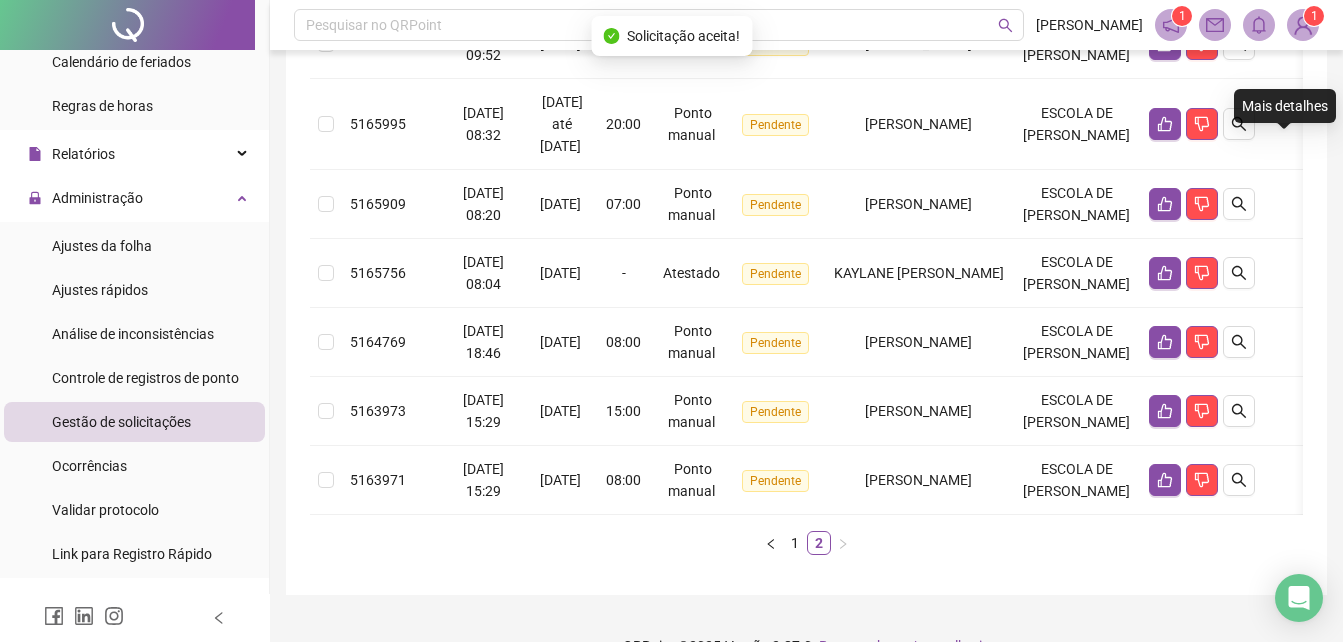 click 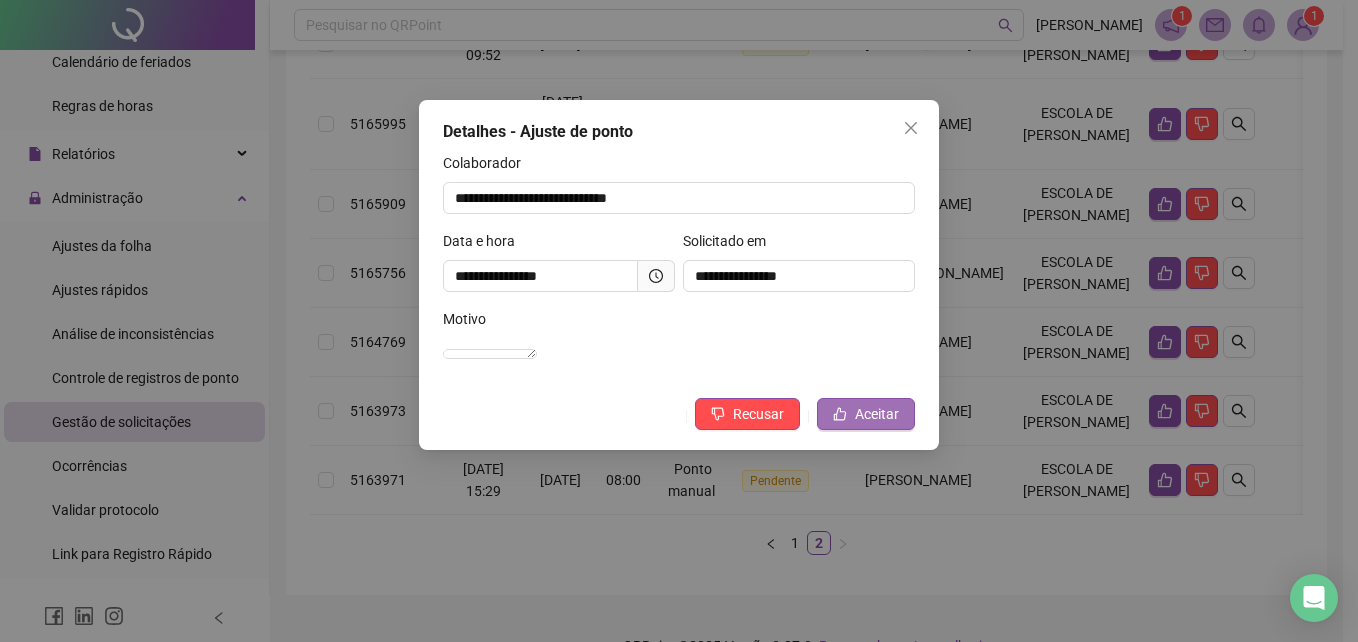 click on "Aceitar" at bounding box center [877, 414] 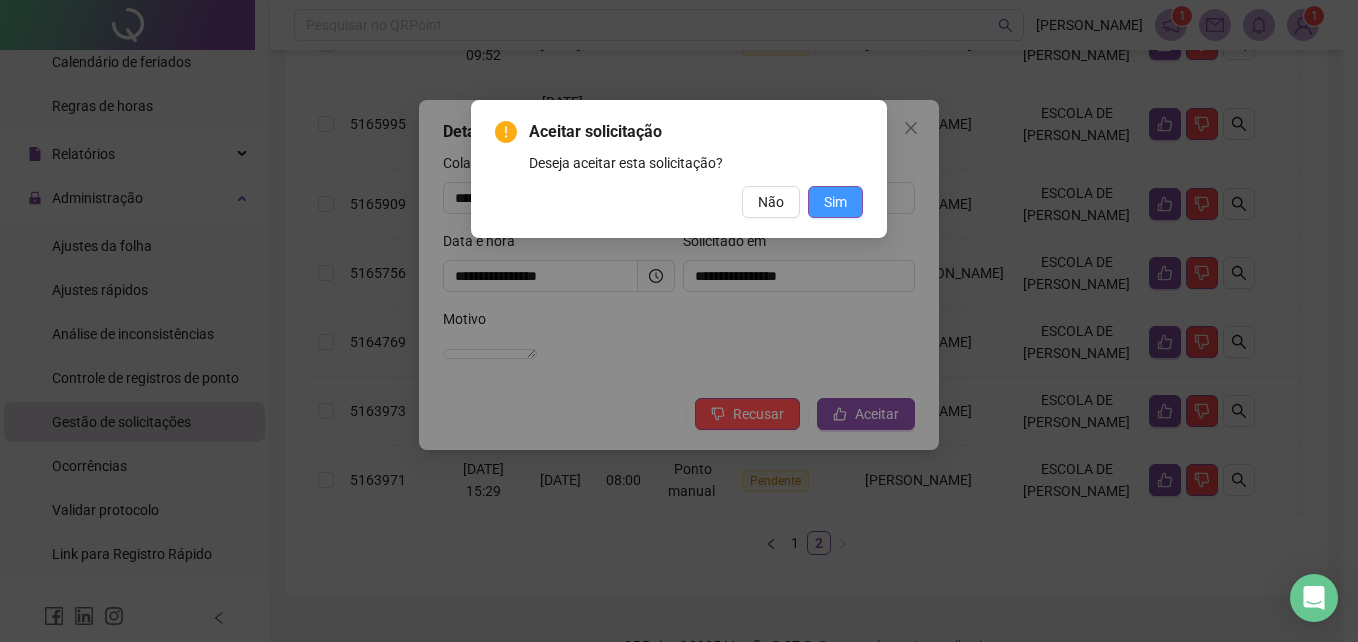 click on "Sim" at bounding box center (835, 202) 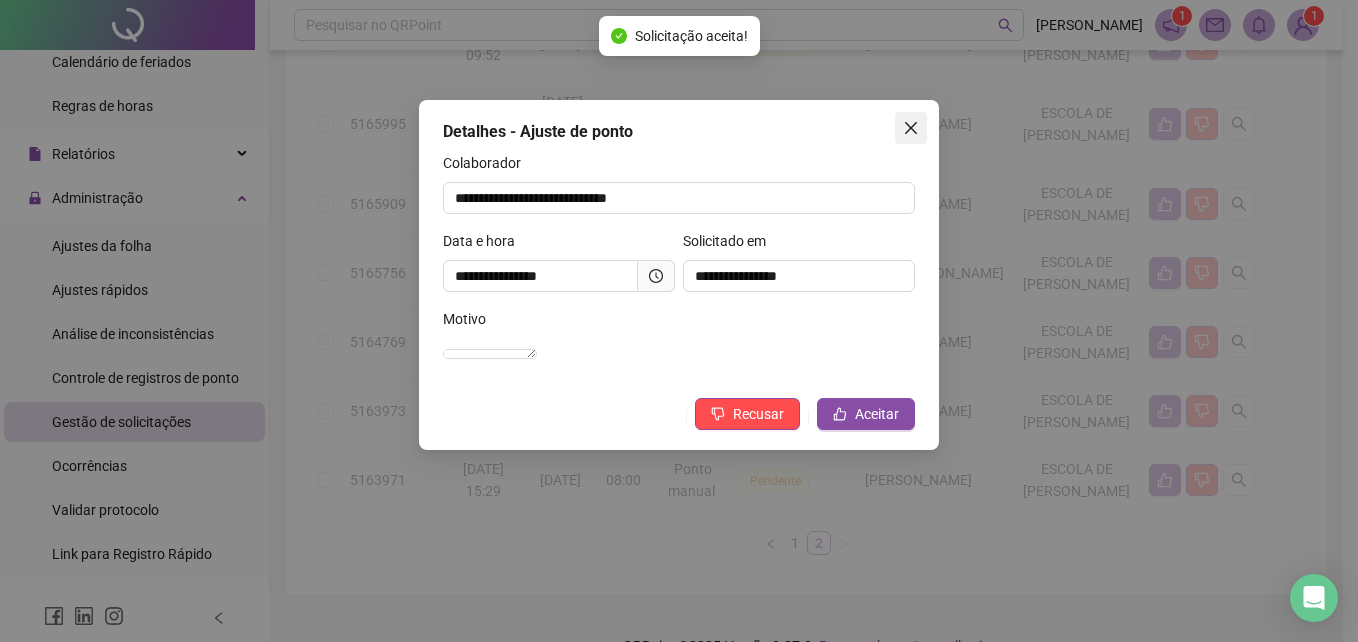 click on "**********" at bounding box center (679, 321) 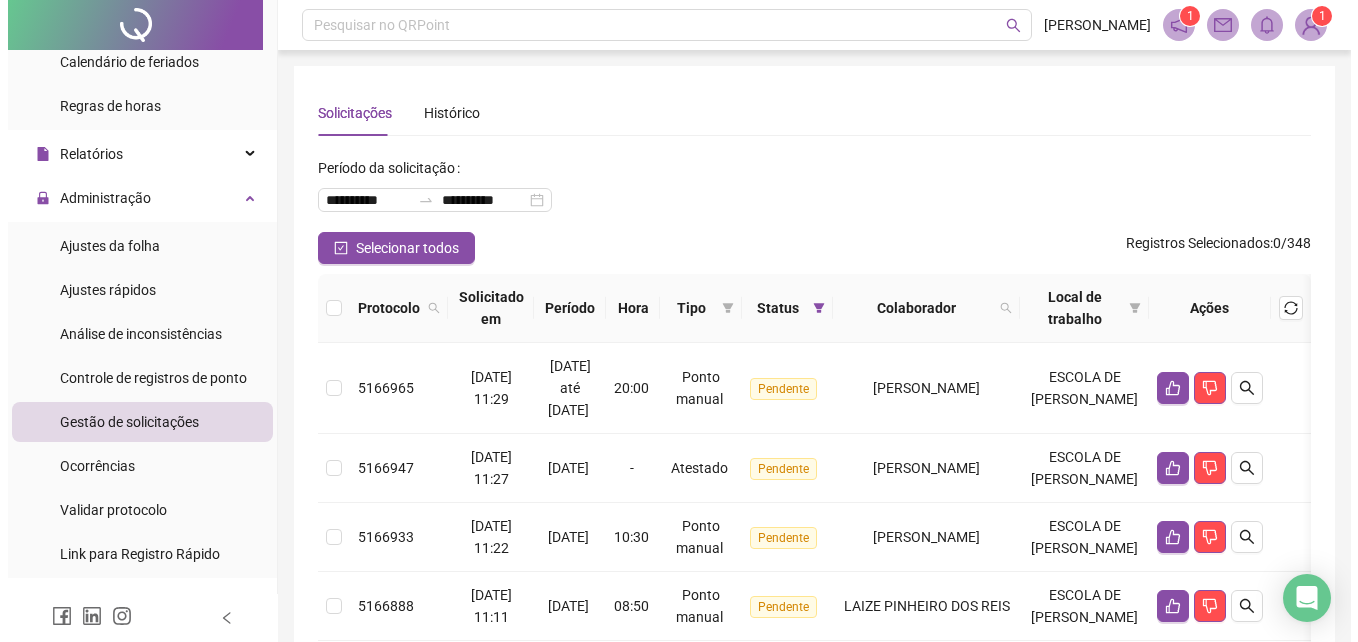 scroll, scrollTop: 100, scrollLeft: 0, axis: vertical 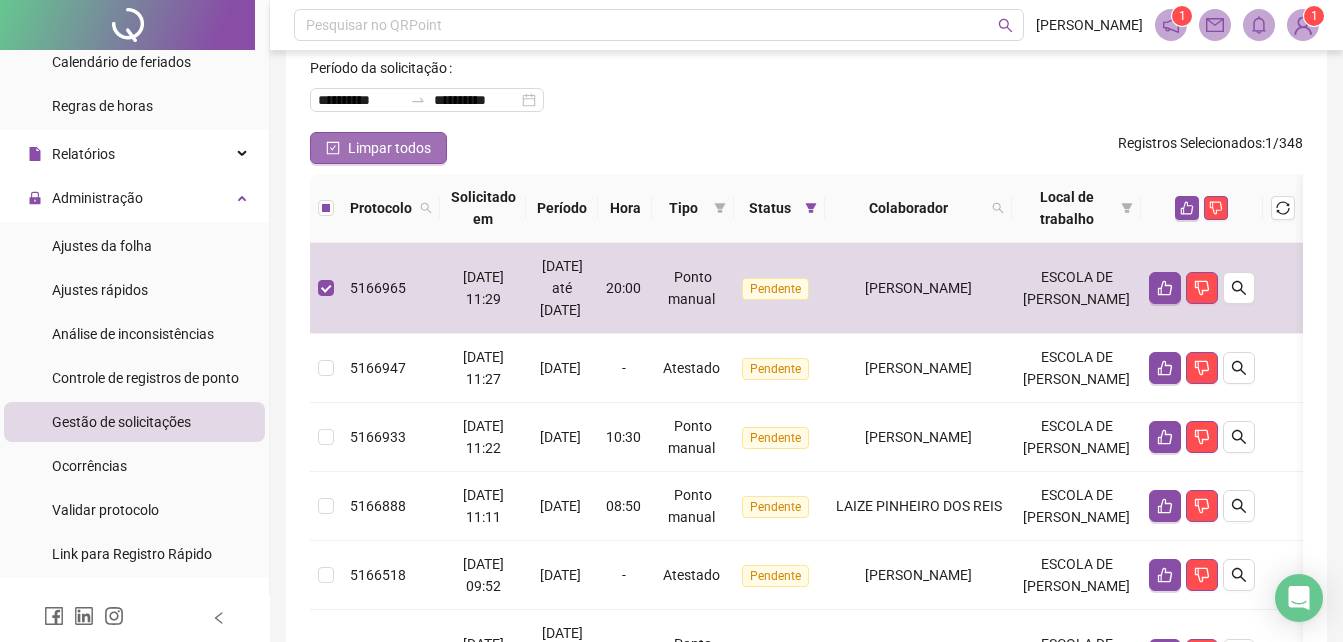 click on "Limpar todos" at bounding box center [389, 148] 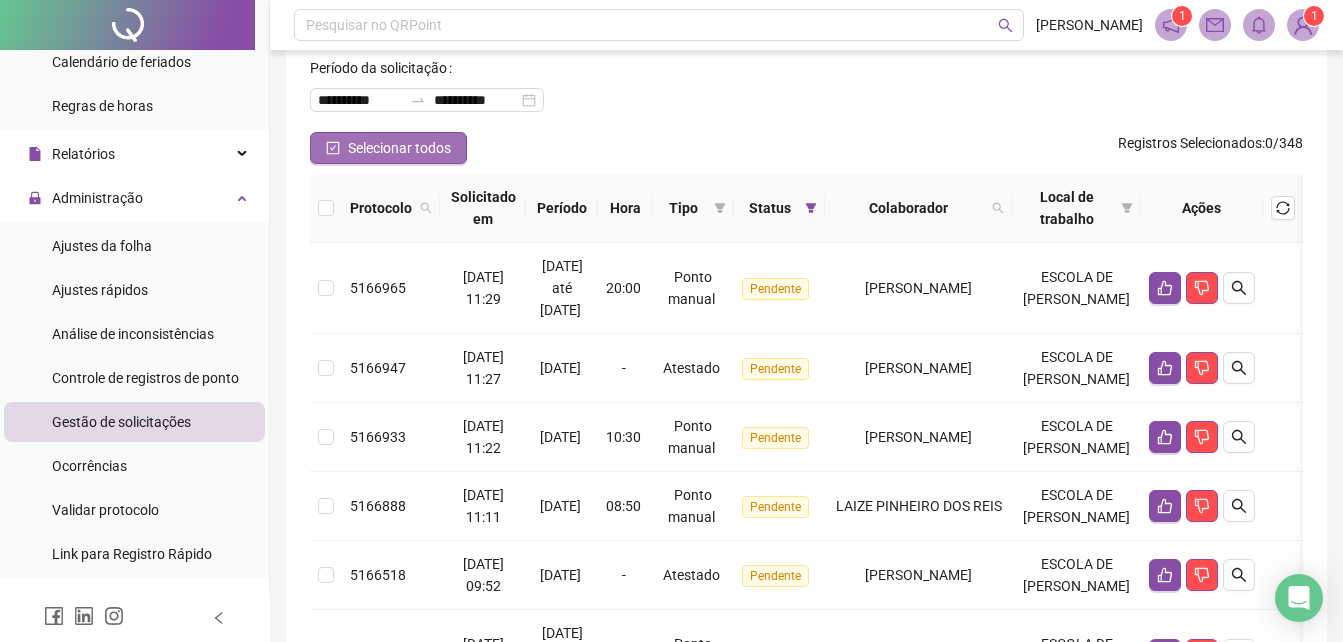 click on "Selecionar todos" at bounding box center [399, 148] 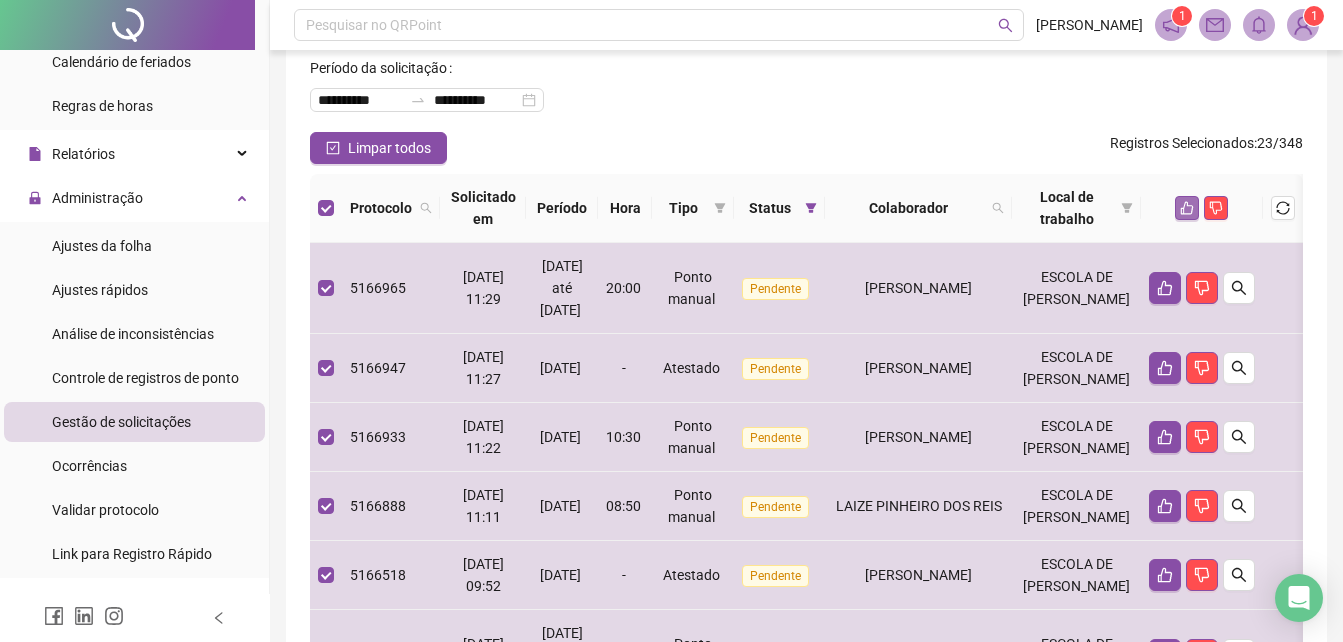 click 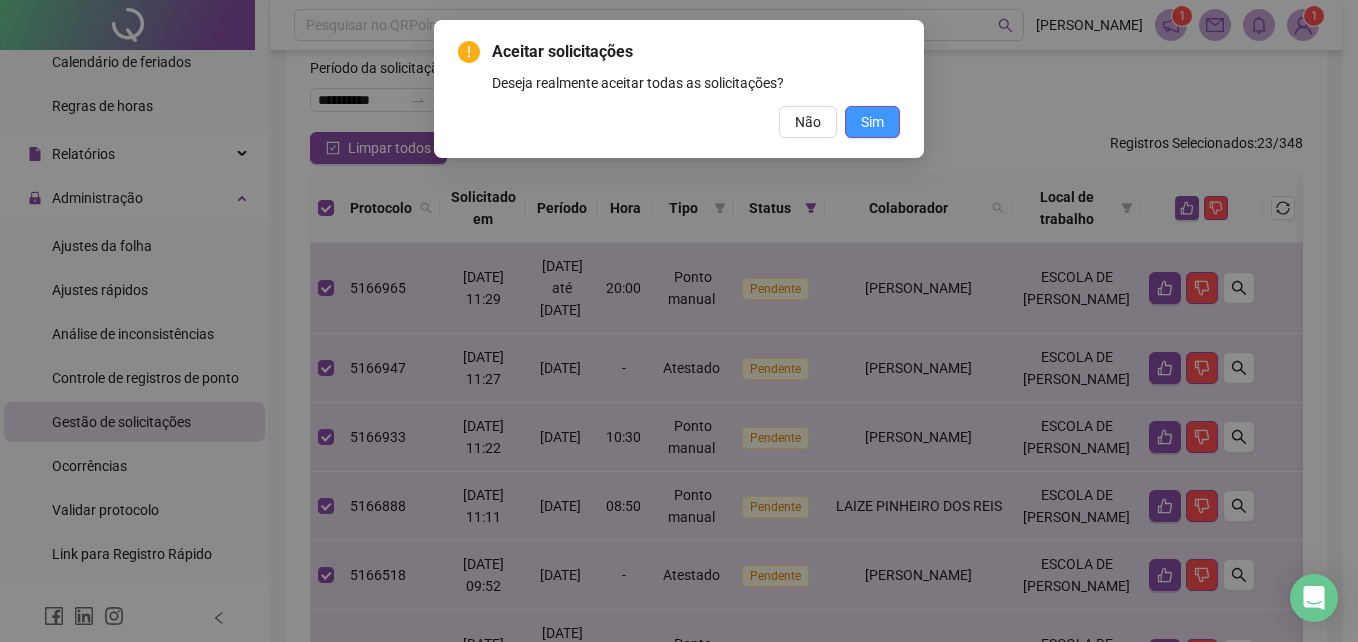click on "Sim" at bounding box center (872, 122) 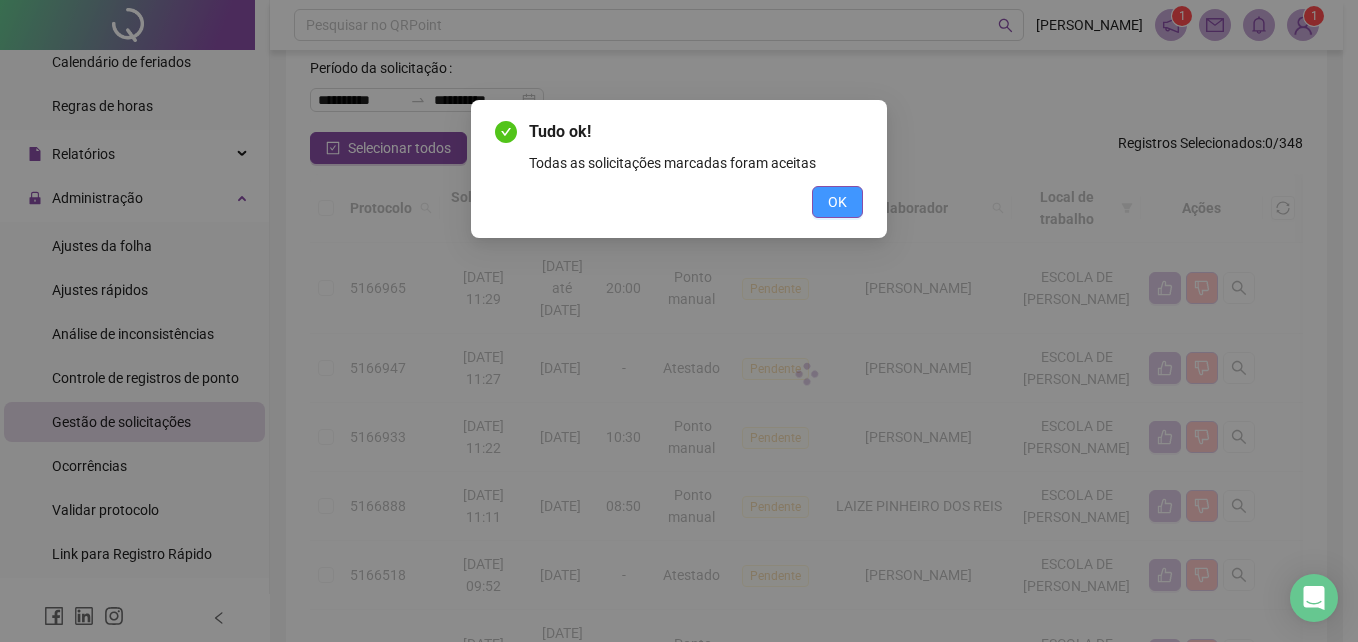 scroll, scrollTop: 0, scrollLeft: 0, axis: both 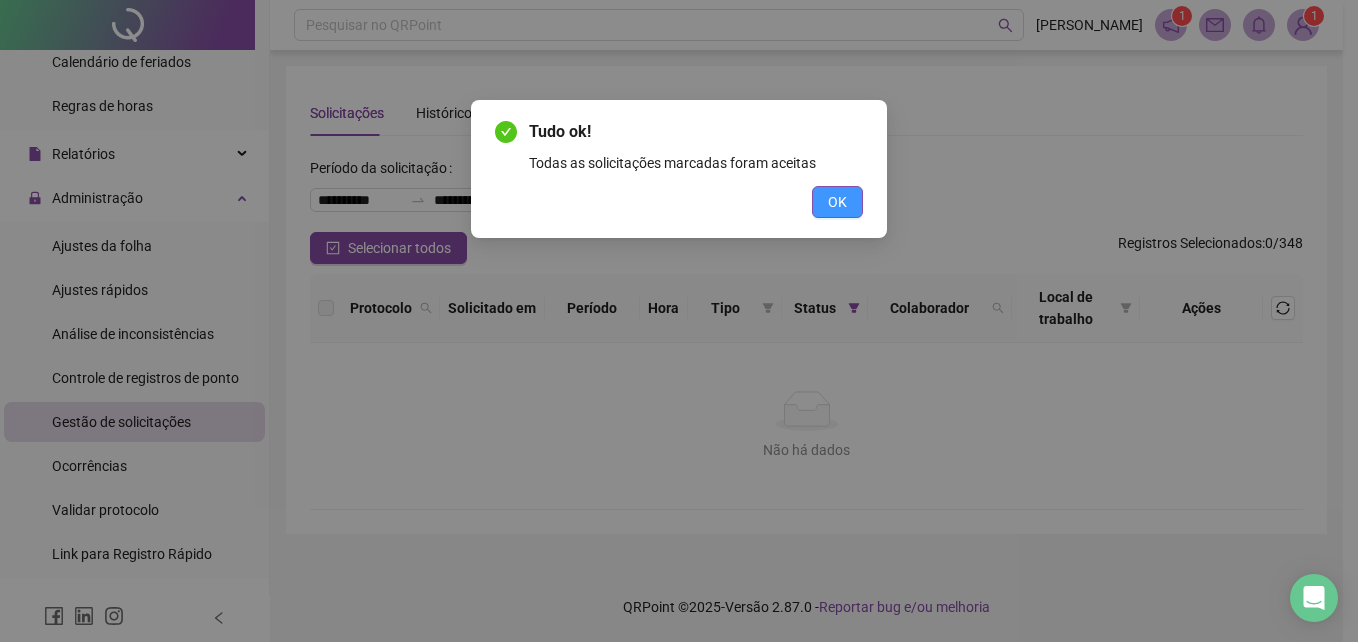 click on "OK" at bounding box center [837, 202] 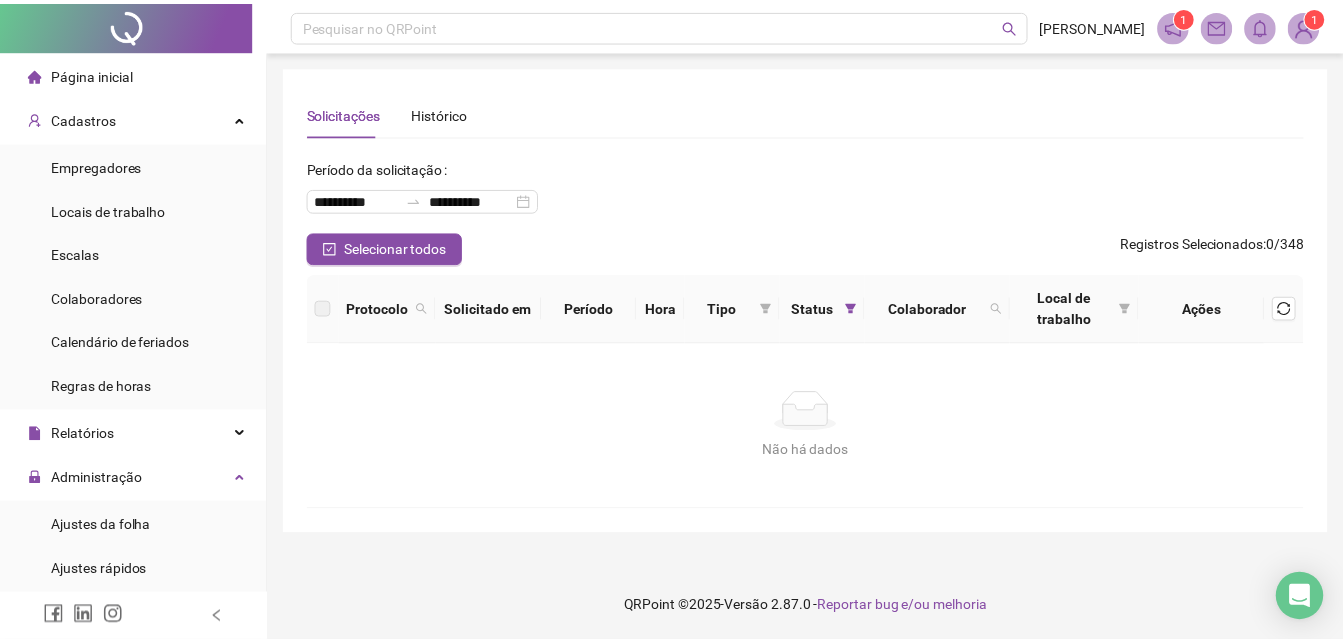 scroll, scrollTop: 0, scrollLeft: 0, axis: both 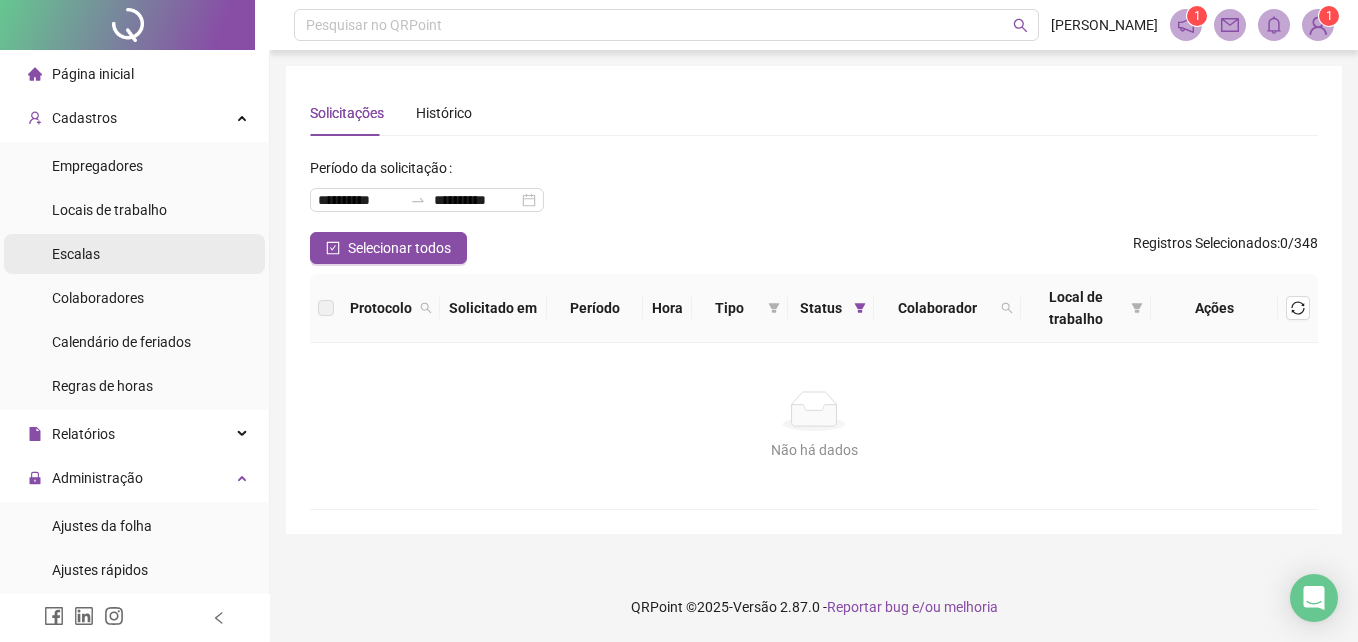 click on "Escalas" at bounding box center [134, 254] 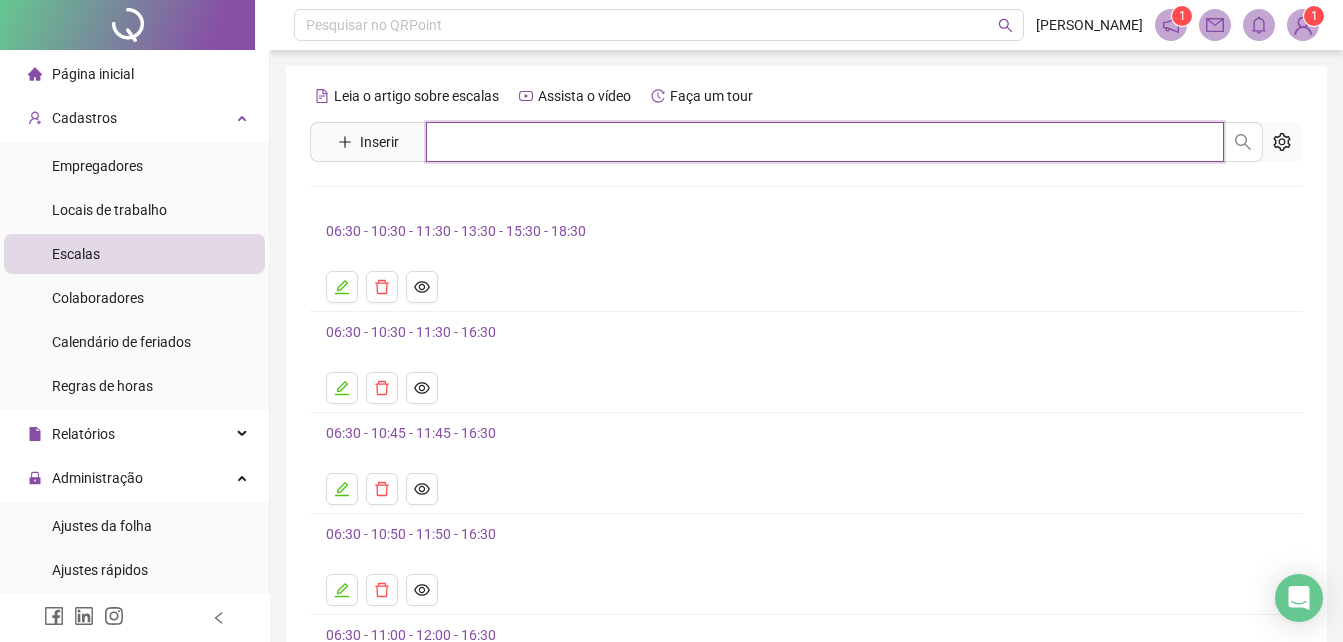 click at bounding box center [825, 142] 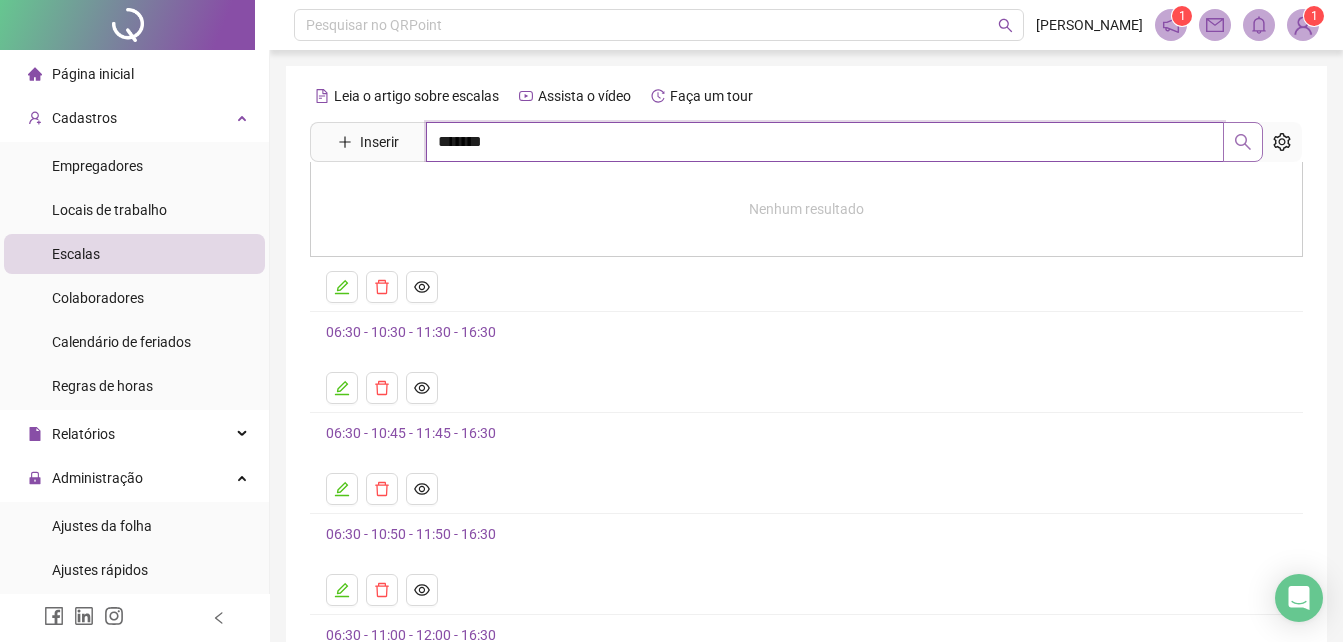 click at bounding box center [1243, 142] 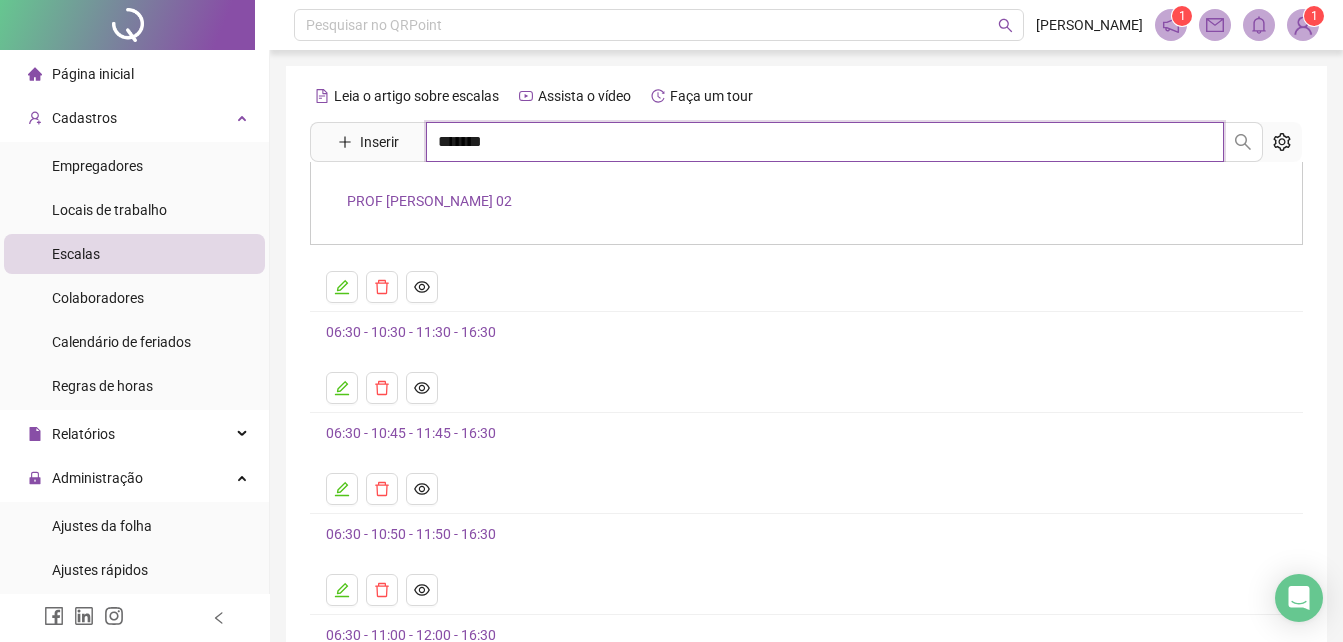 type on "*******" 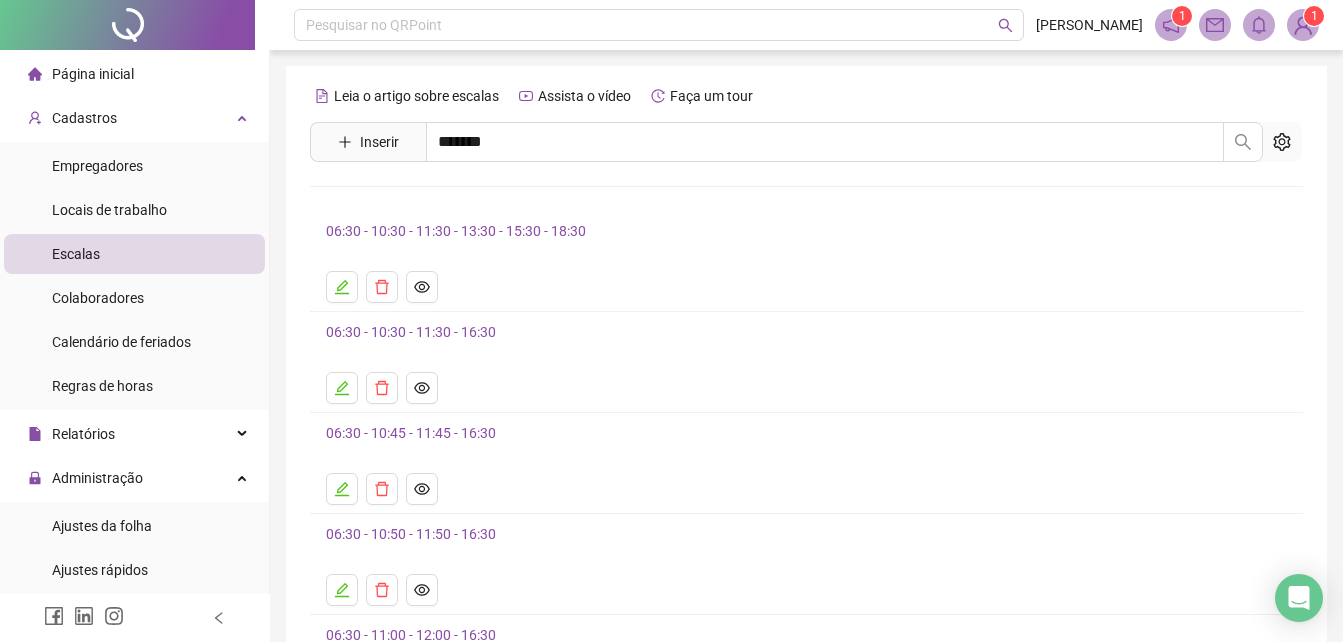 click on "PROF [PERSON_NAME] 02" at bounding box center (429, 201) 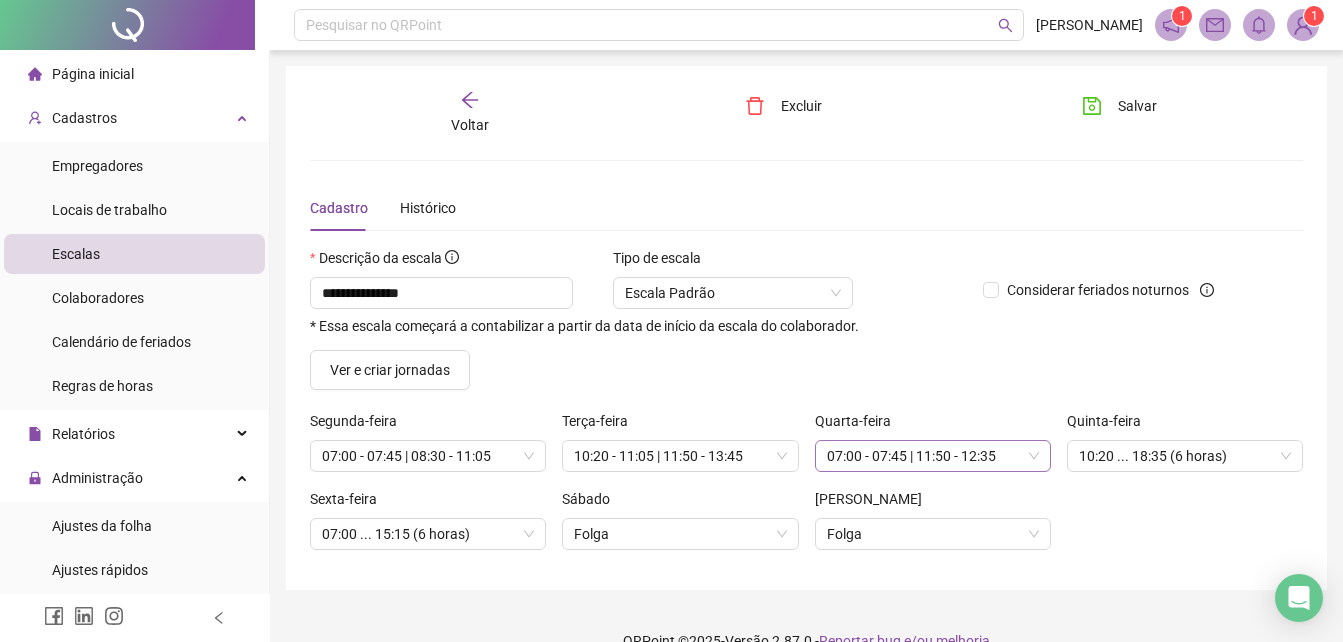 click on "07:00 - 07:45 | 11:50 - 12:35" at bounding box center (933, 456) 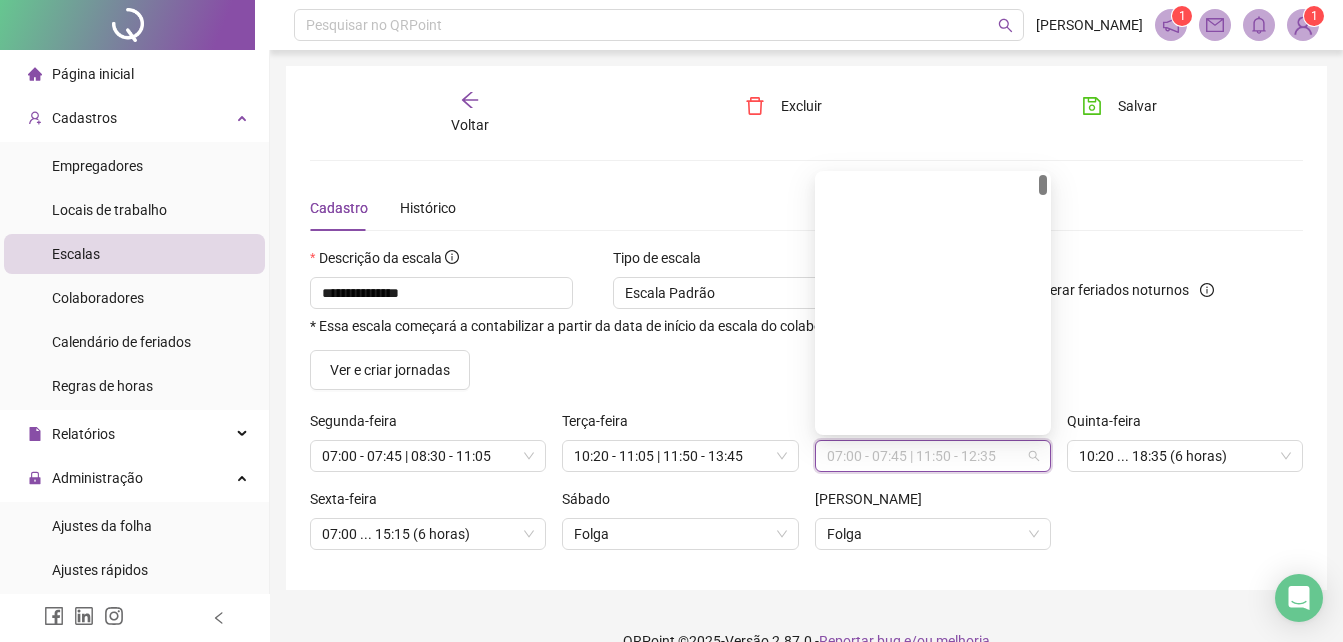 scroll, scrollTop: 0, scrollLeft: 0, axis: both 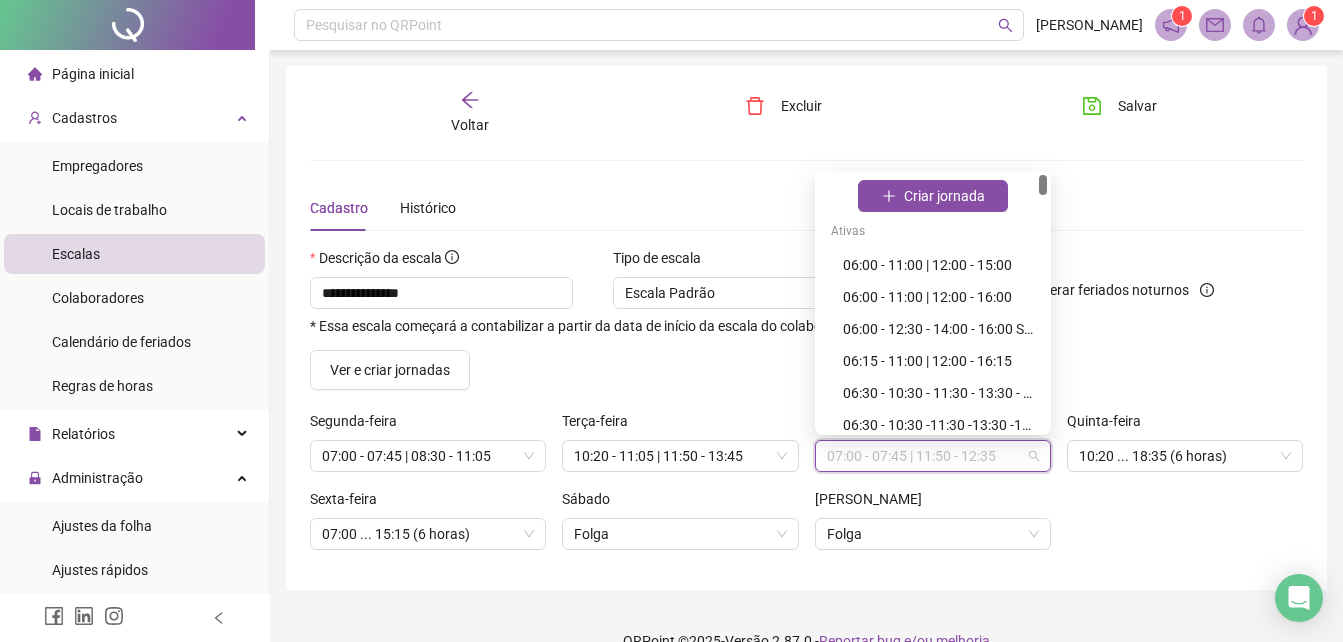 drag, startPoint x: 1040, startPoint y: 200, endPoint x: 996, endPoint y: 160, distance: 59.464275 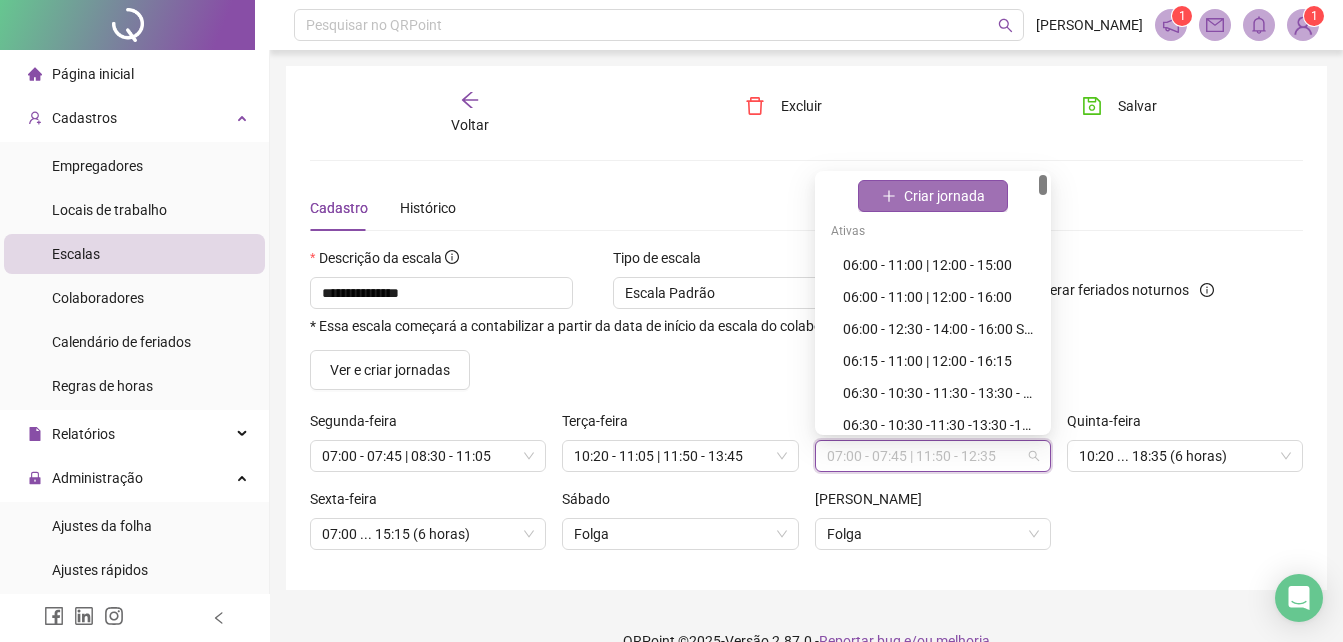 click on "Criar jornada" at bounding box center [944, 196] 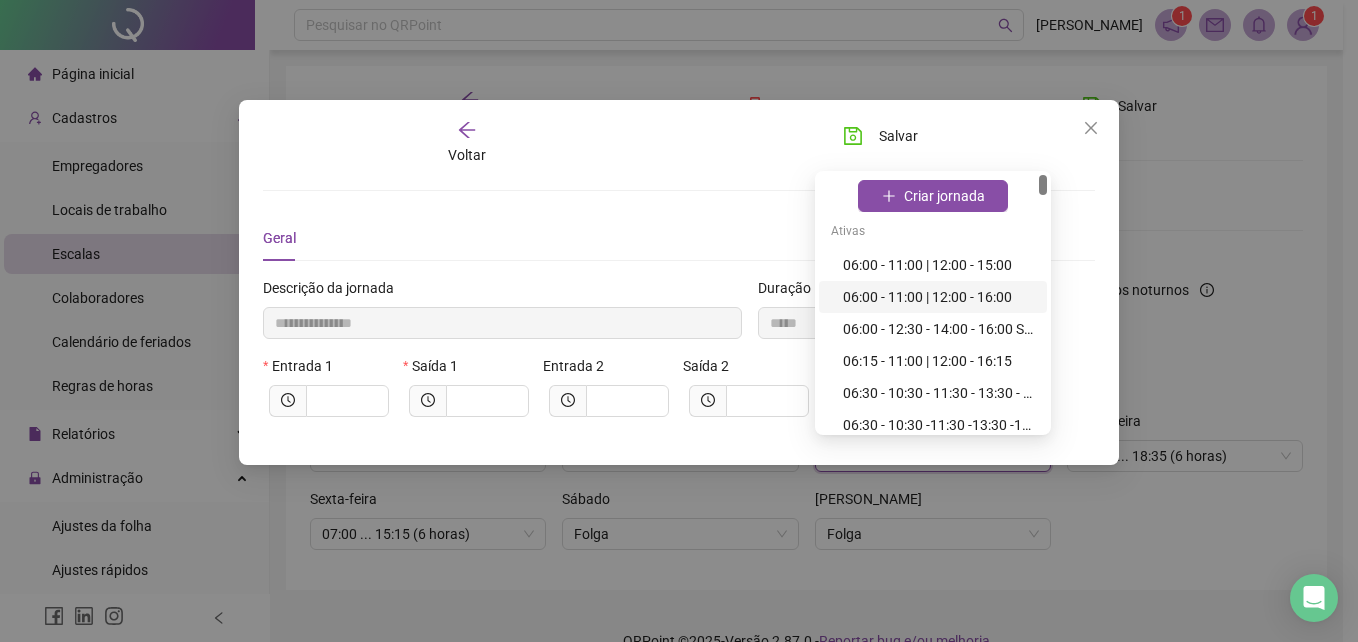 type 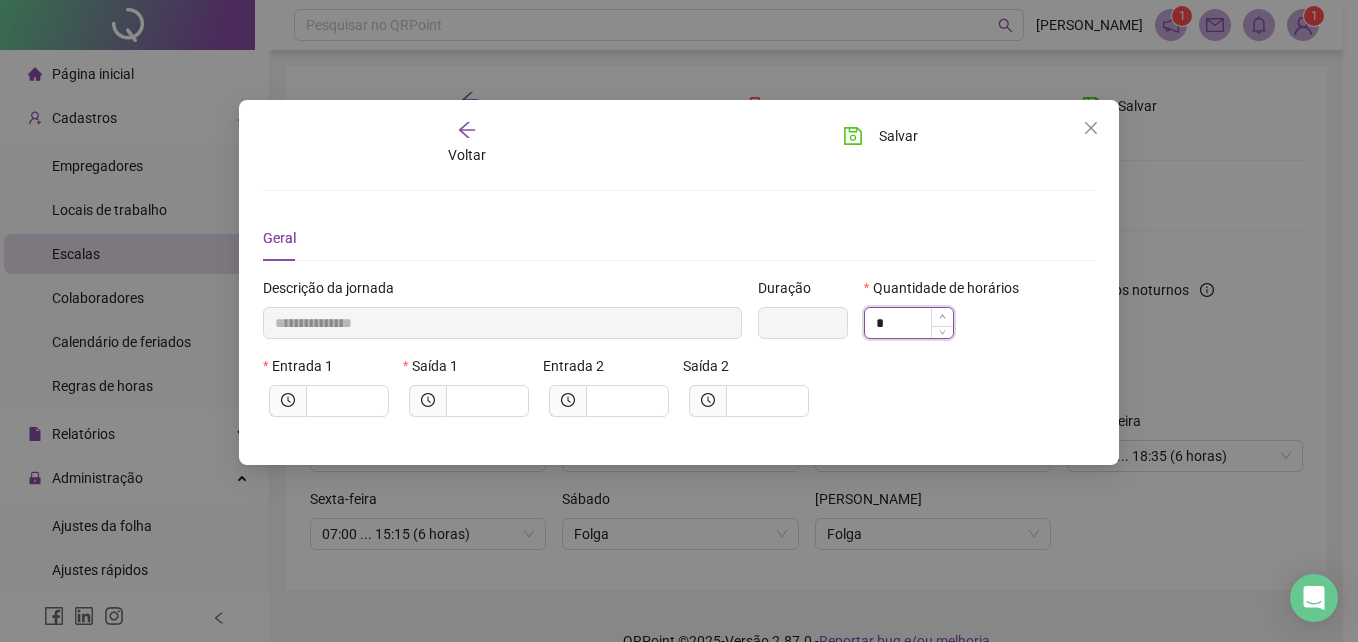 type on "**********" 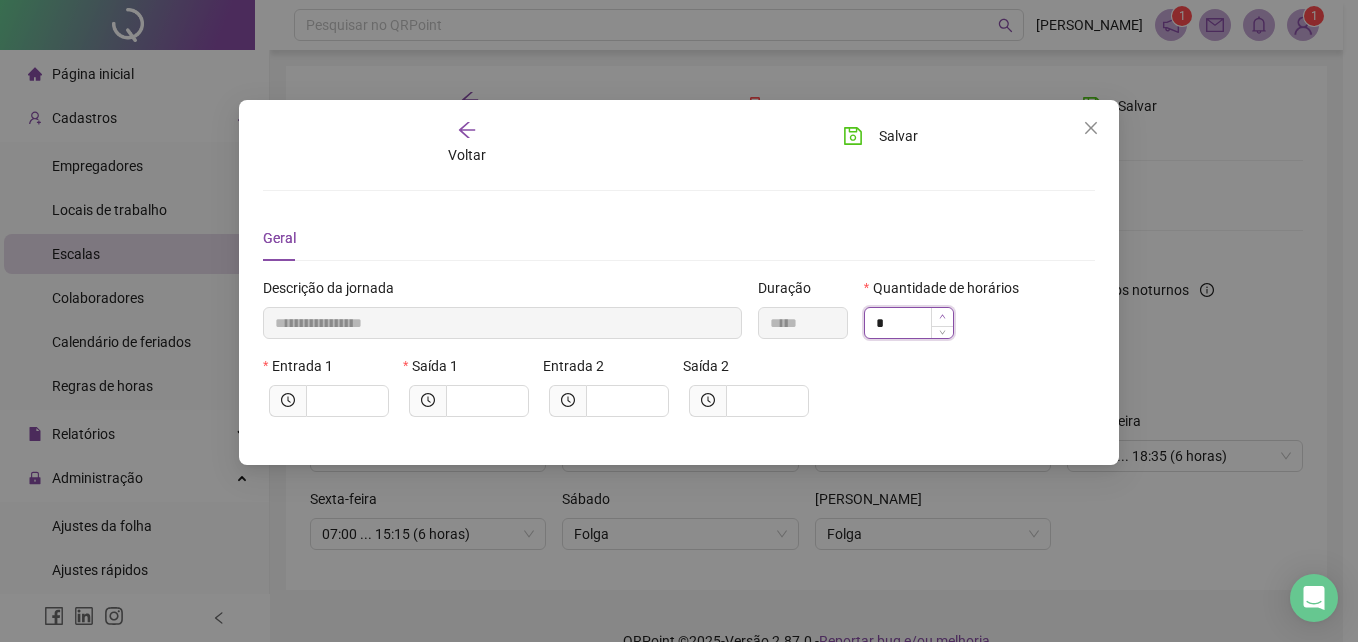 click 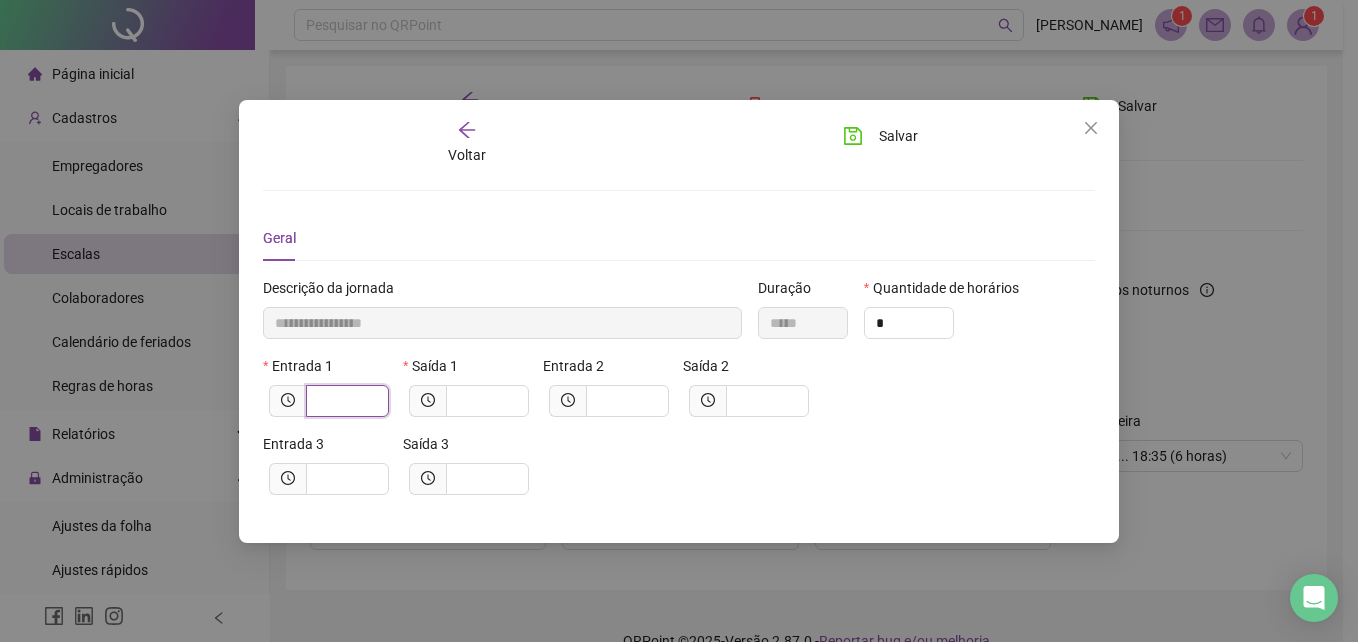 click at bounding box center [345, 401] 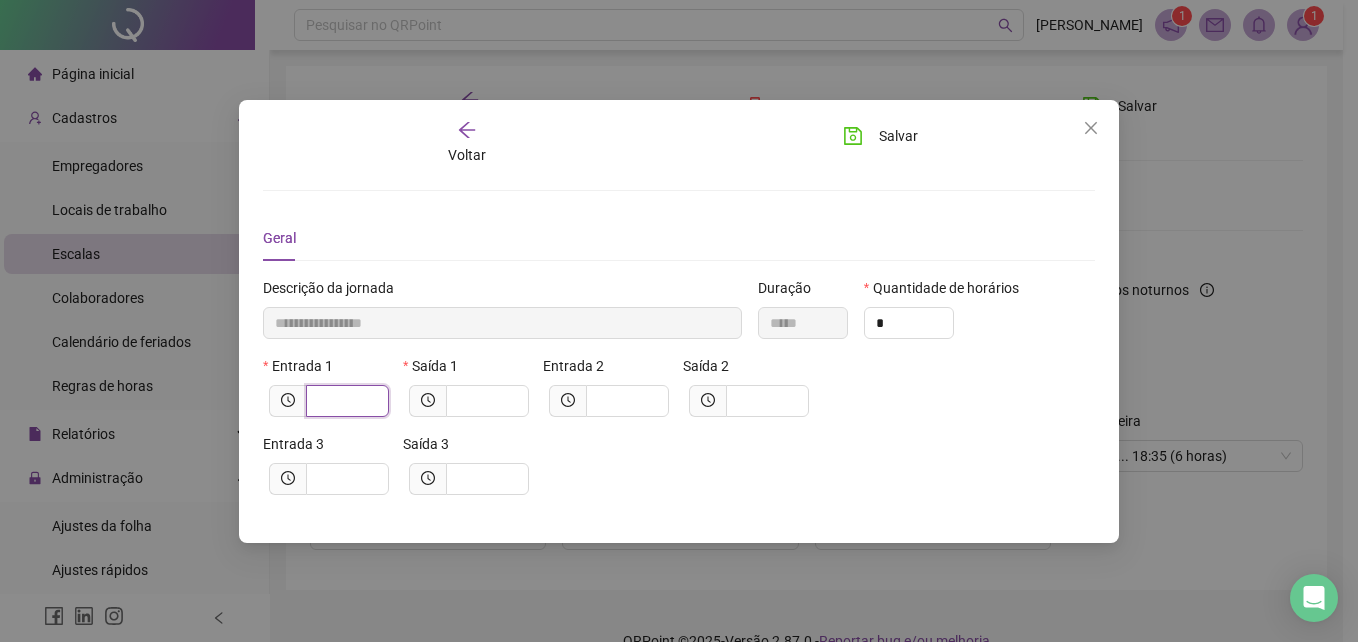 type on "*****" 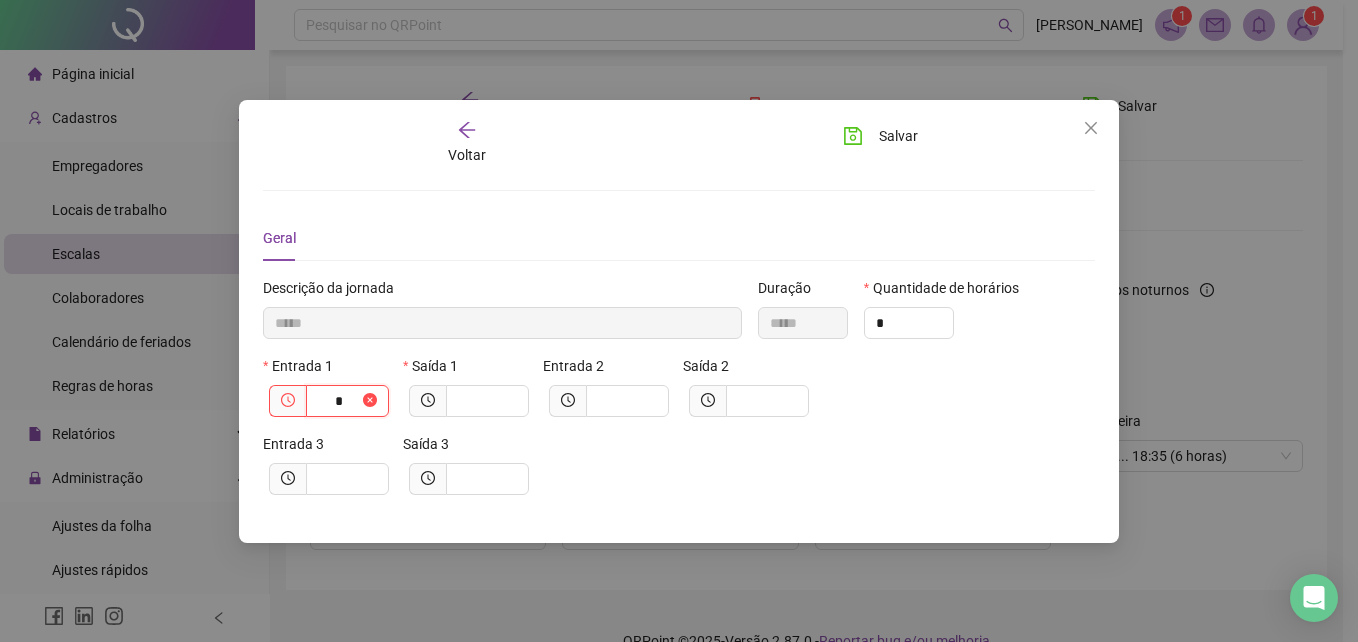 type on "******" 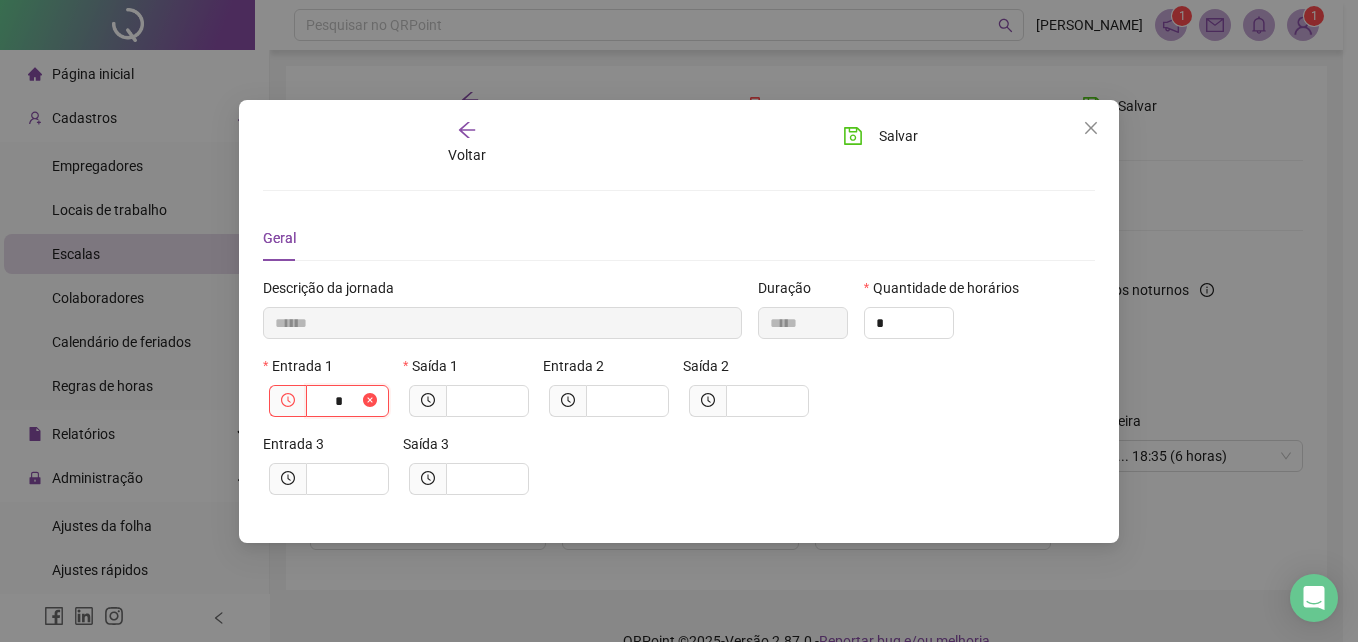 type on "**" 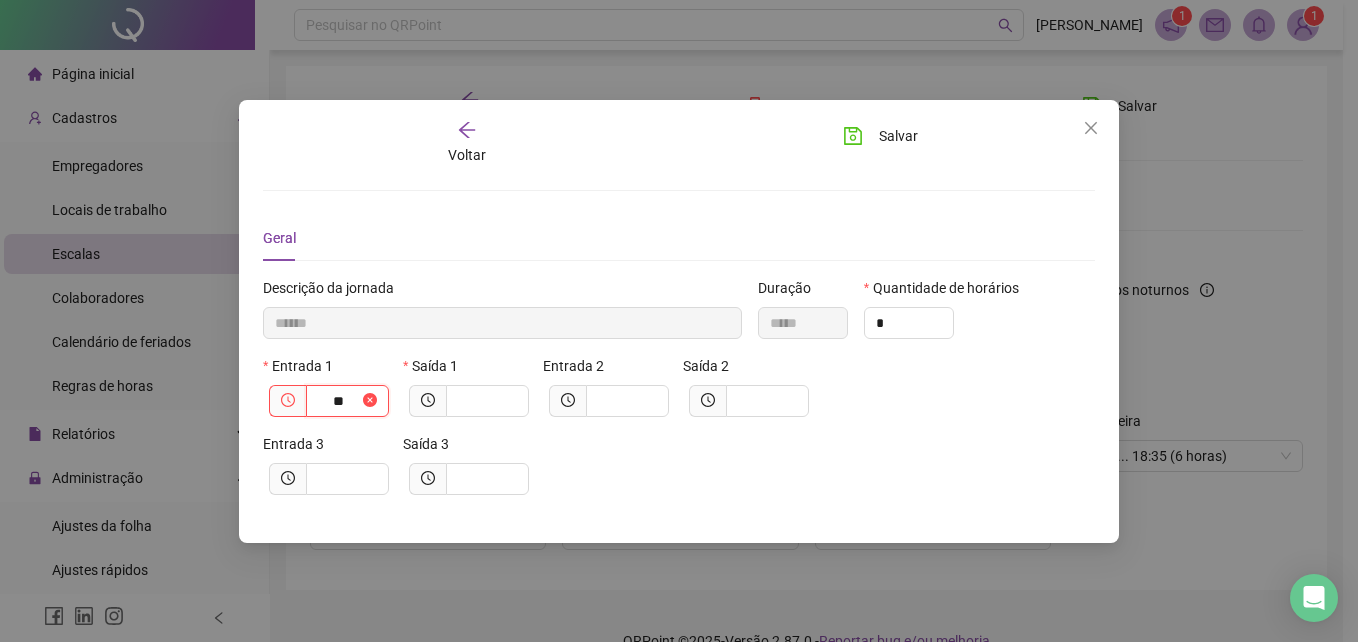 type on "********" 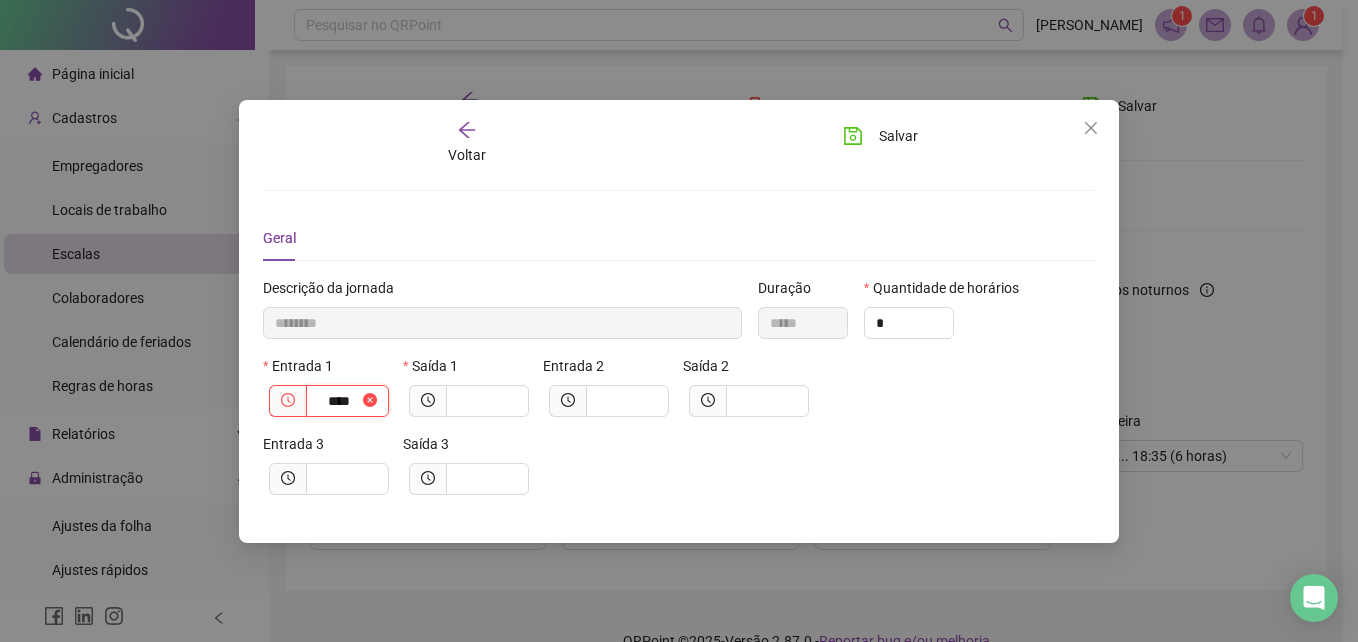 type on "*********" 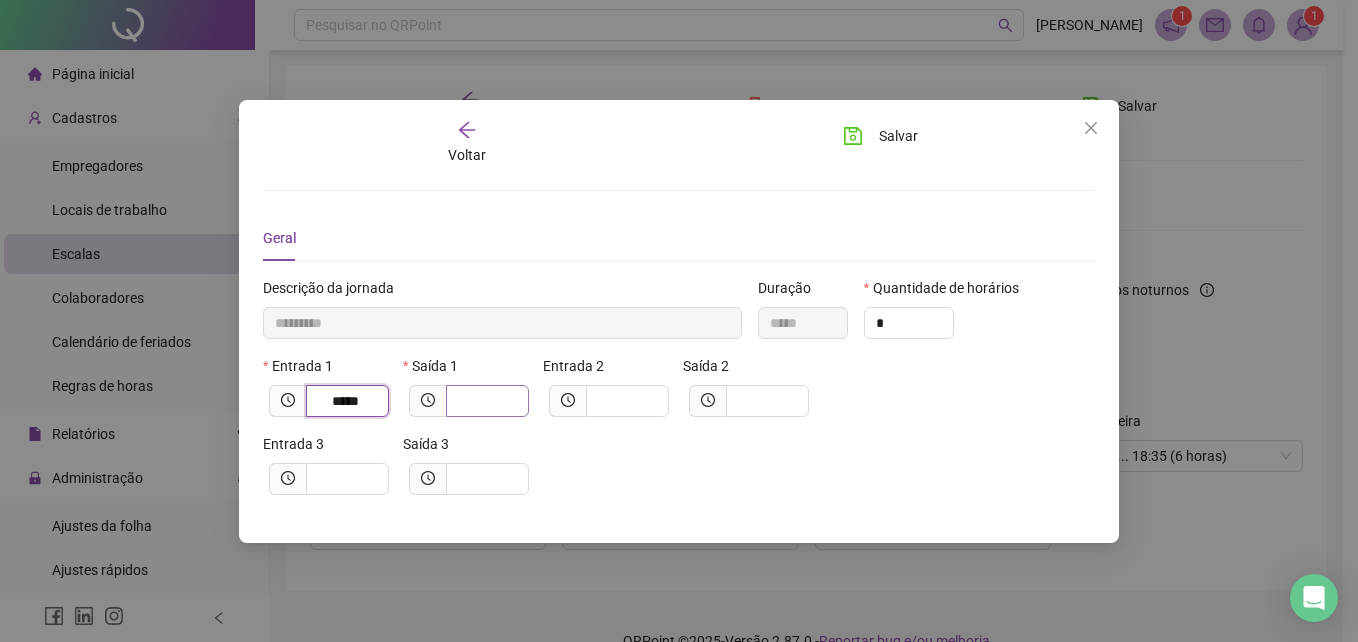 type on "*****" 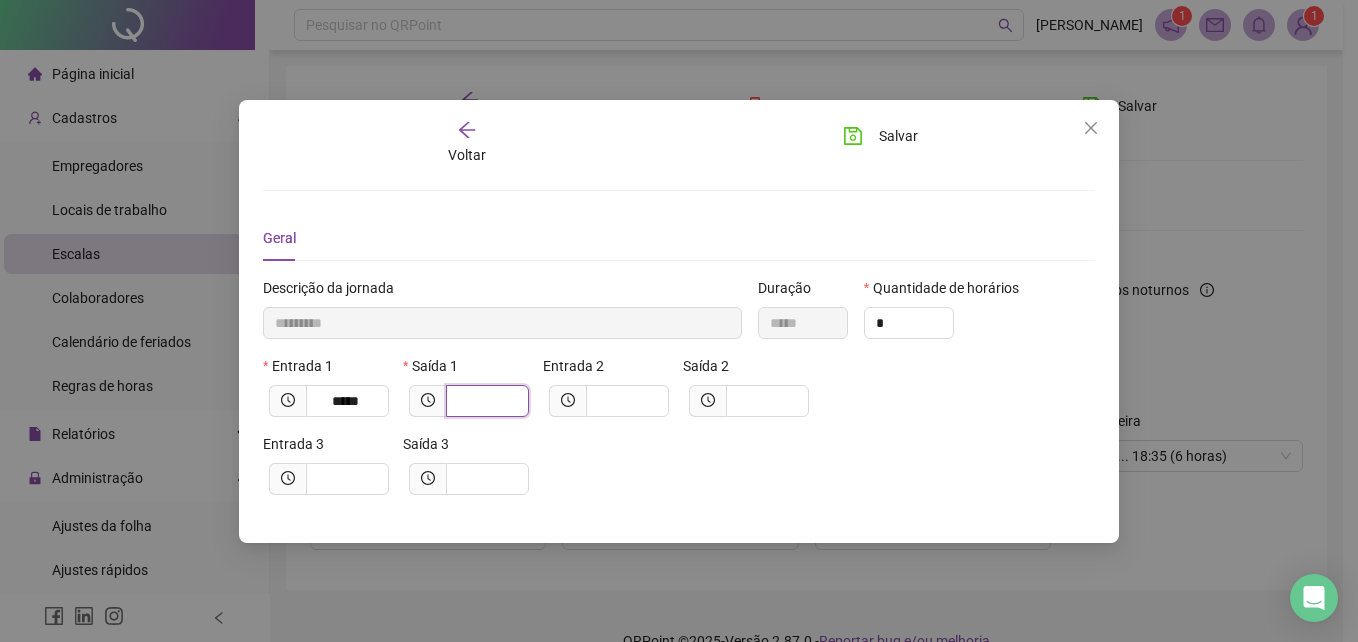 click at bounding box center [485, 401] 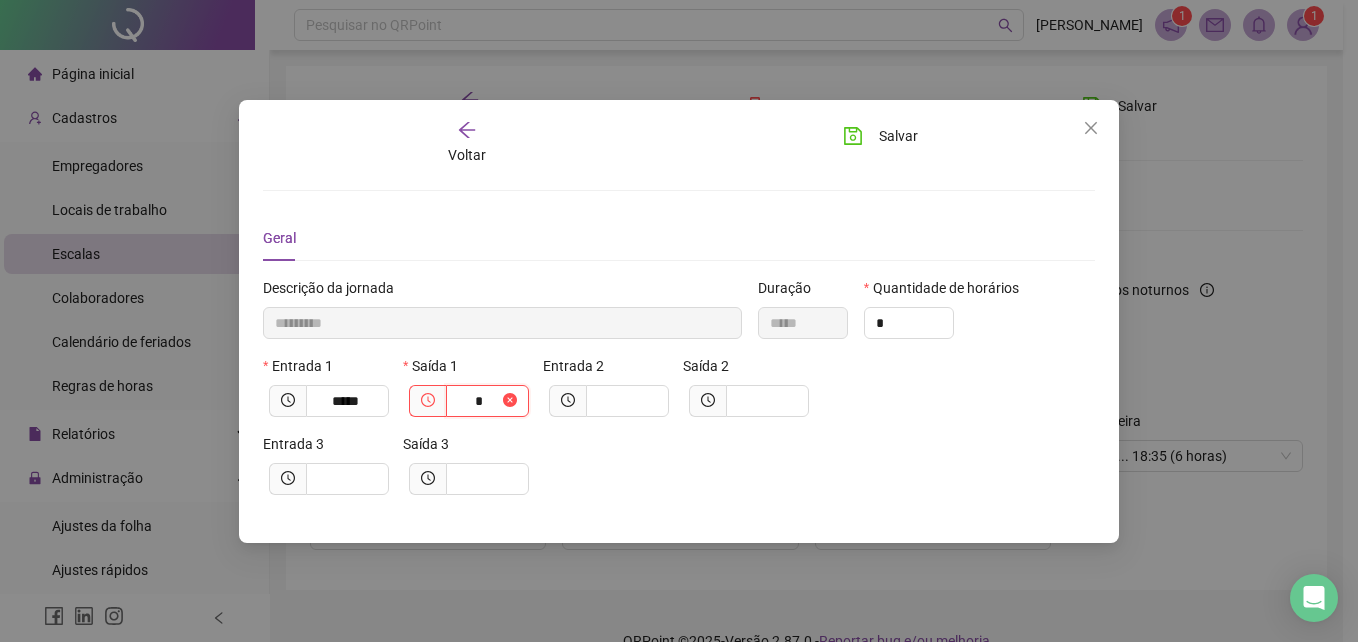 type on "**********" 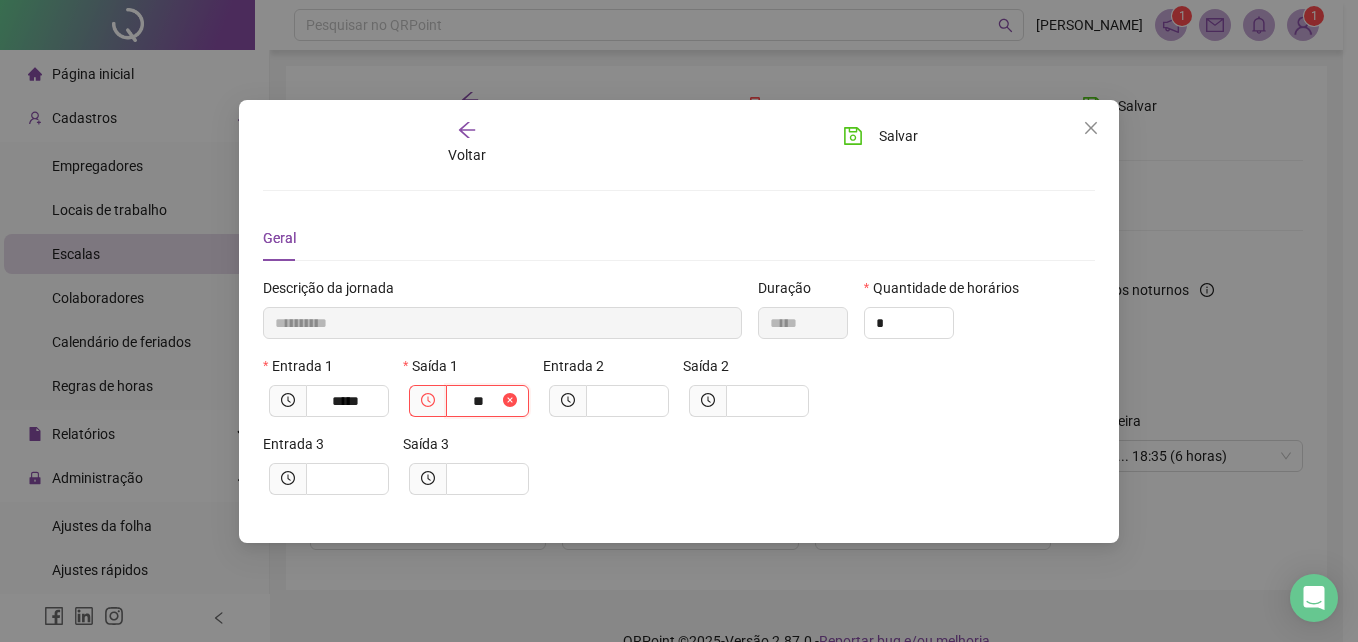 type on "**********" 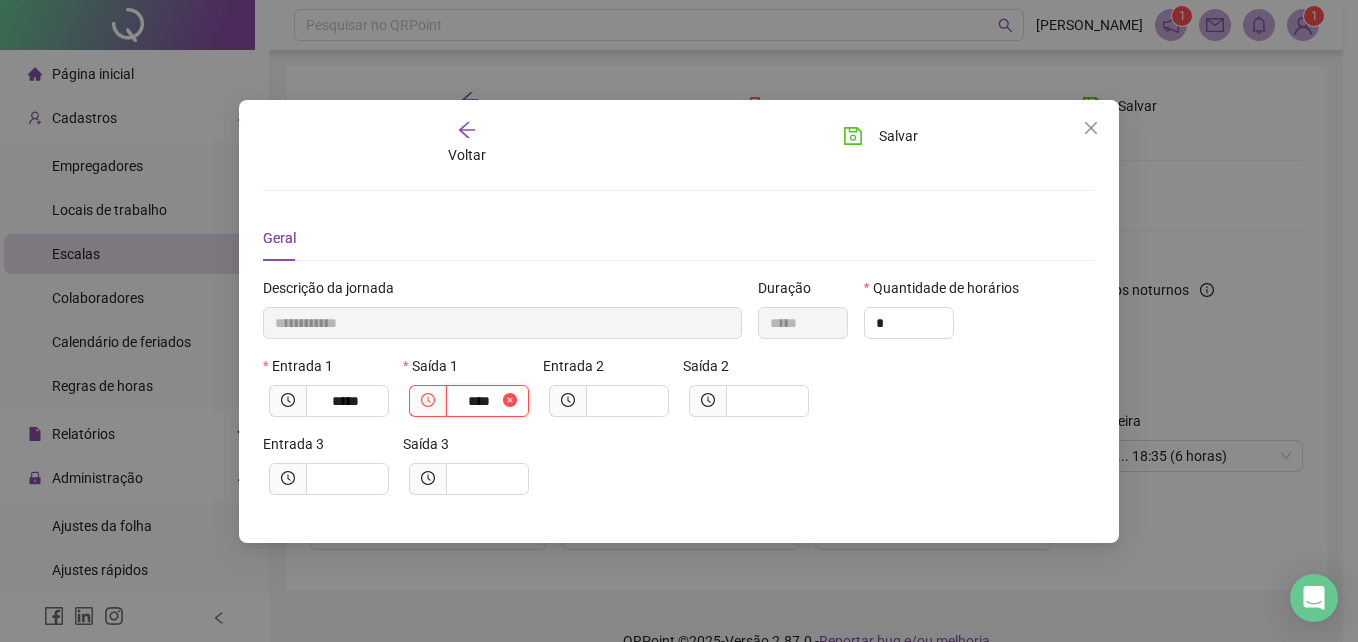 type on "**********" 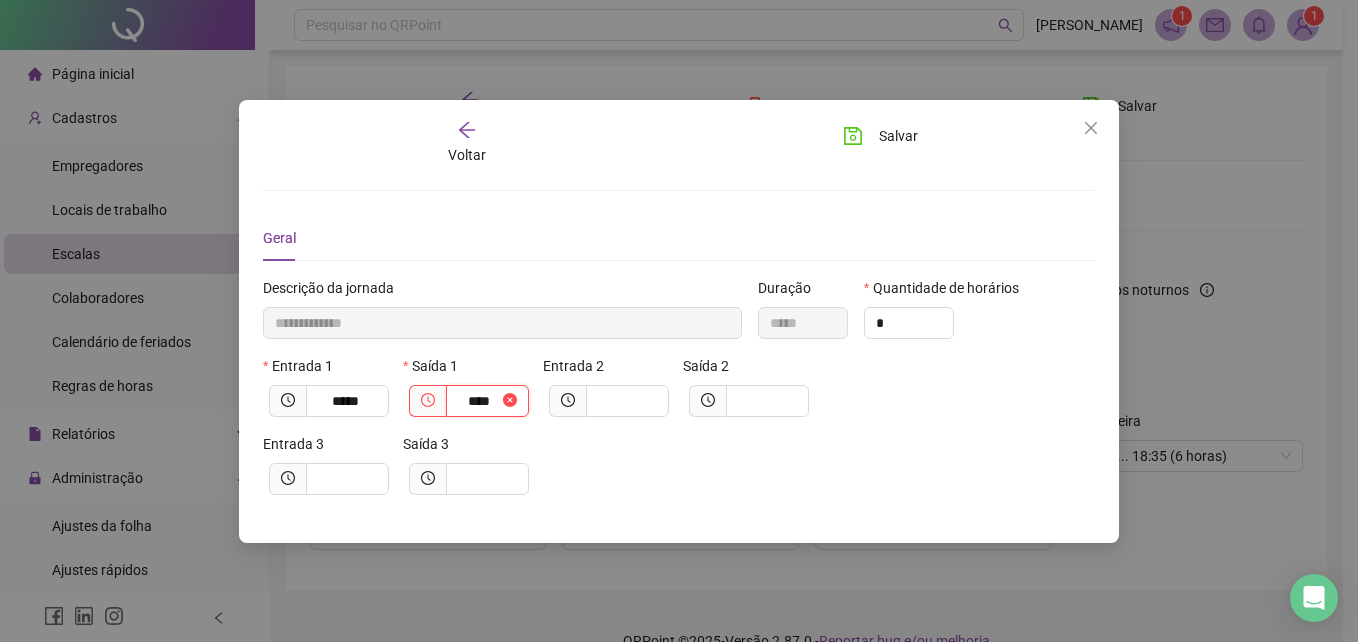 type on "*****" 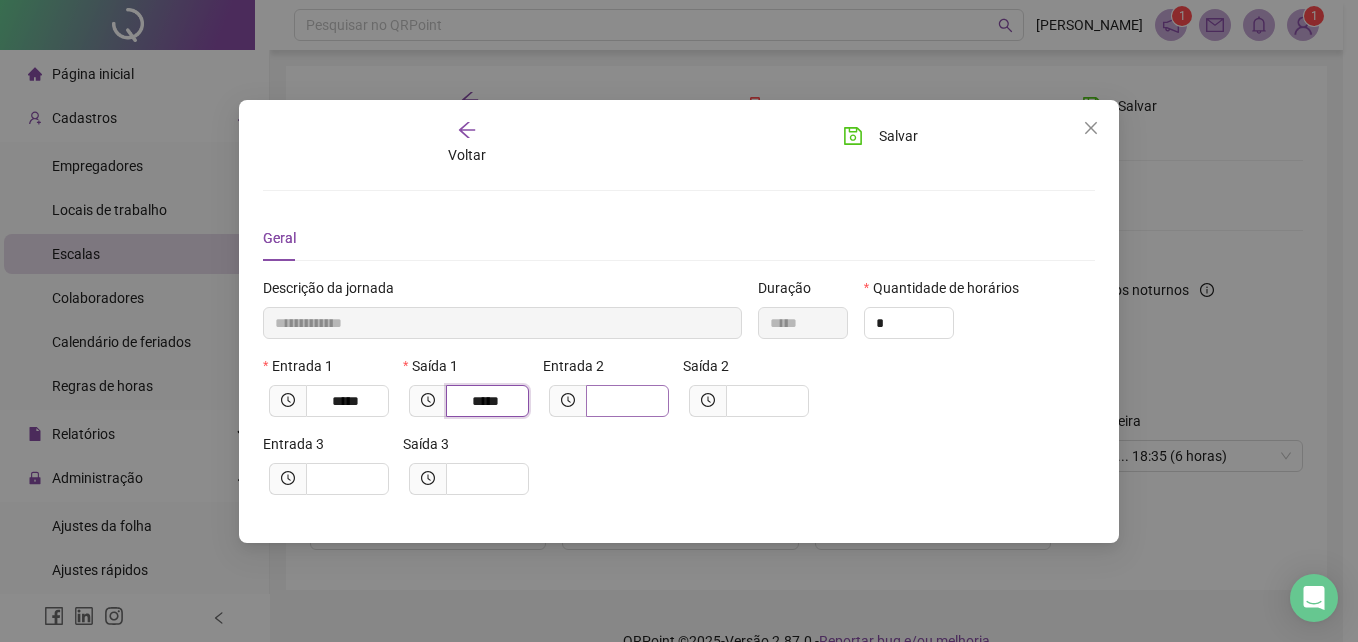 type on "*****" 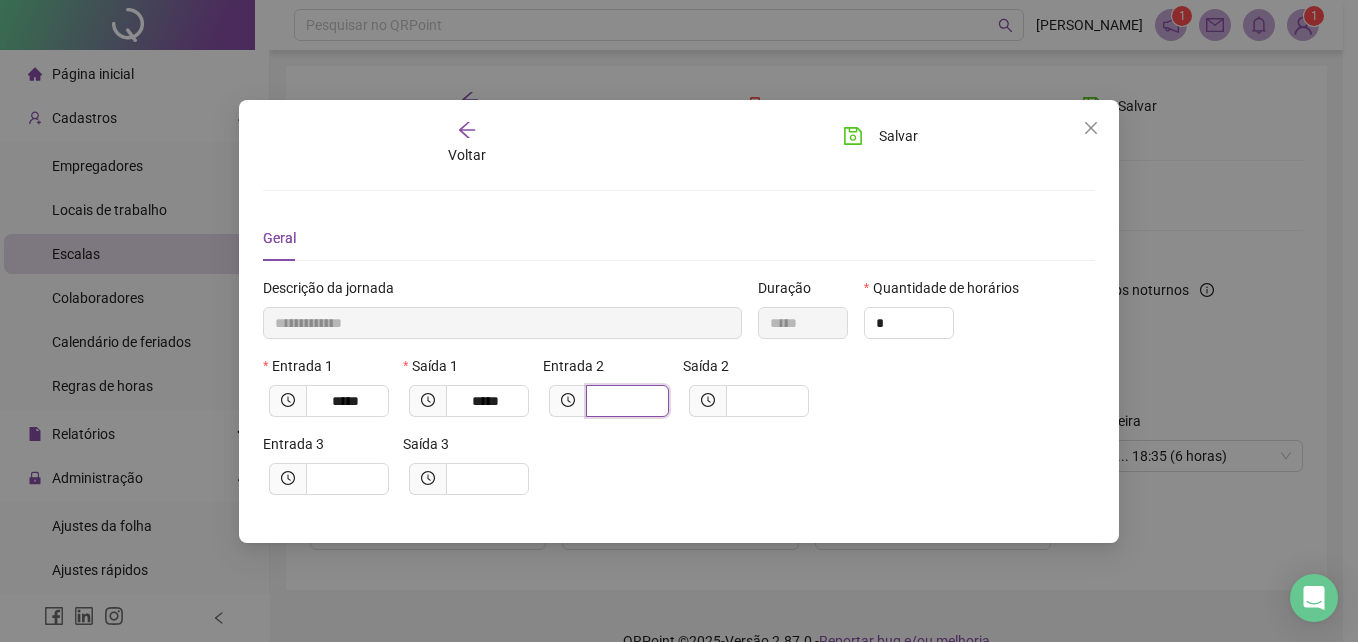 click at bounding box center (625, 401) 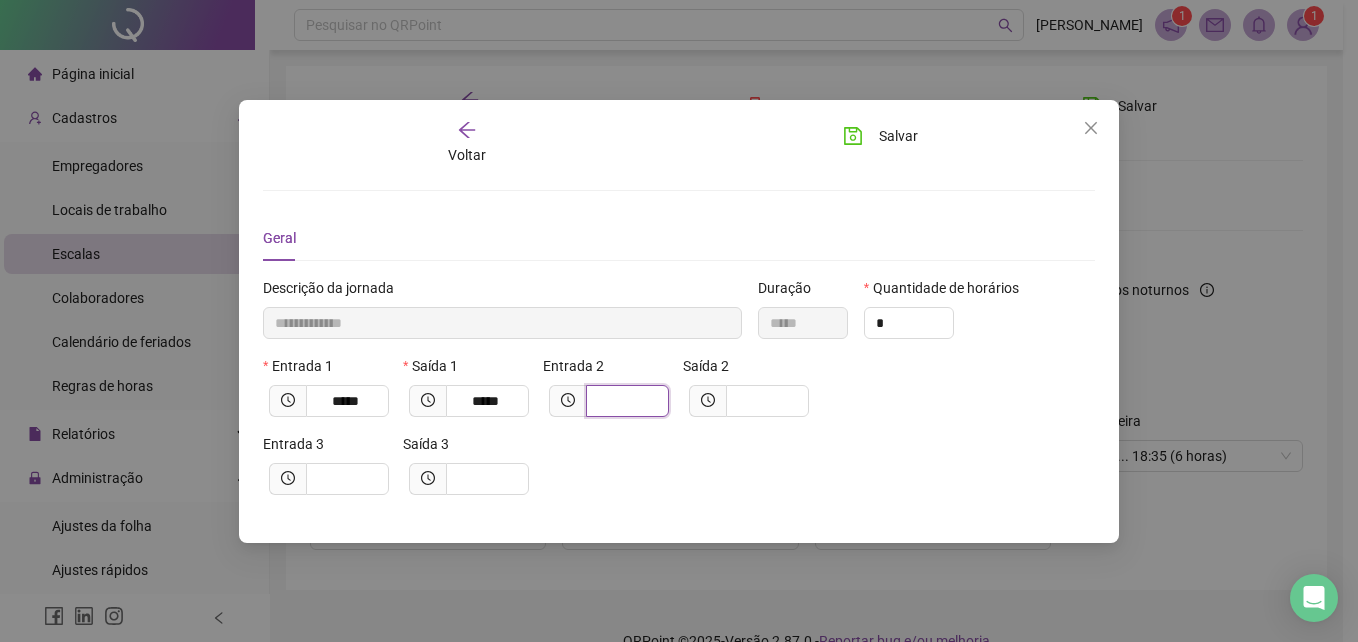 type on "**********" 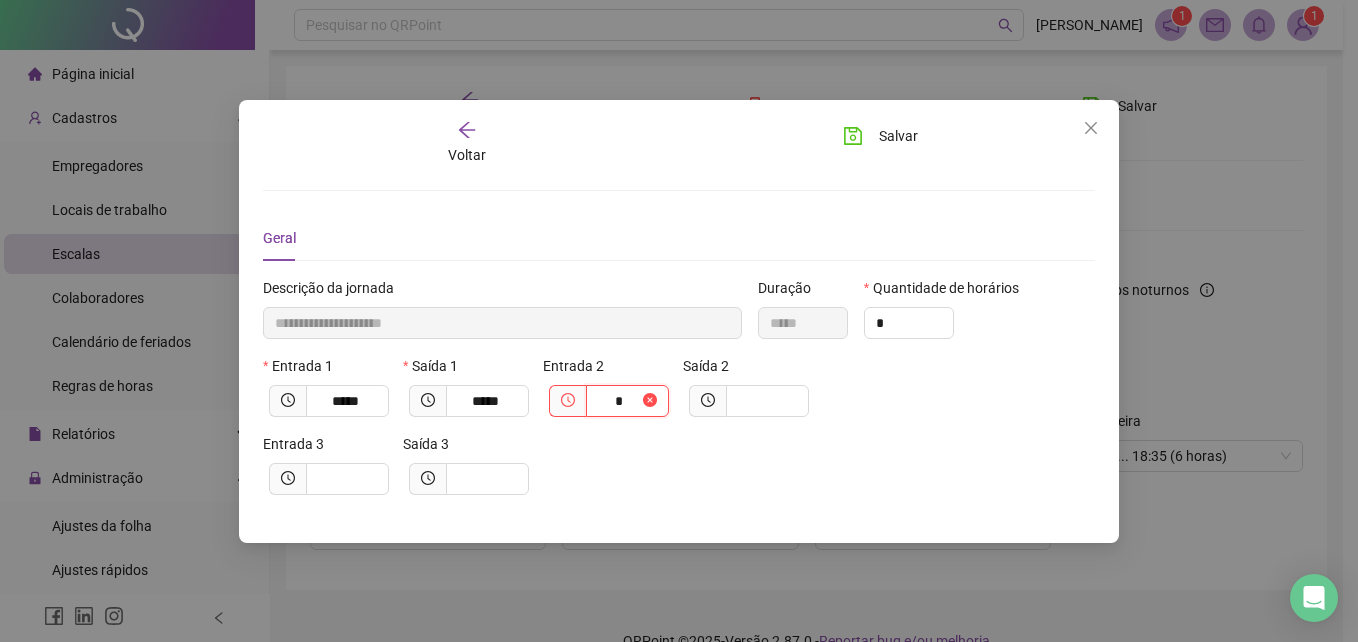 type on "**********" 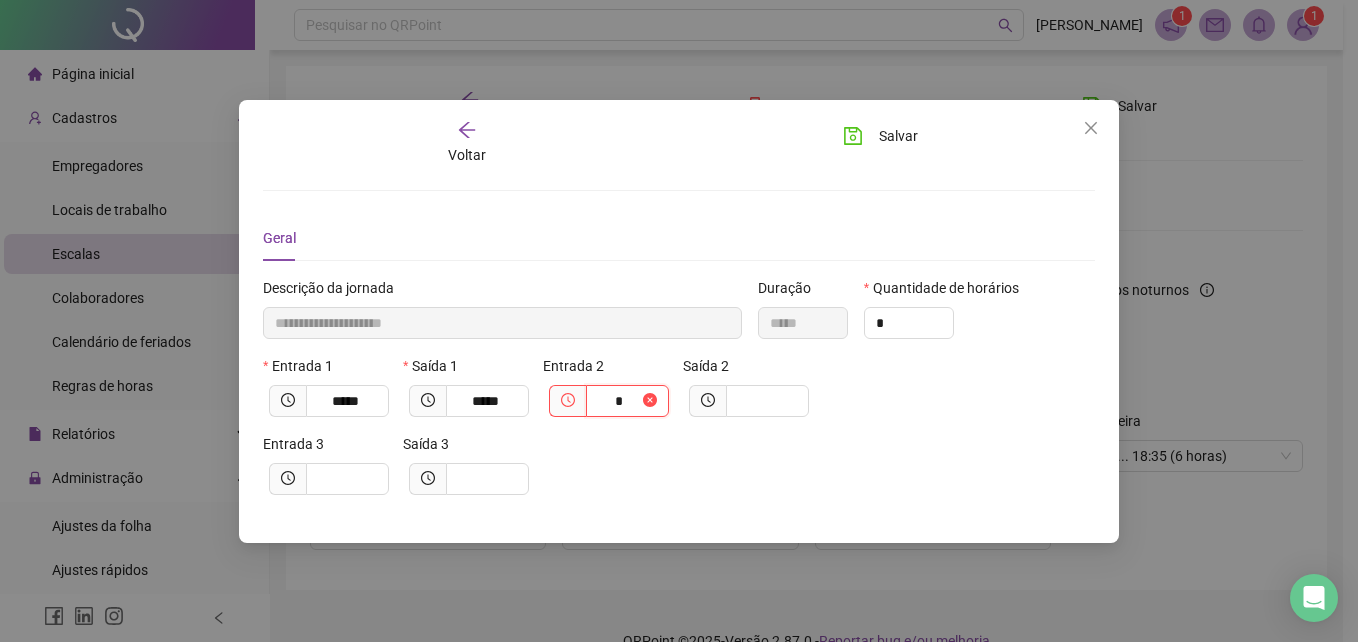 type on "**" 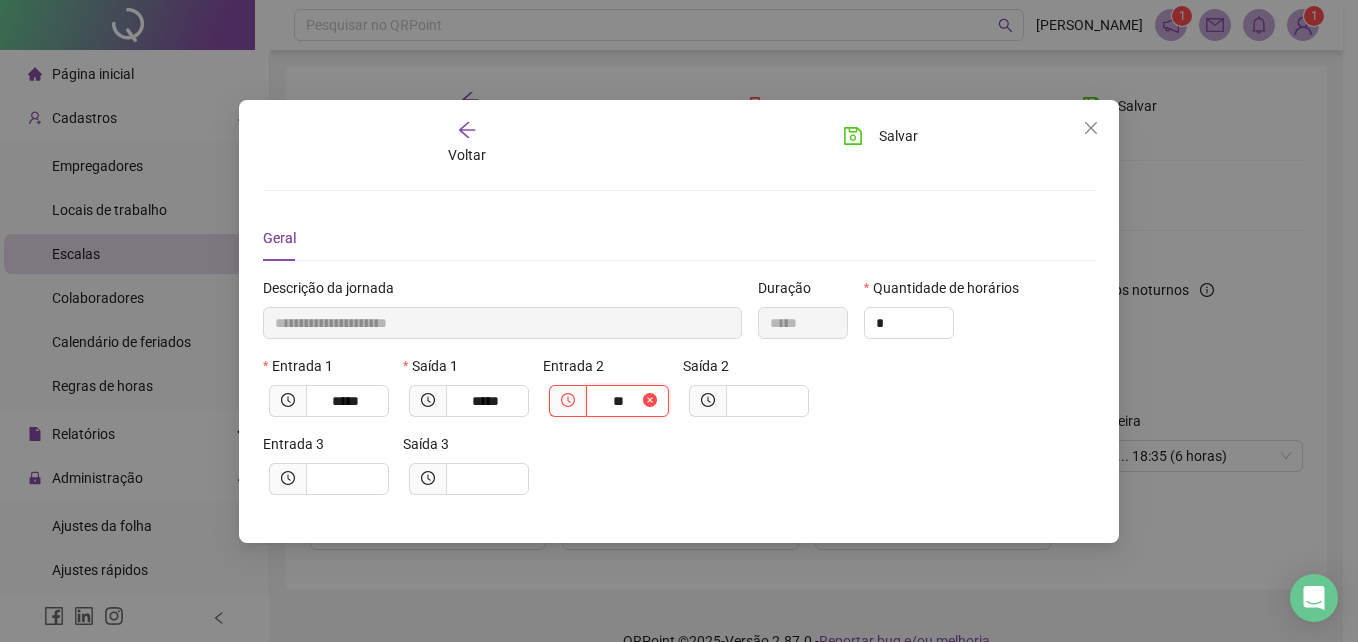 type on "**********" 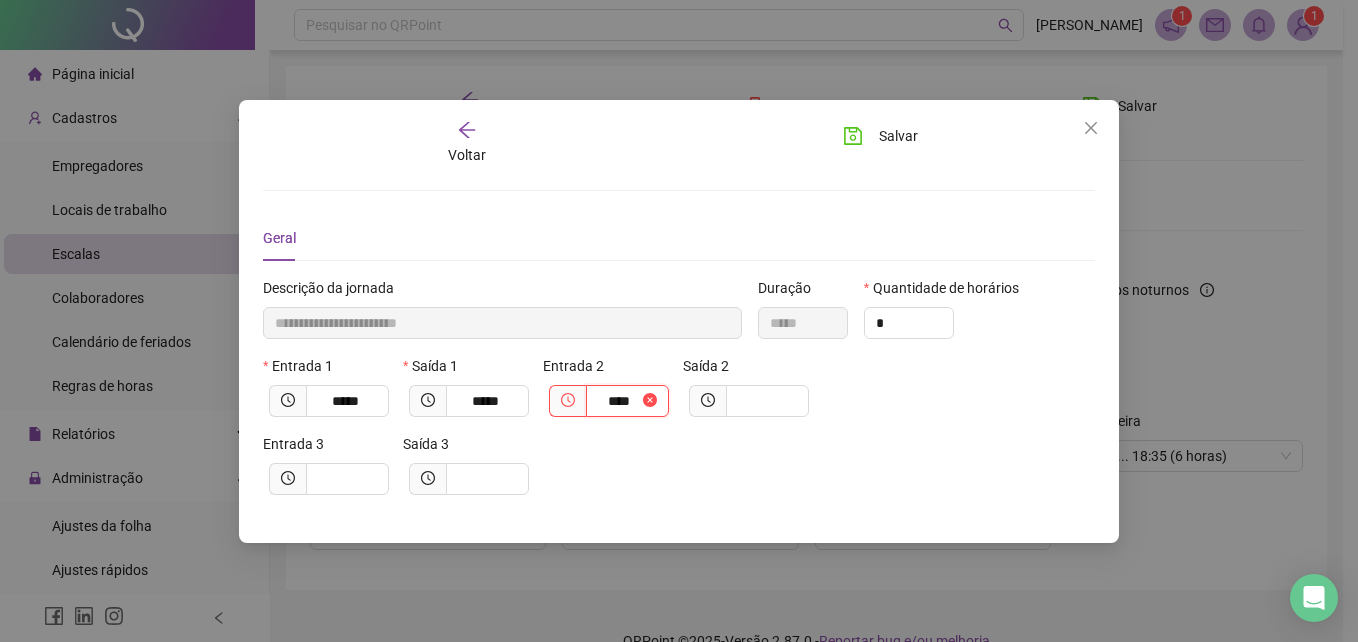 type on "**********" 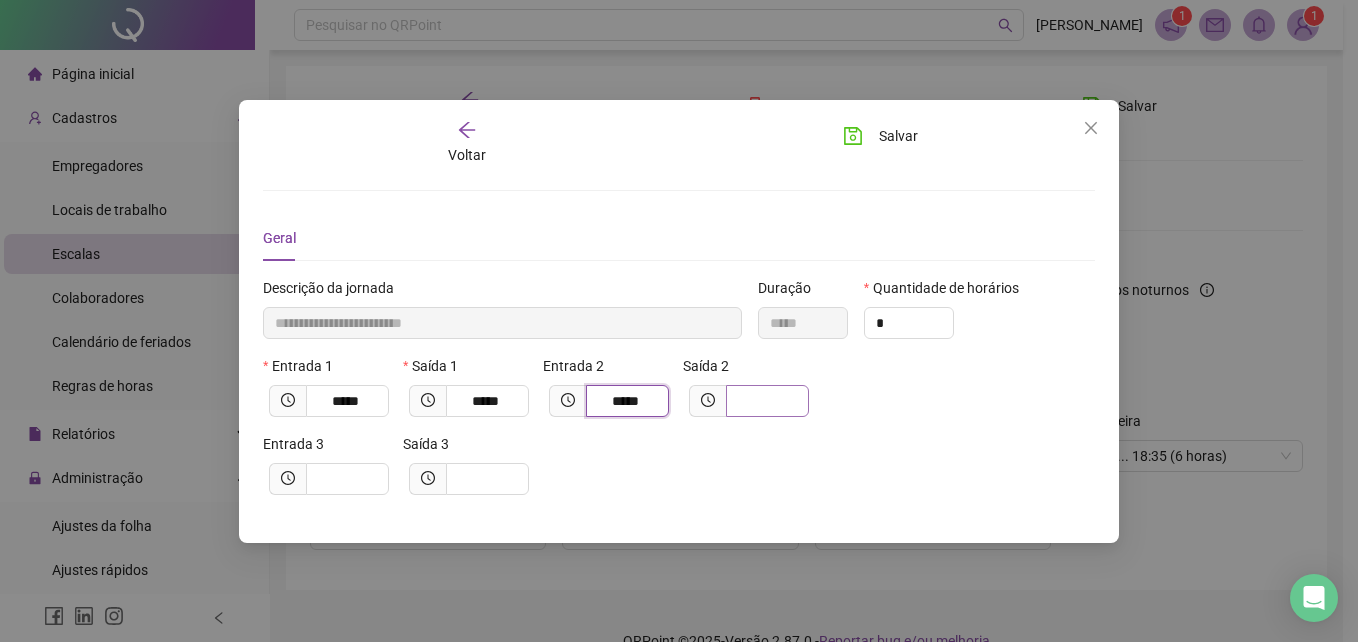 type on "*****" 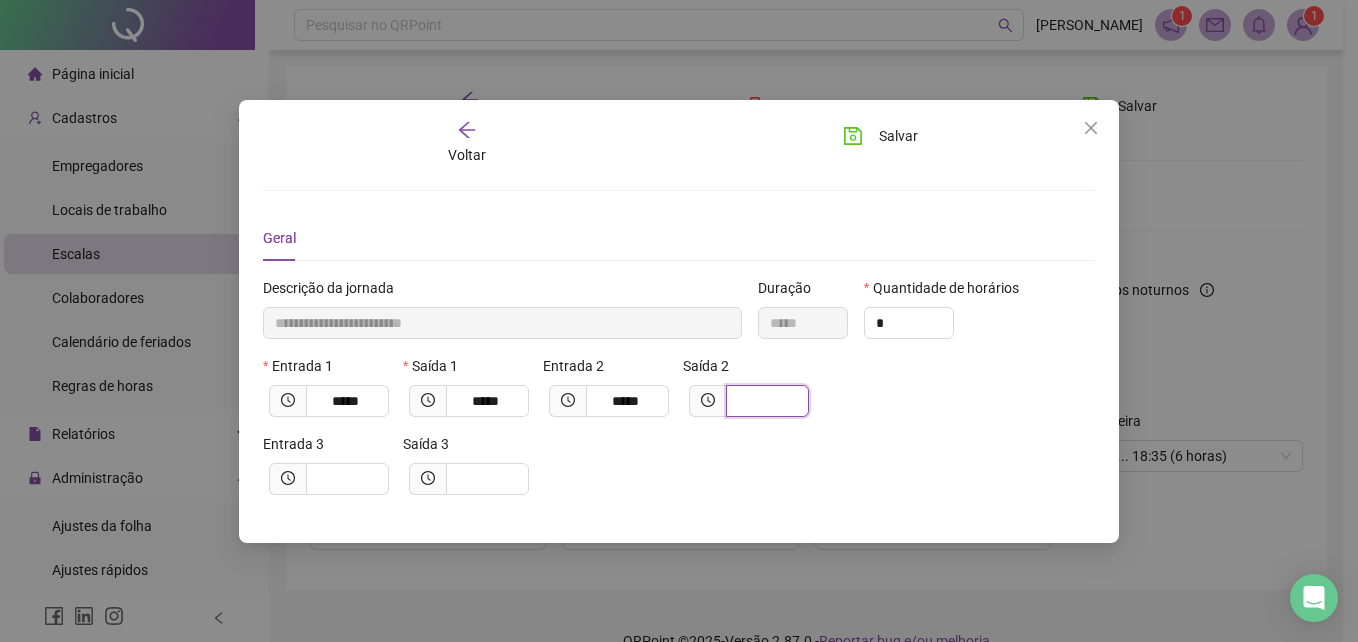 click at bounding box center [765, 401] 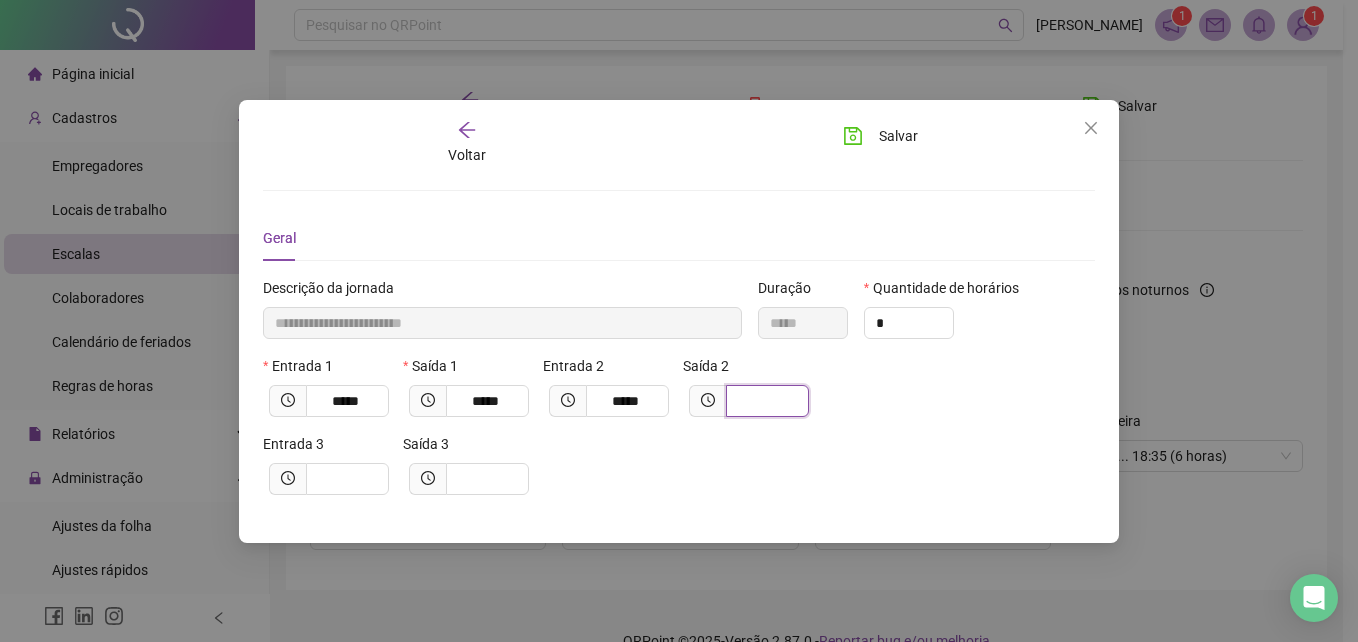 type on "**********" 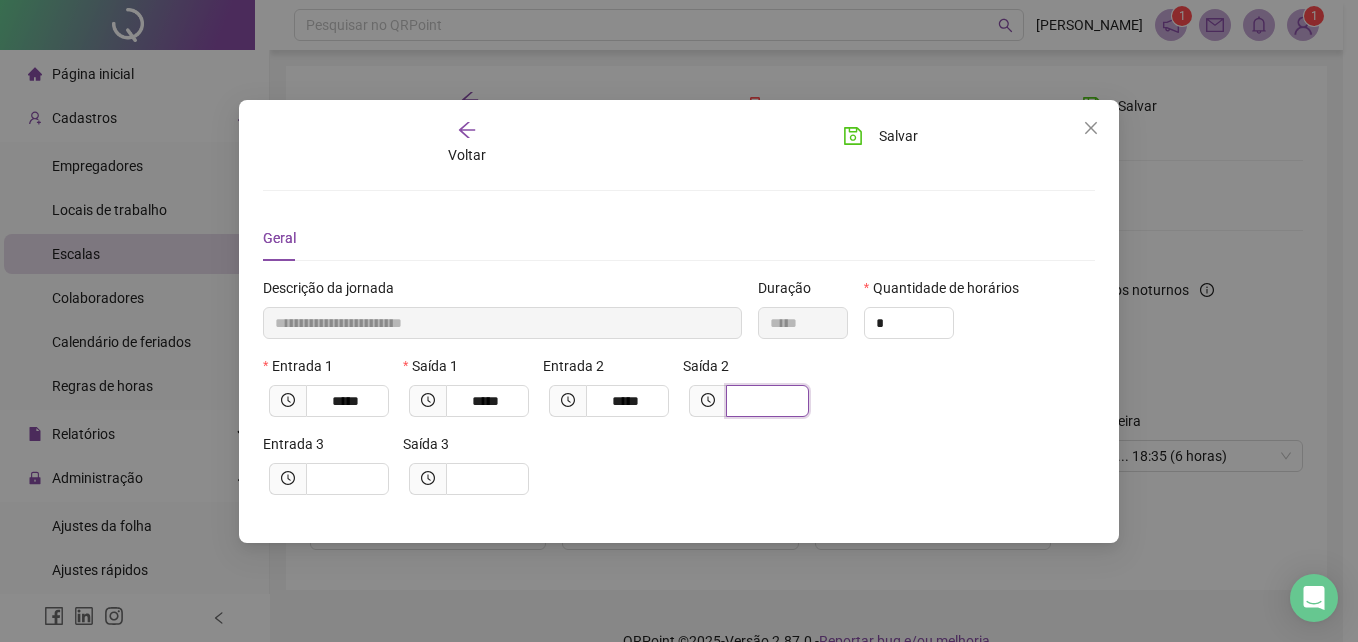 type on "*" 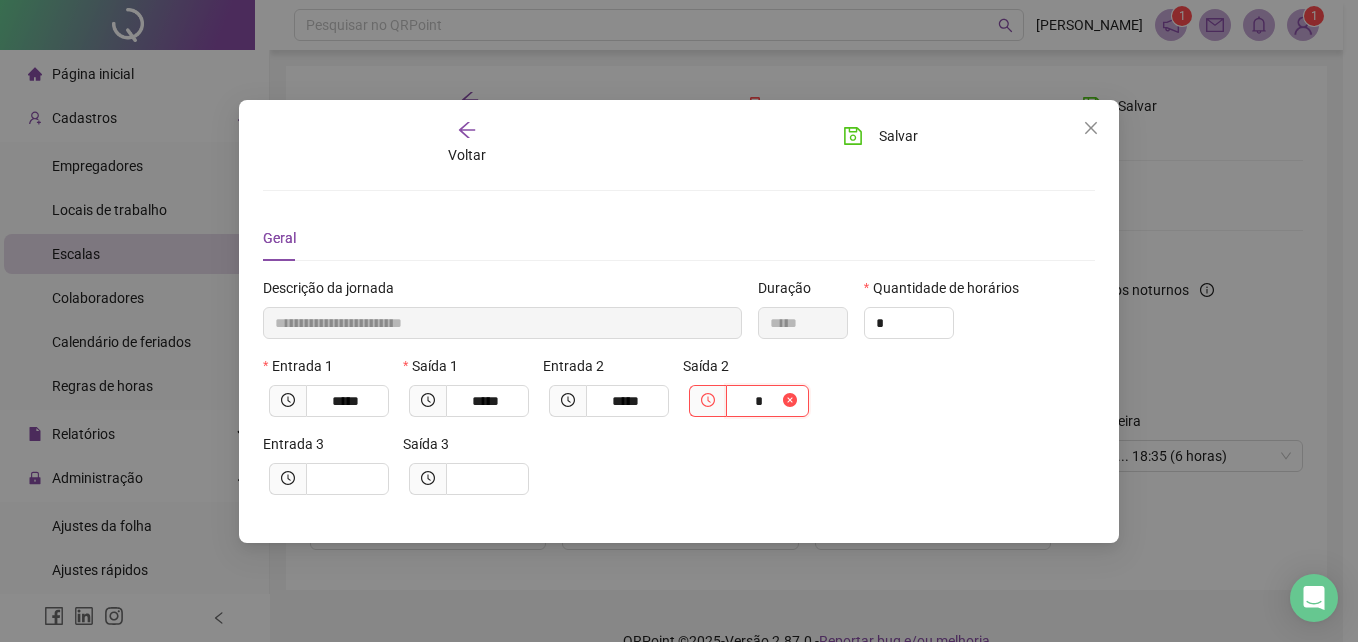 type on "**********" 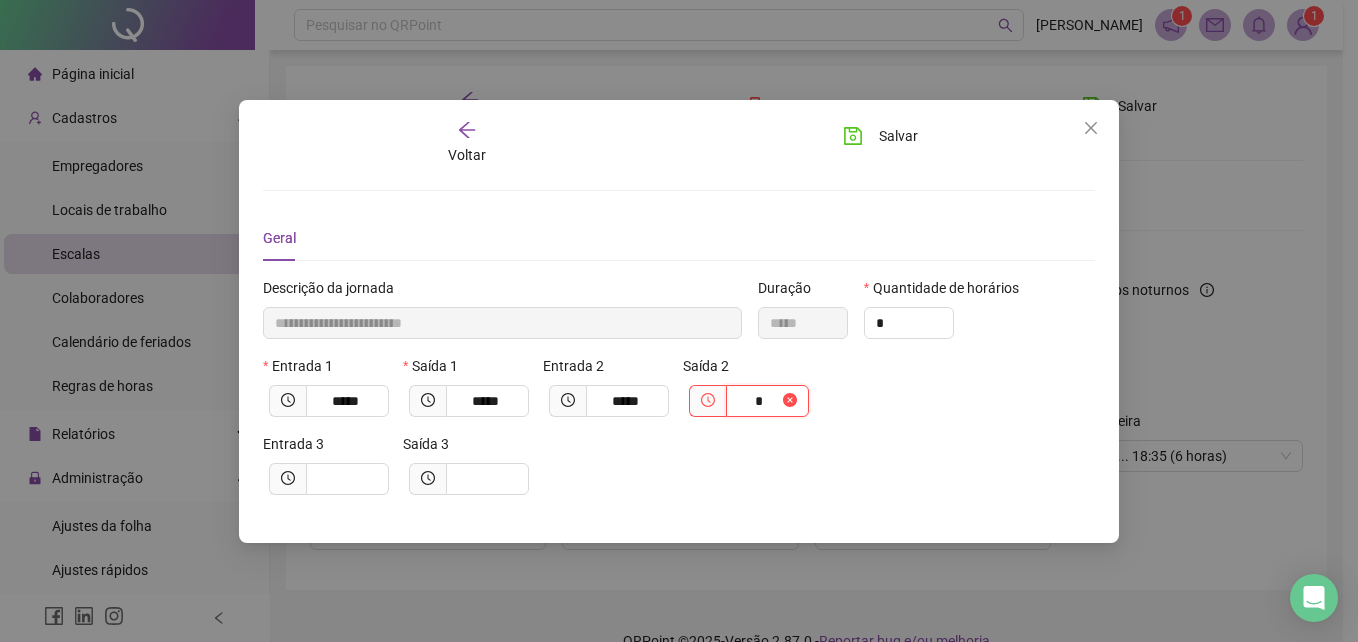 type on "**" 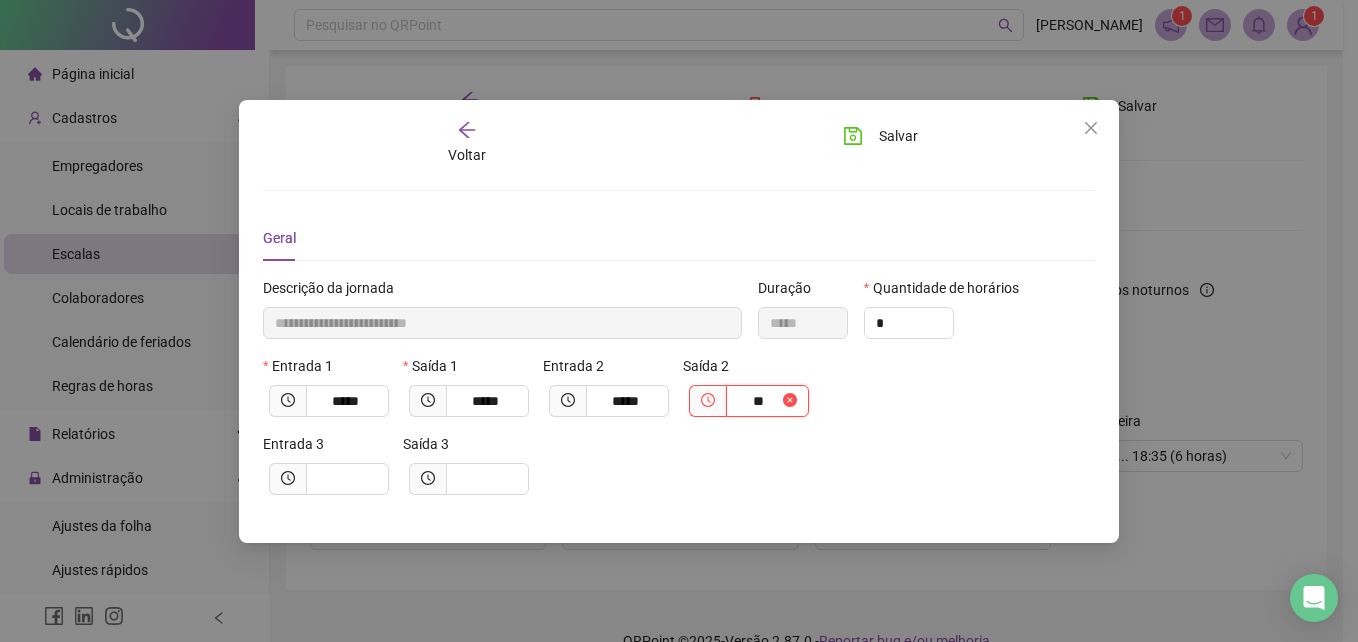 type on "**********" 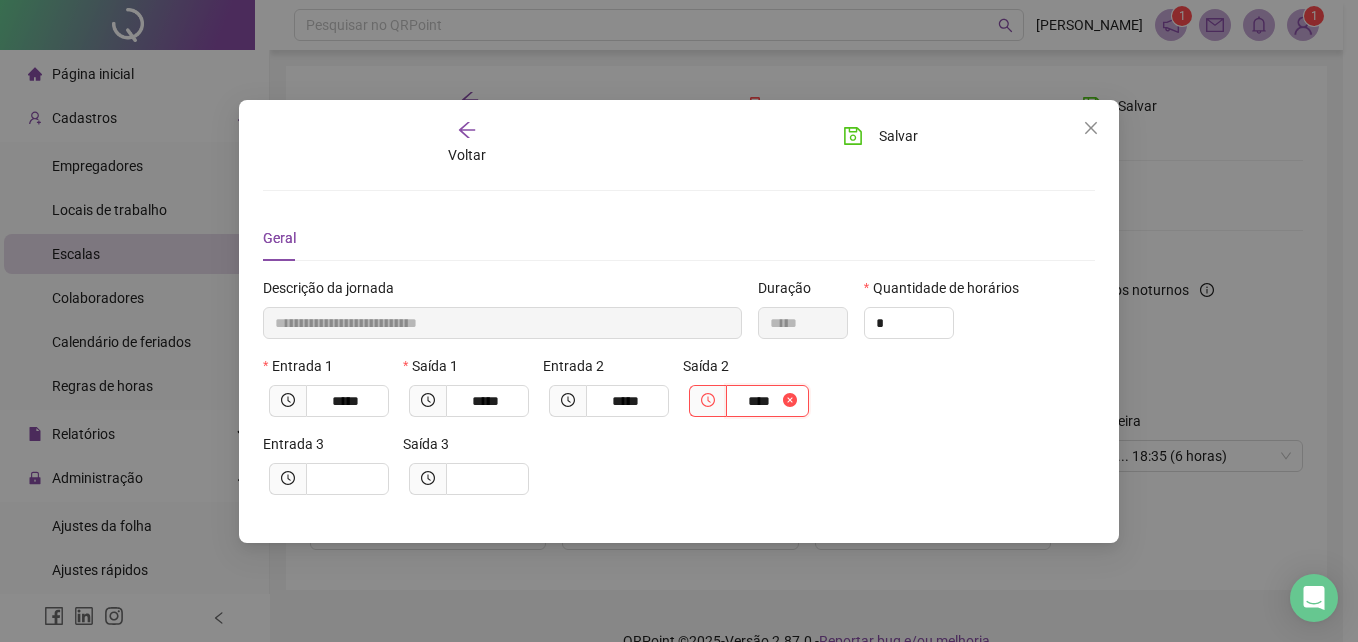 type on "**********" 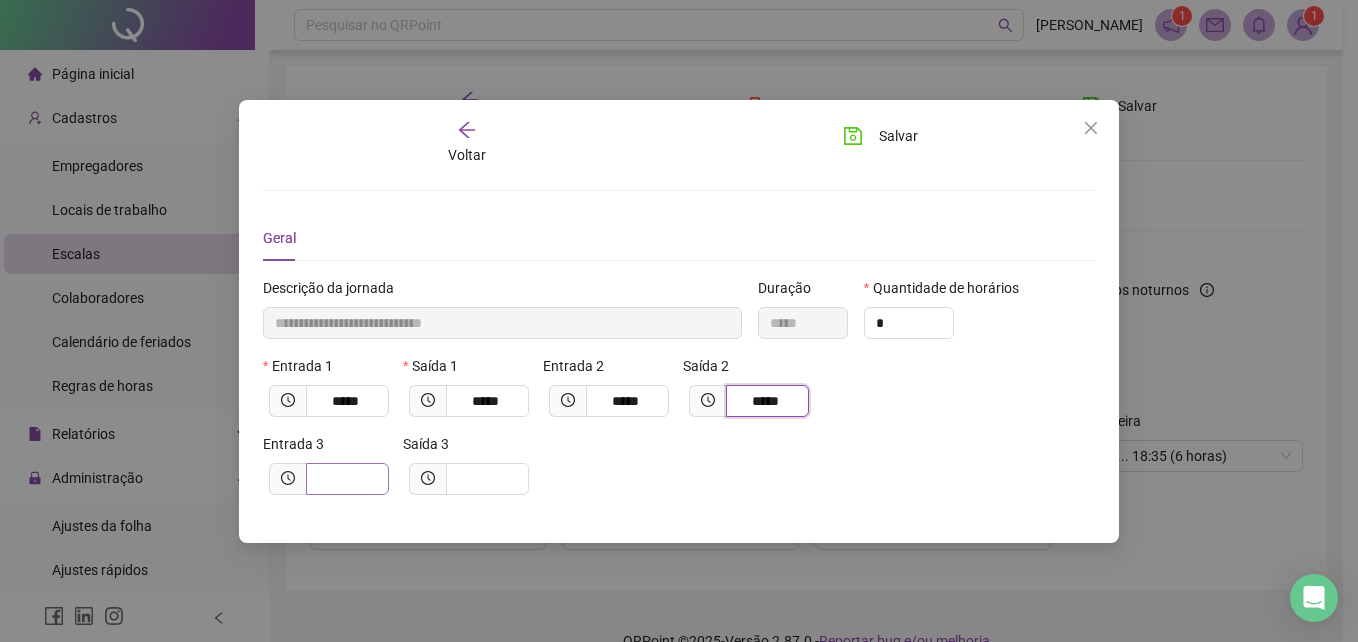 type on "*****" 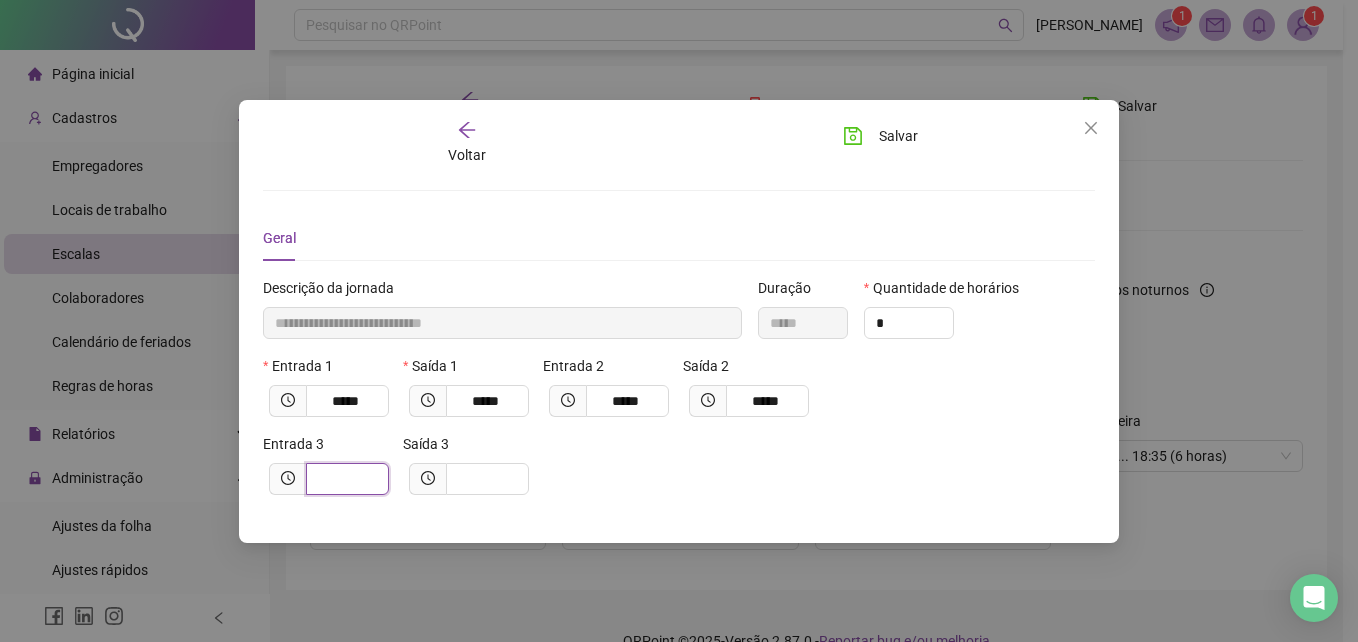 click at bounding box center (345, 479) 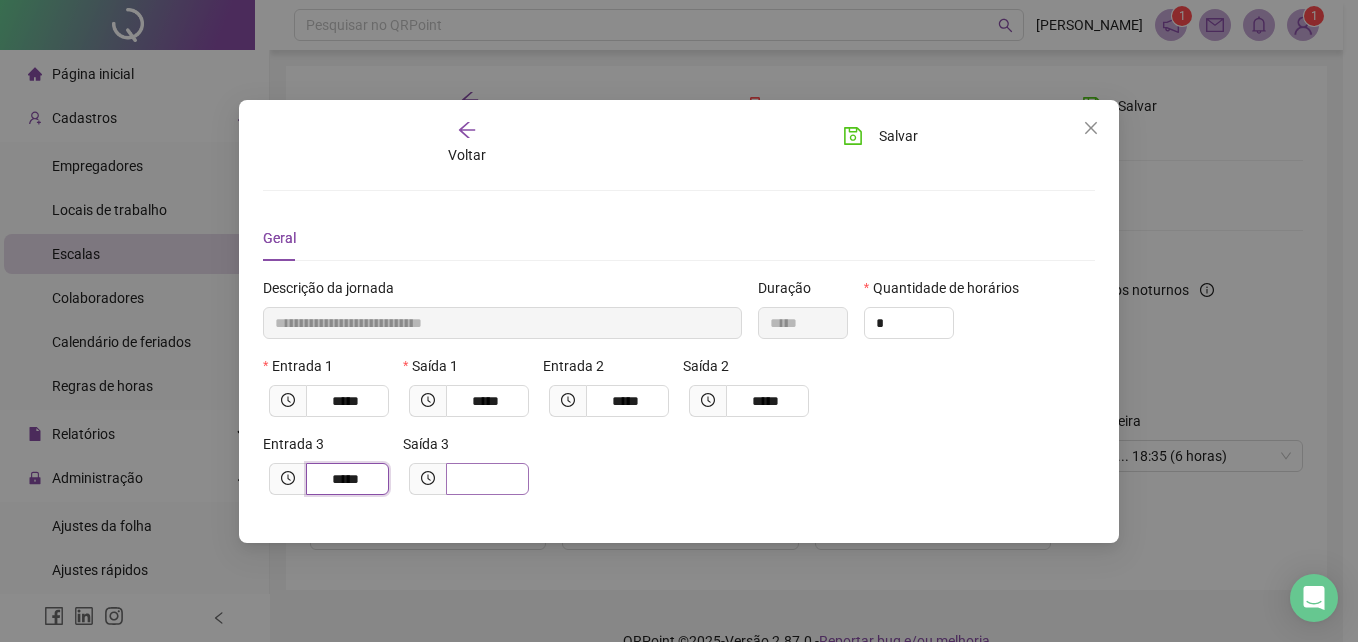 type on "*****" 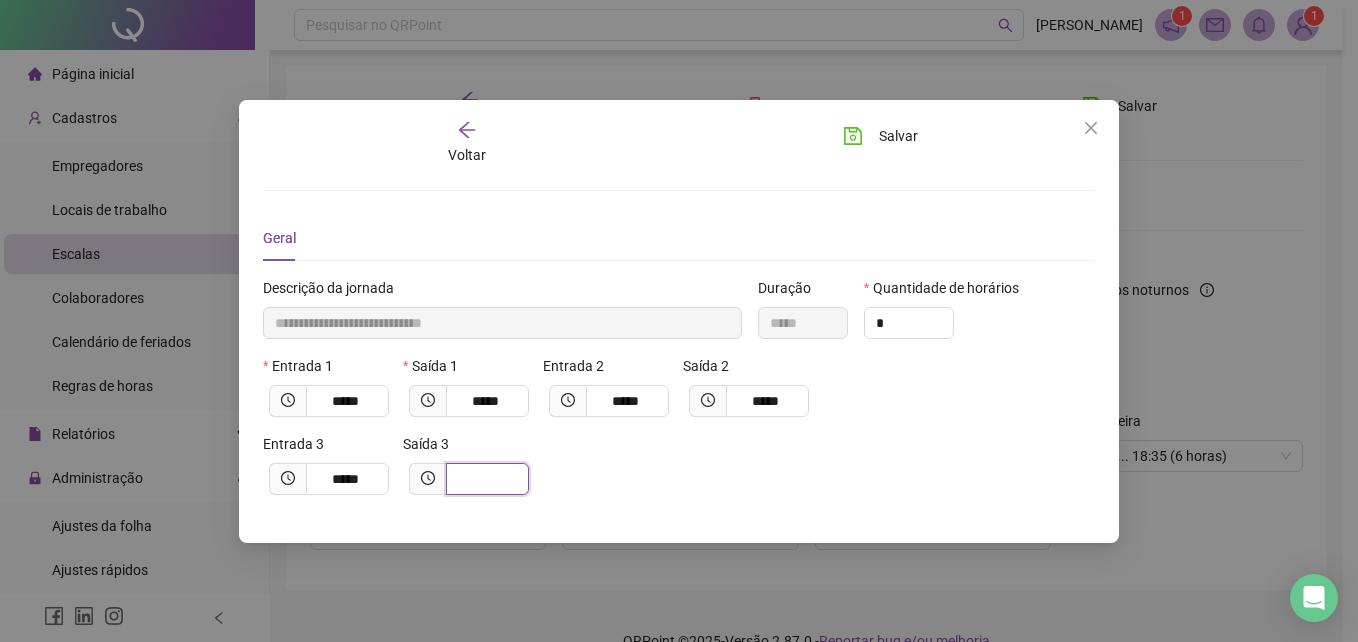 click at bounding box center [485, 479] 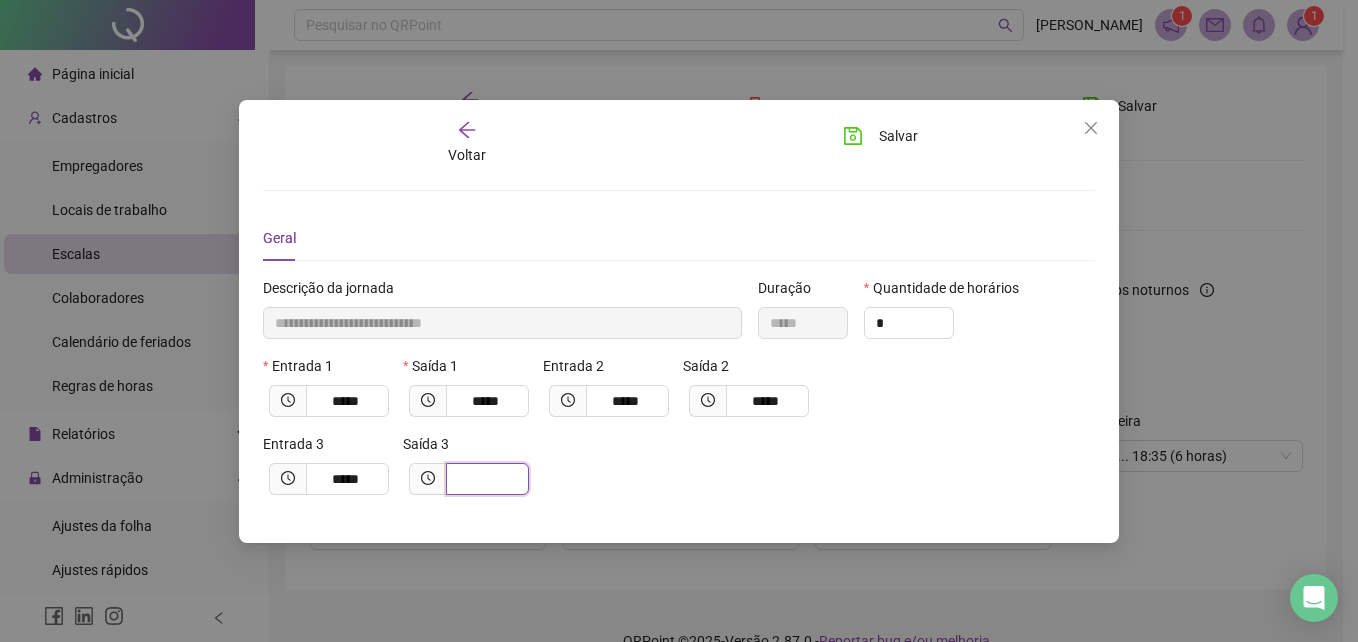 type on "**********" 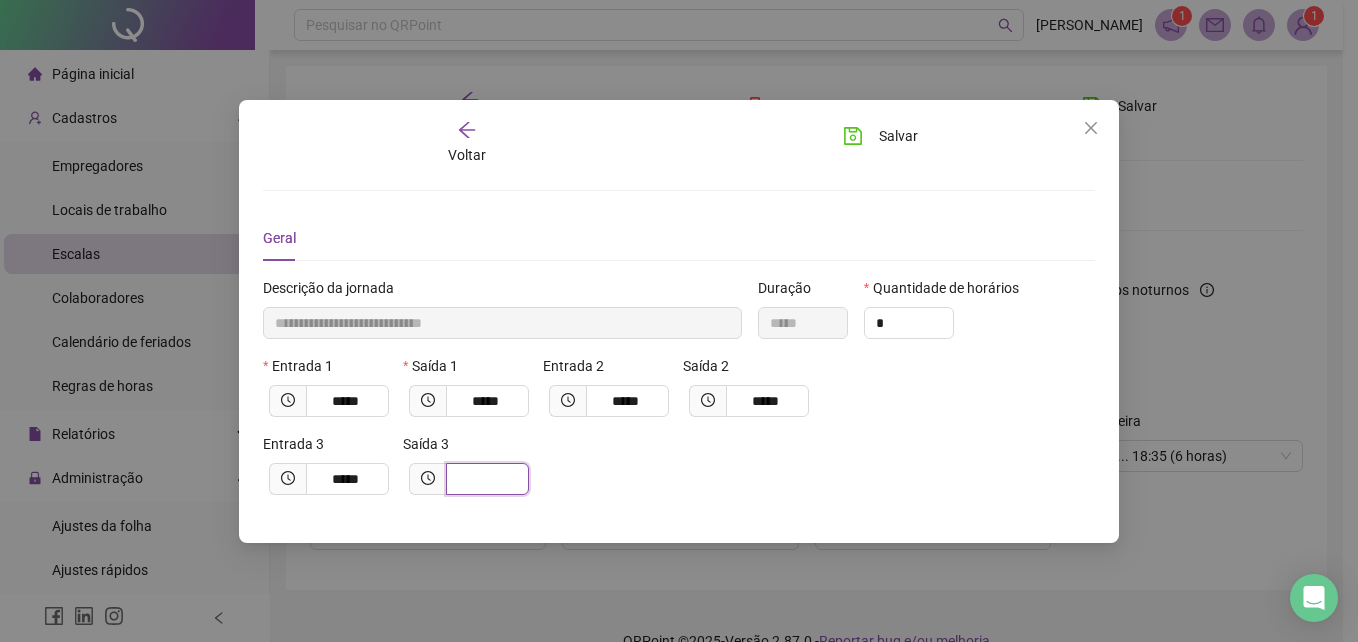 type on "*" 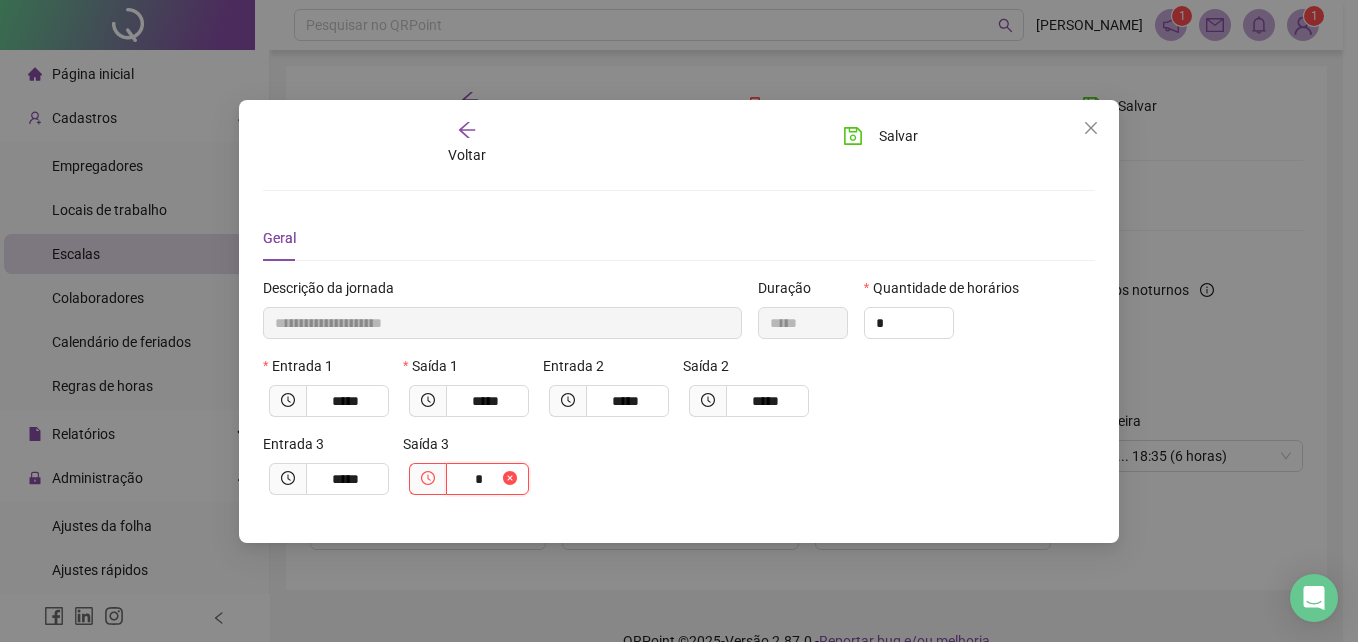 type on "**********" 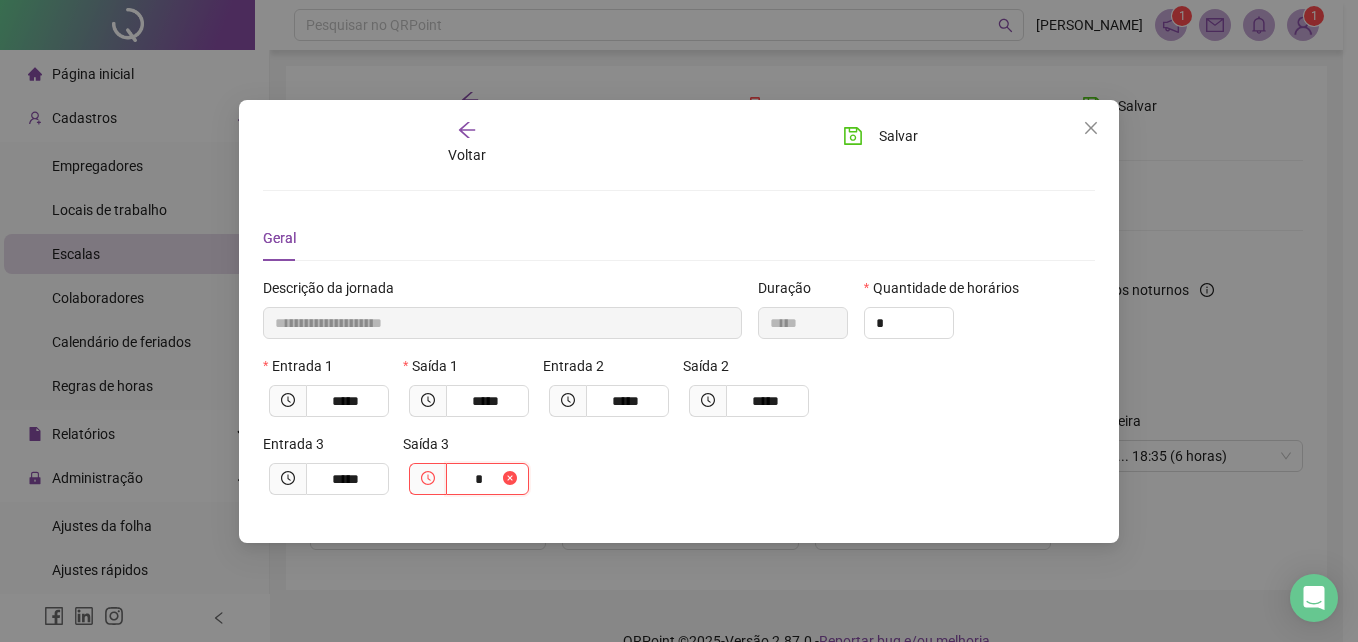type on "**" 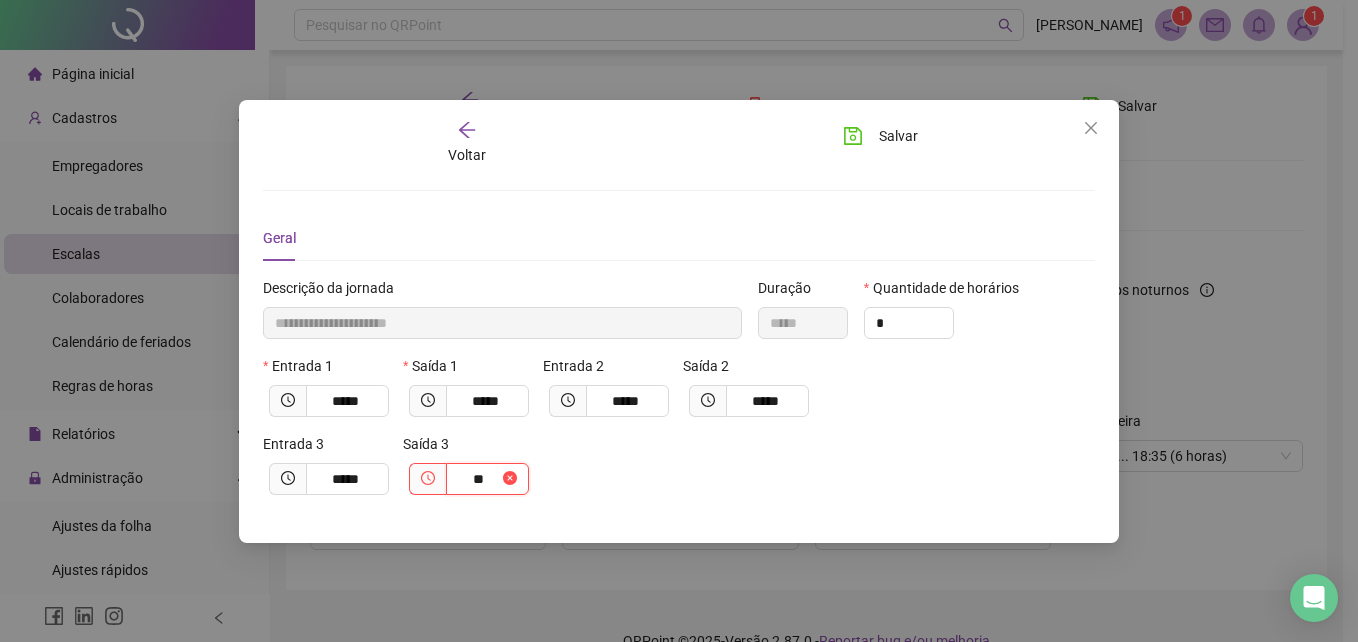 type on "**********" 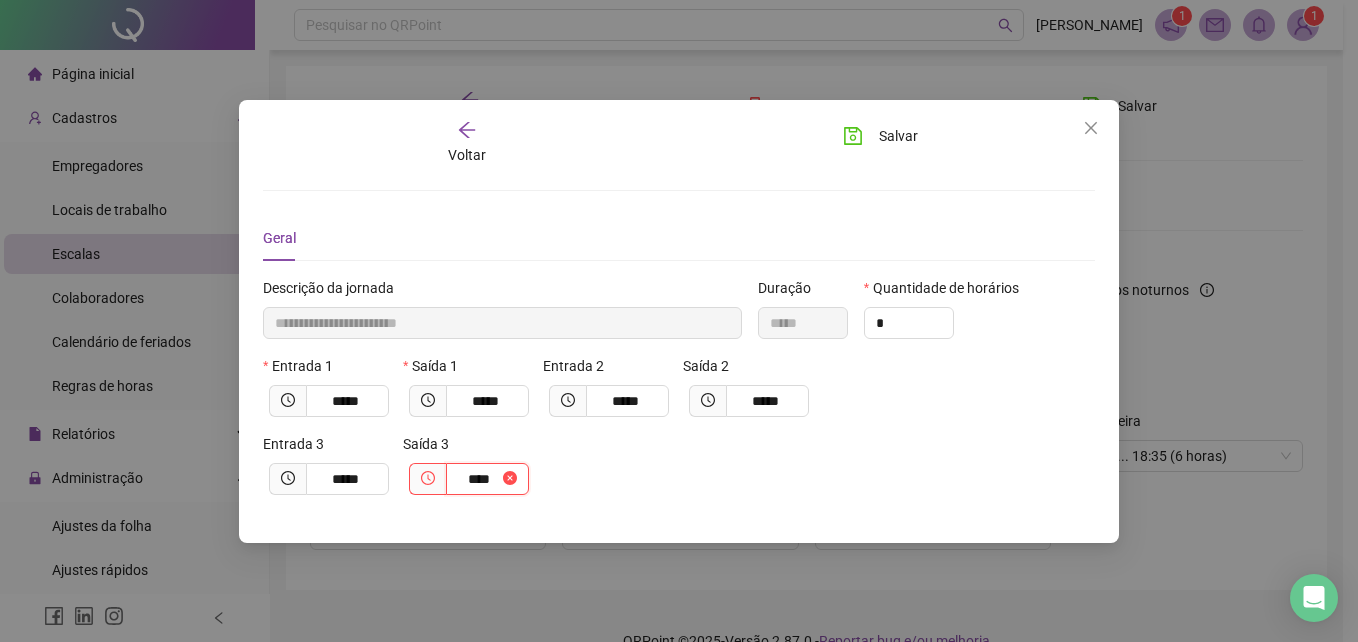 type on "**********" 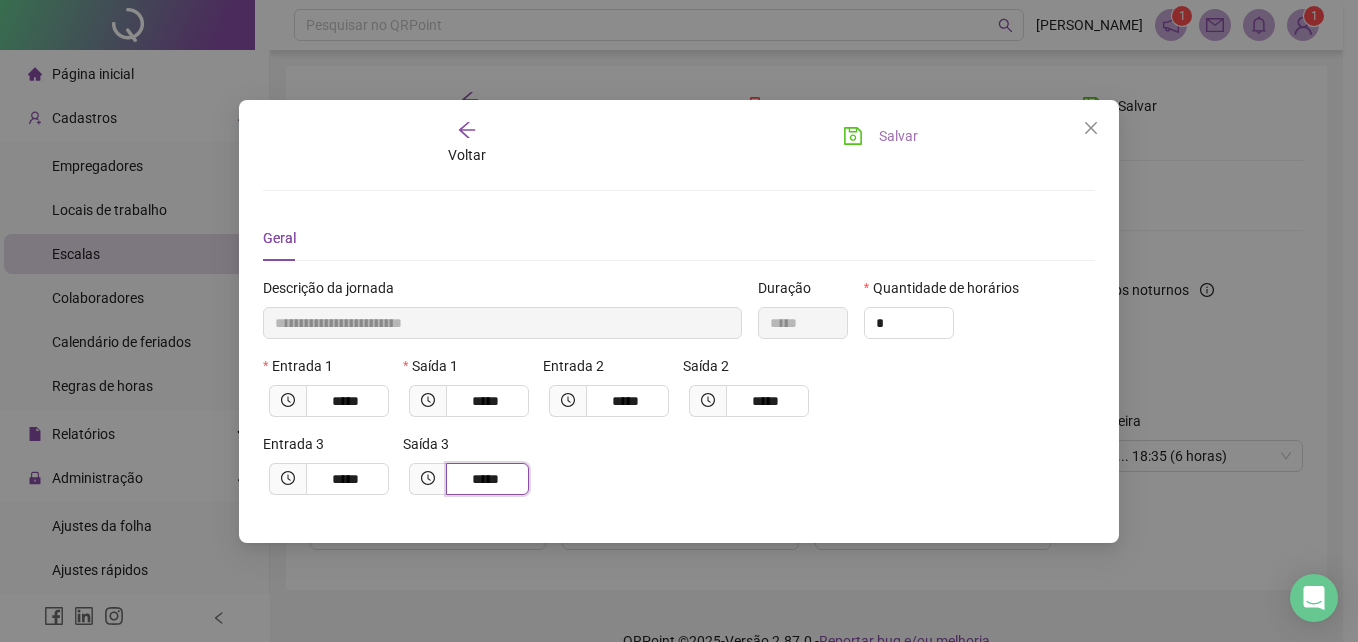 type on "*****" 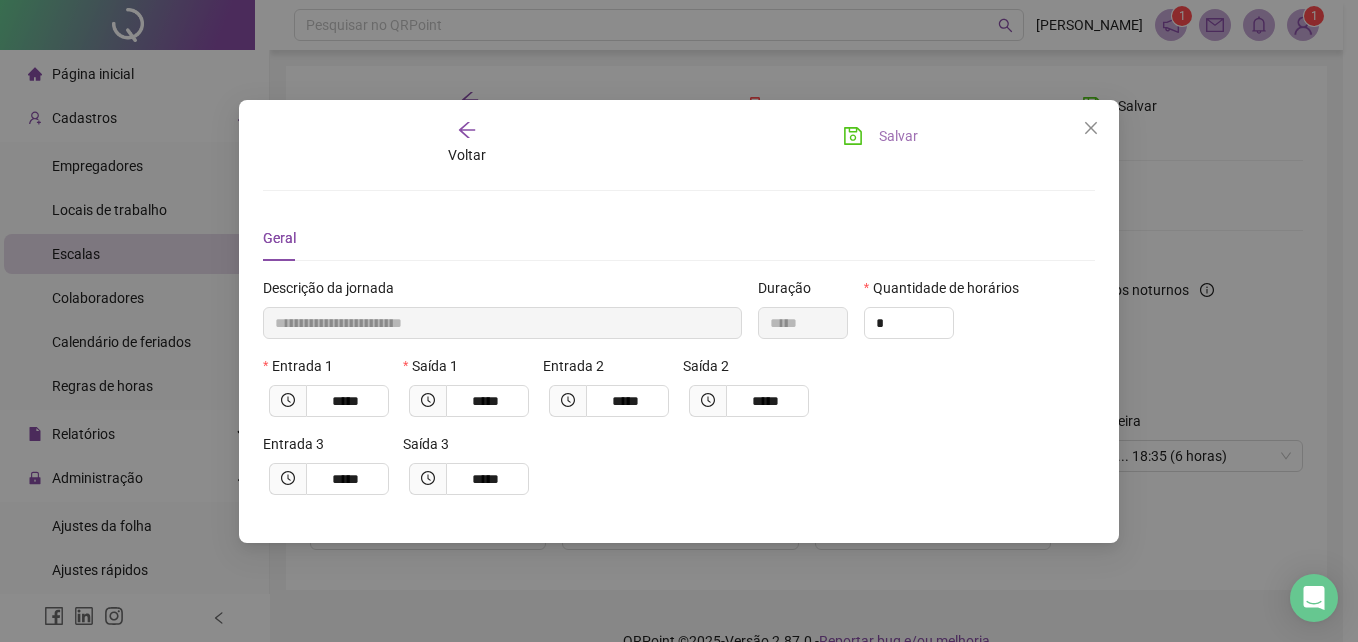 click 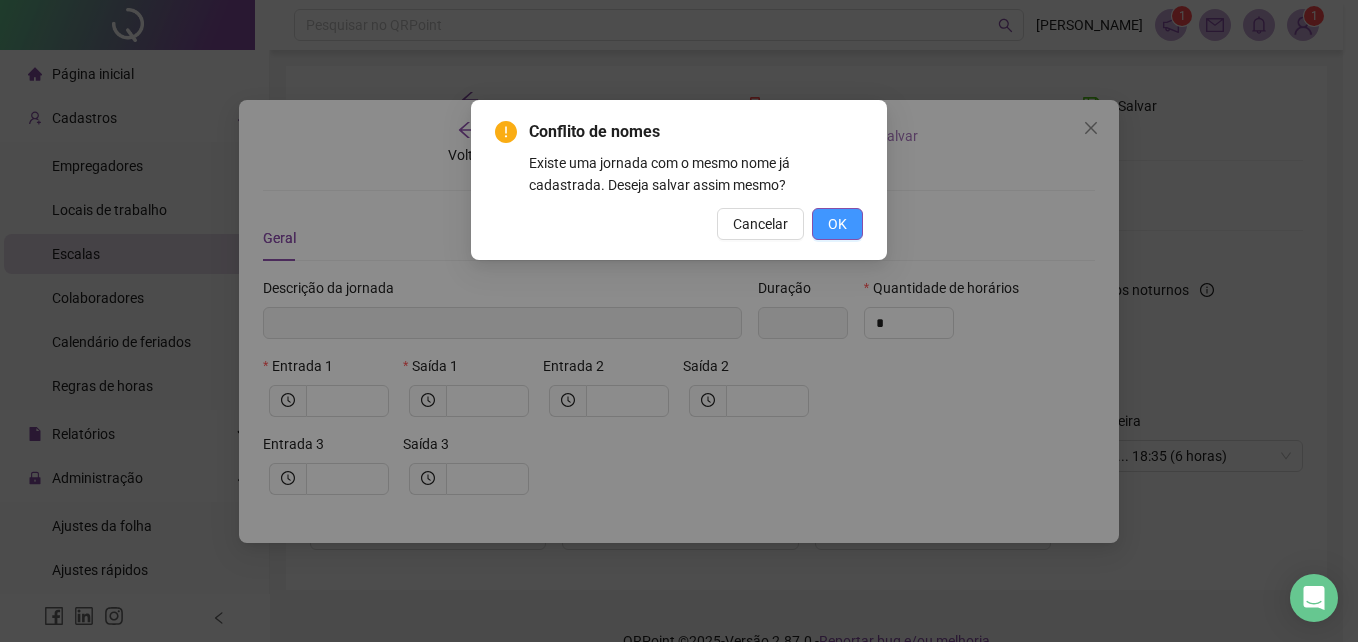 click on "OK" at bounding box center (837, 224) 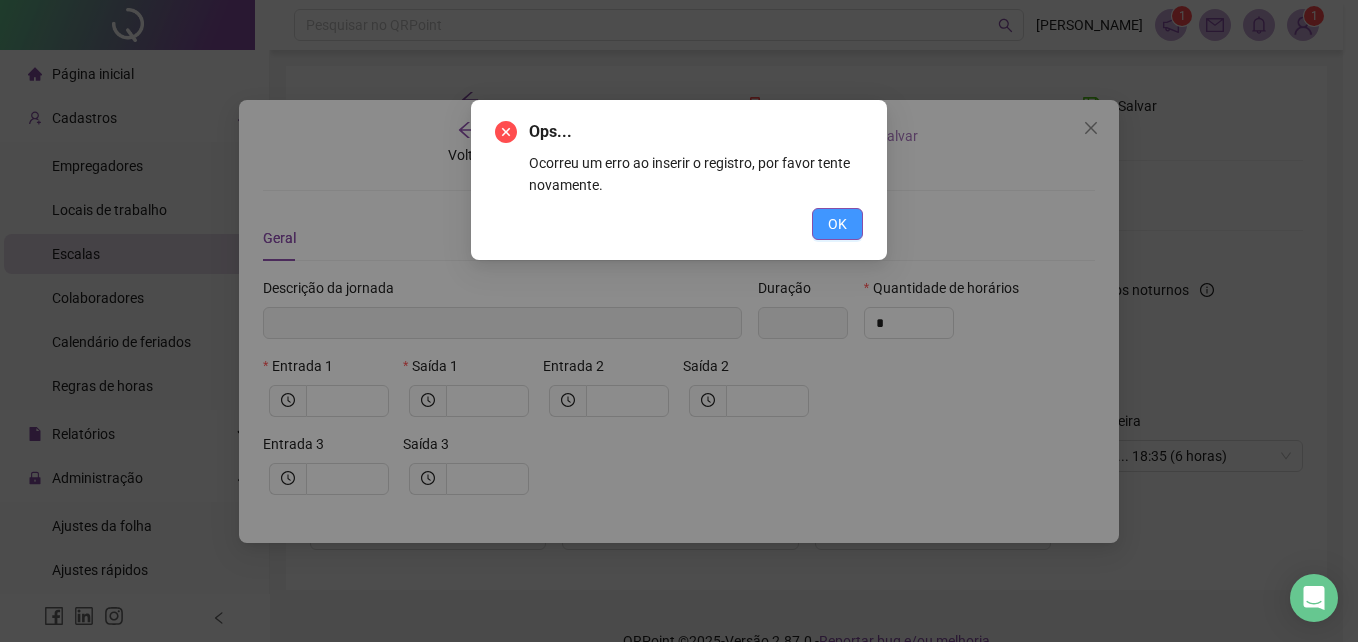 click on "OK" at bounding box center [837, 224] 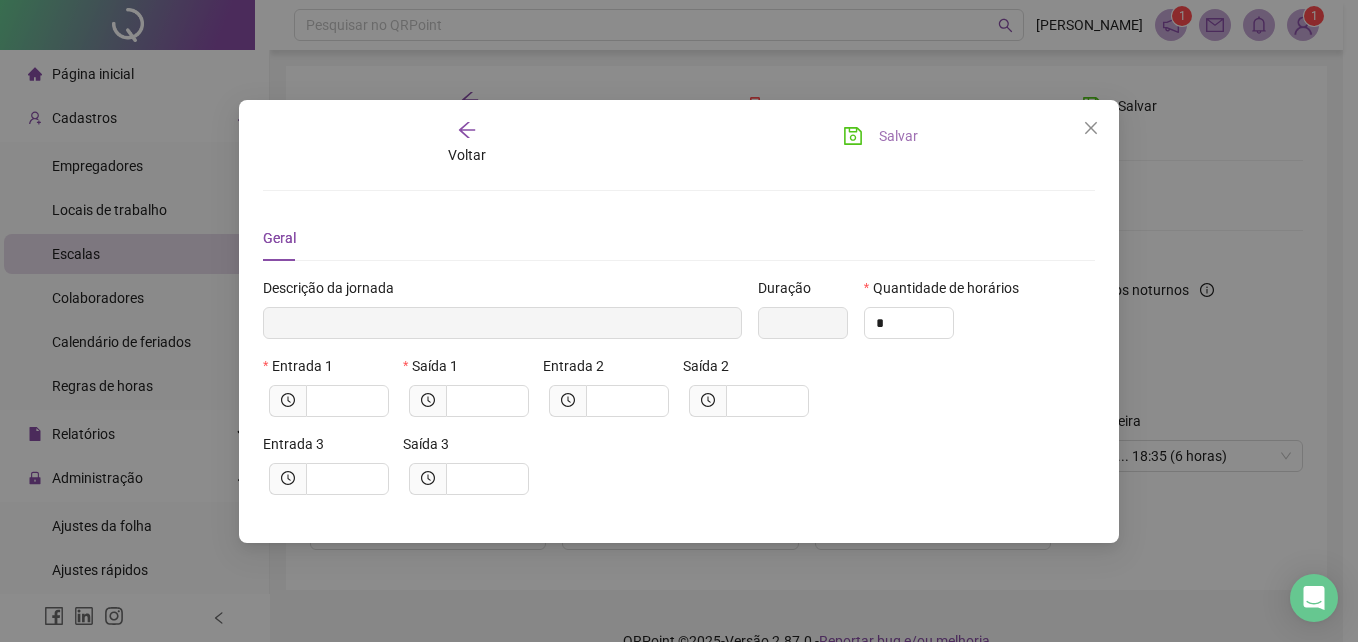 click 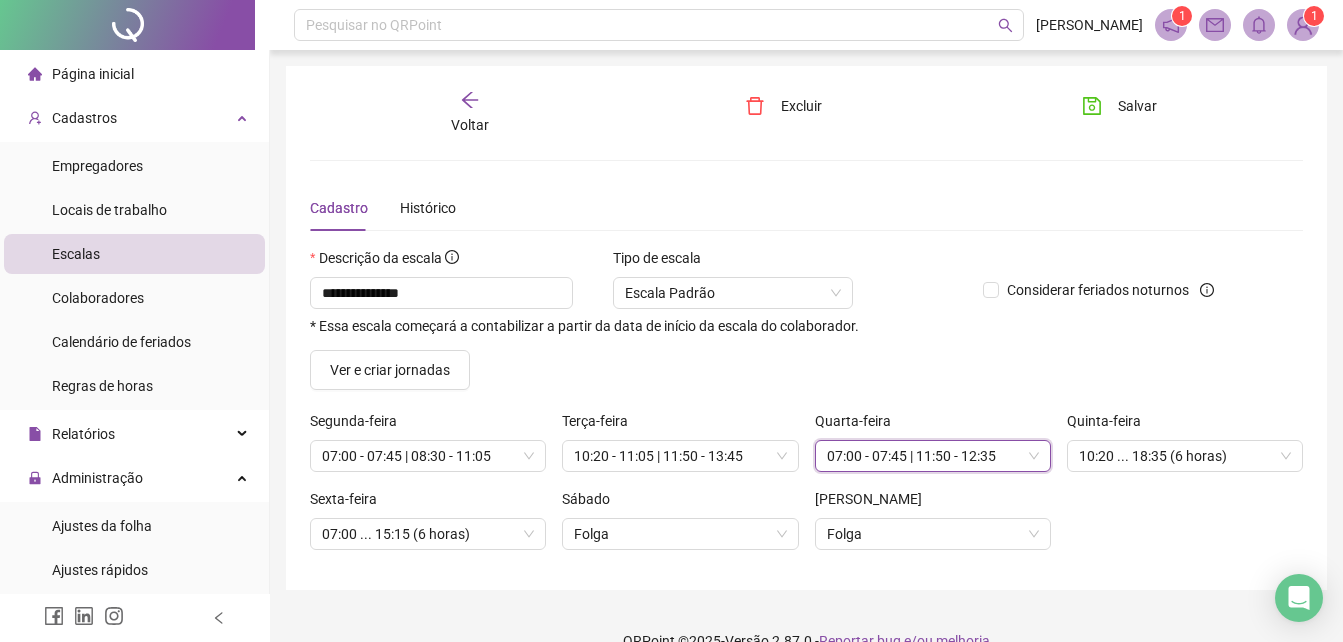 scroll, scrollTop: 4170, scrollLeft: 0, axis: vertical 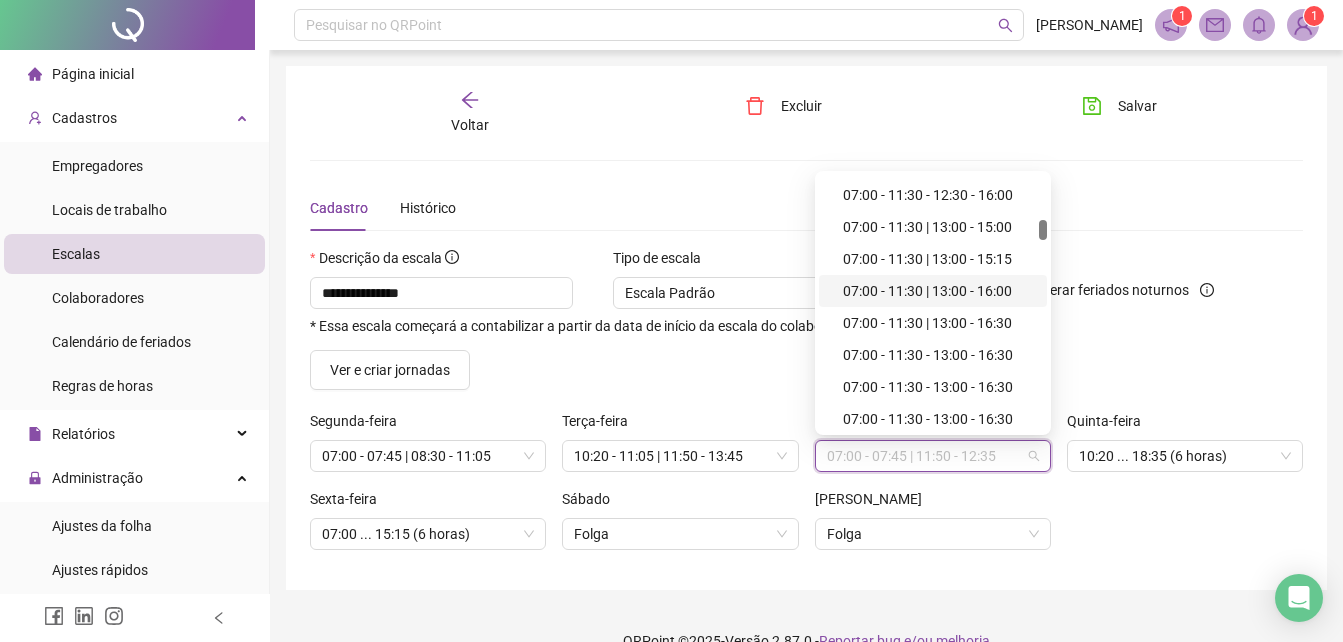click on "Cadastro Histórico" at bounding box center (806, 208) 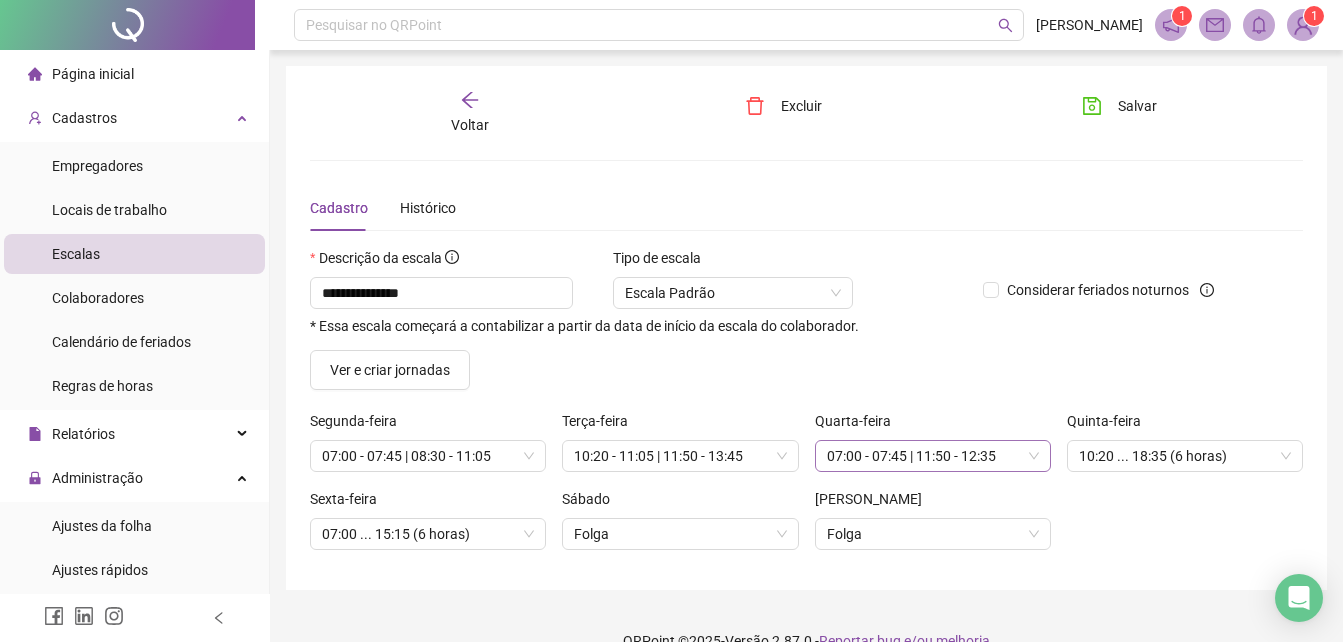 click on "07:00 - 07:45 | 11:50 - 12:35" at bounding box center (933, 456) 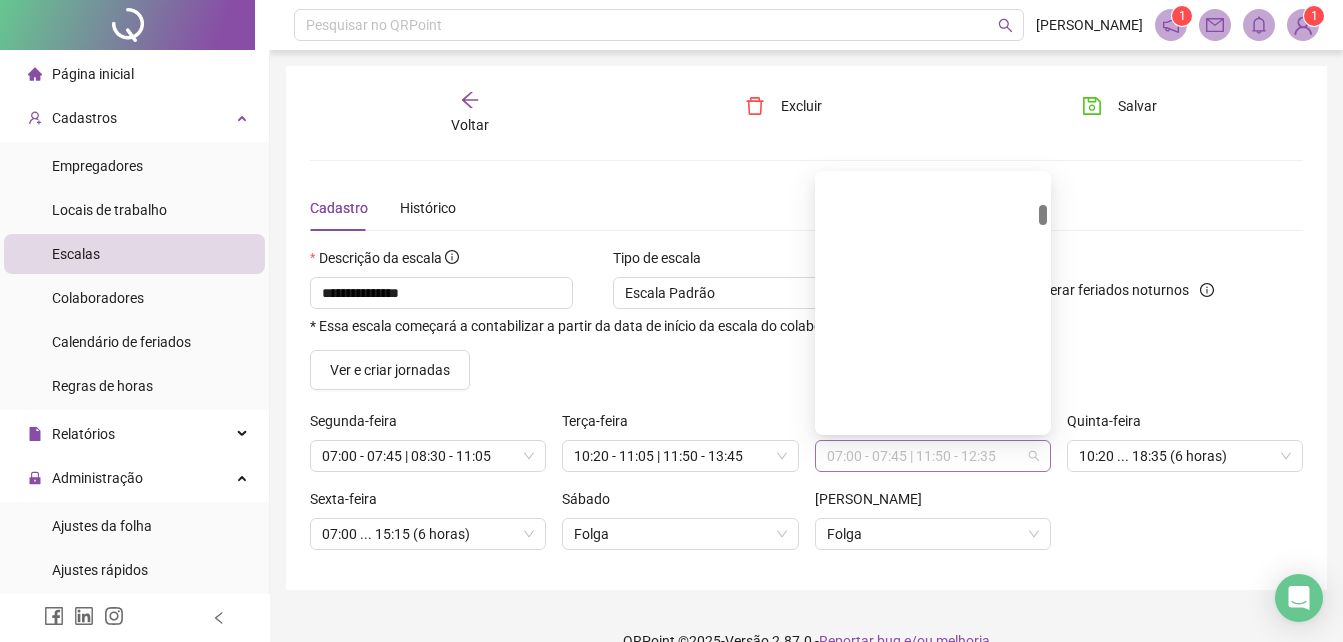 scroll, scrollTop: 4394, scrollLeft: 0, axis: vertical 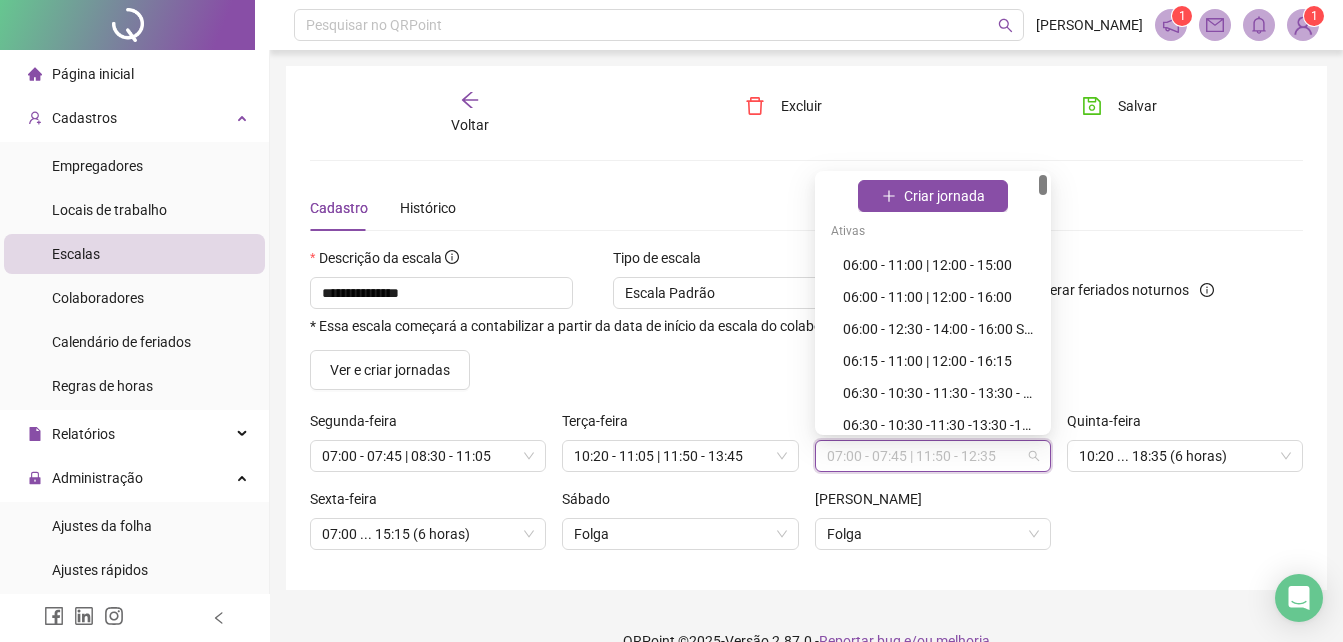 drag, startPoint x: 1046, startPoint y: 220, endPoint x: 1057, endPoint y: 118, distance: 102.59142 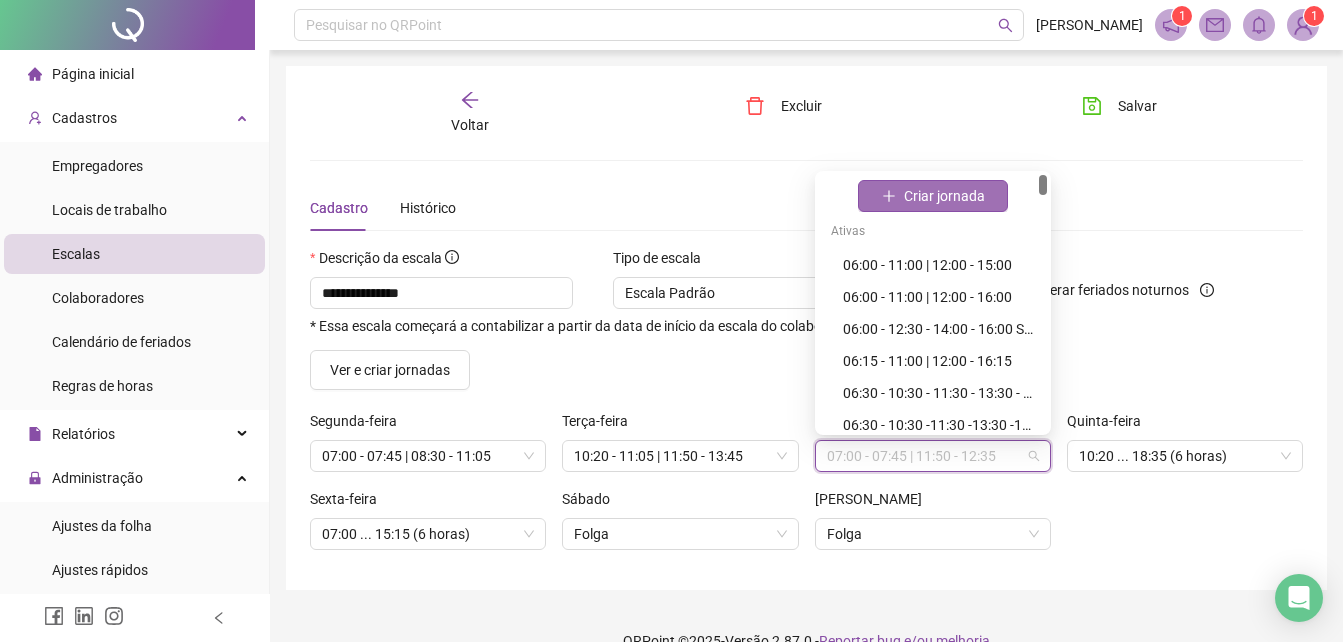 click on "Criar jornada" at bounding box center (944, 196) 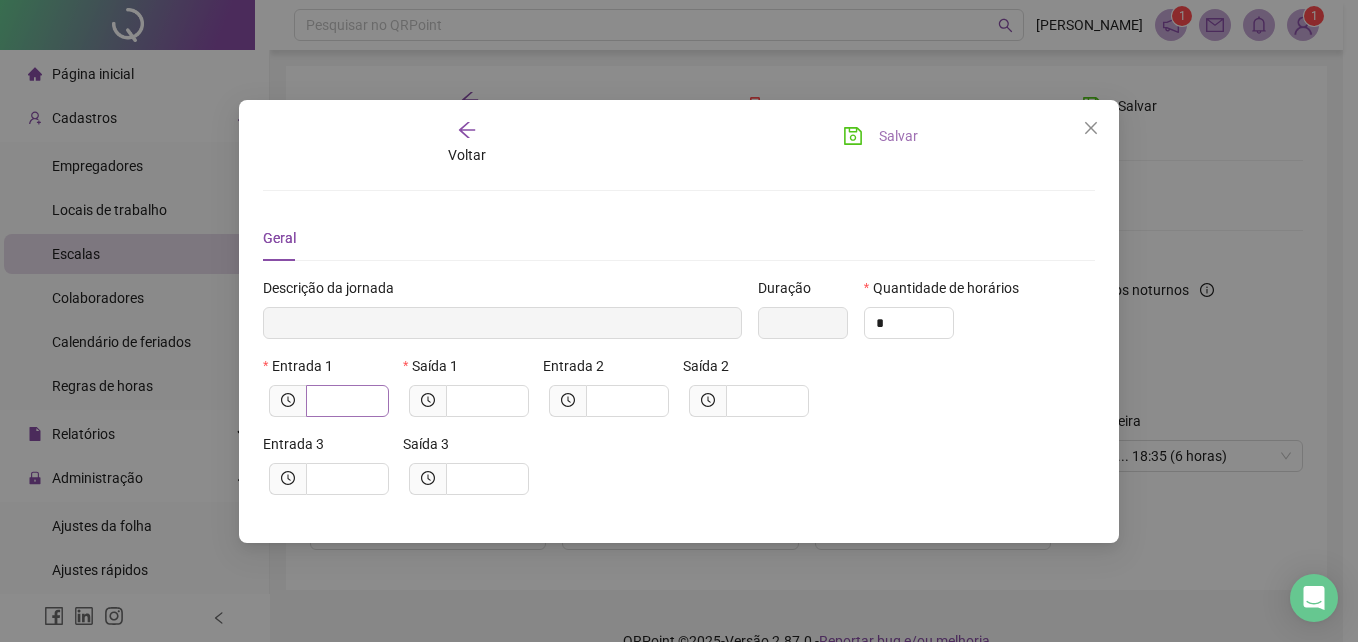 click at bounding box center [347, 401] 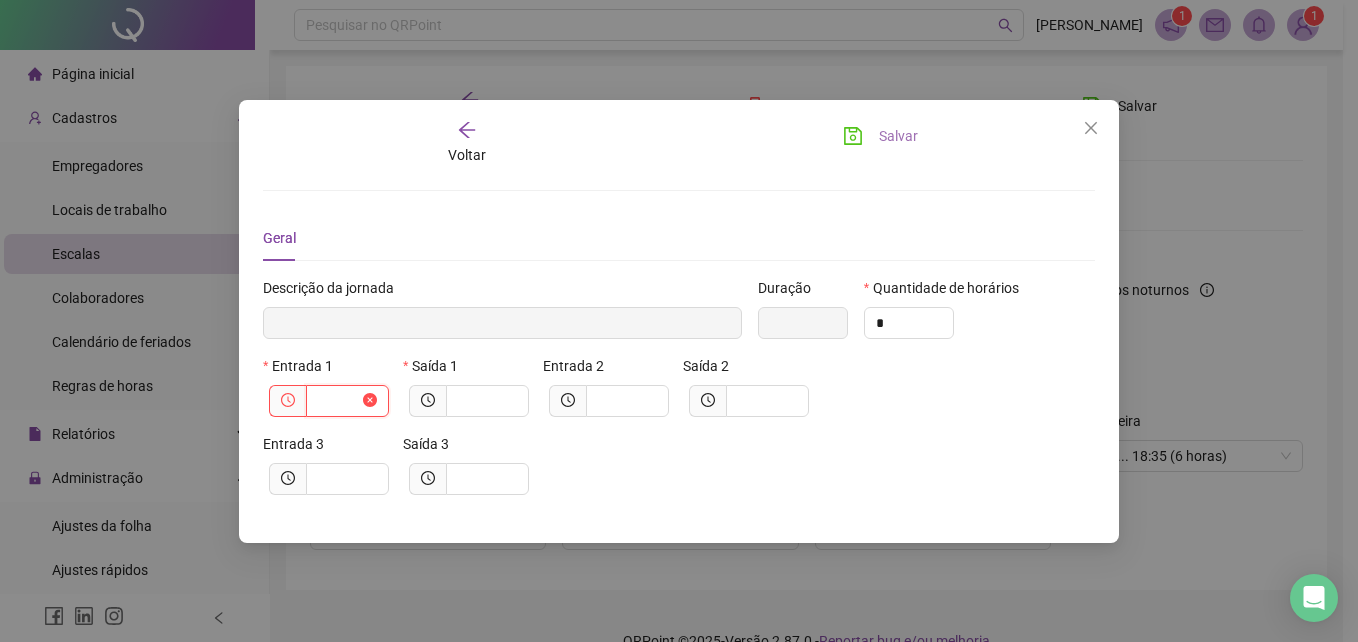 type on "*****" 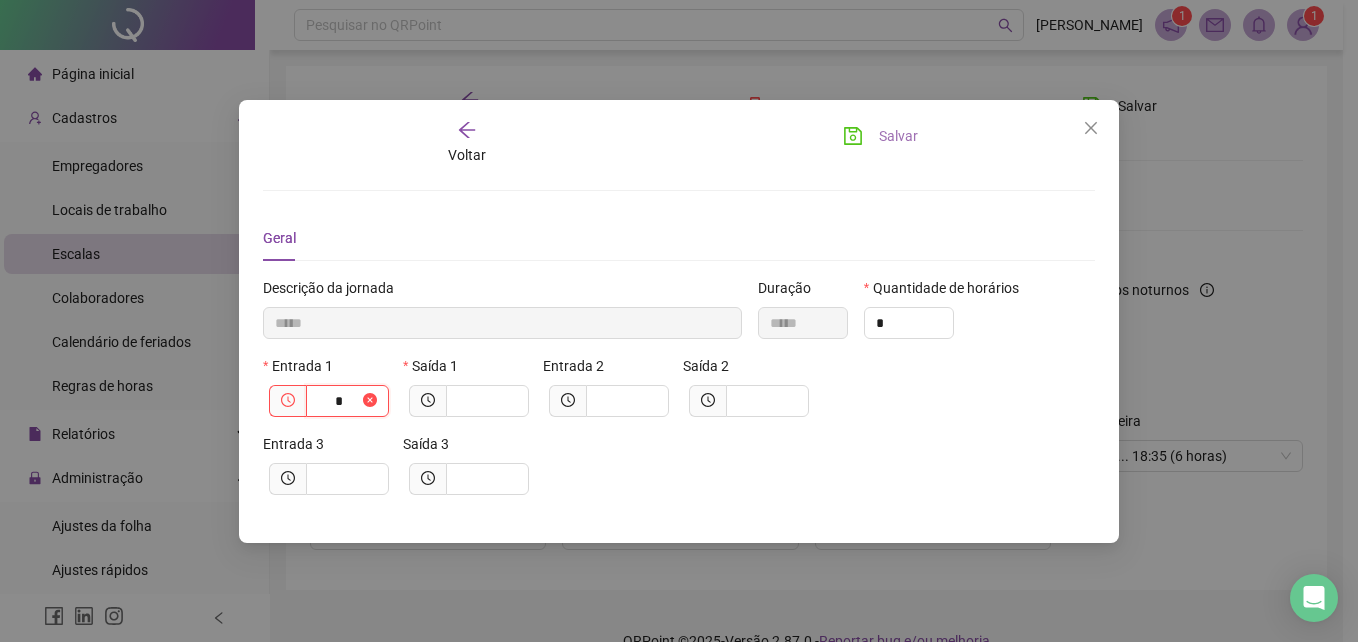 type on "******" 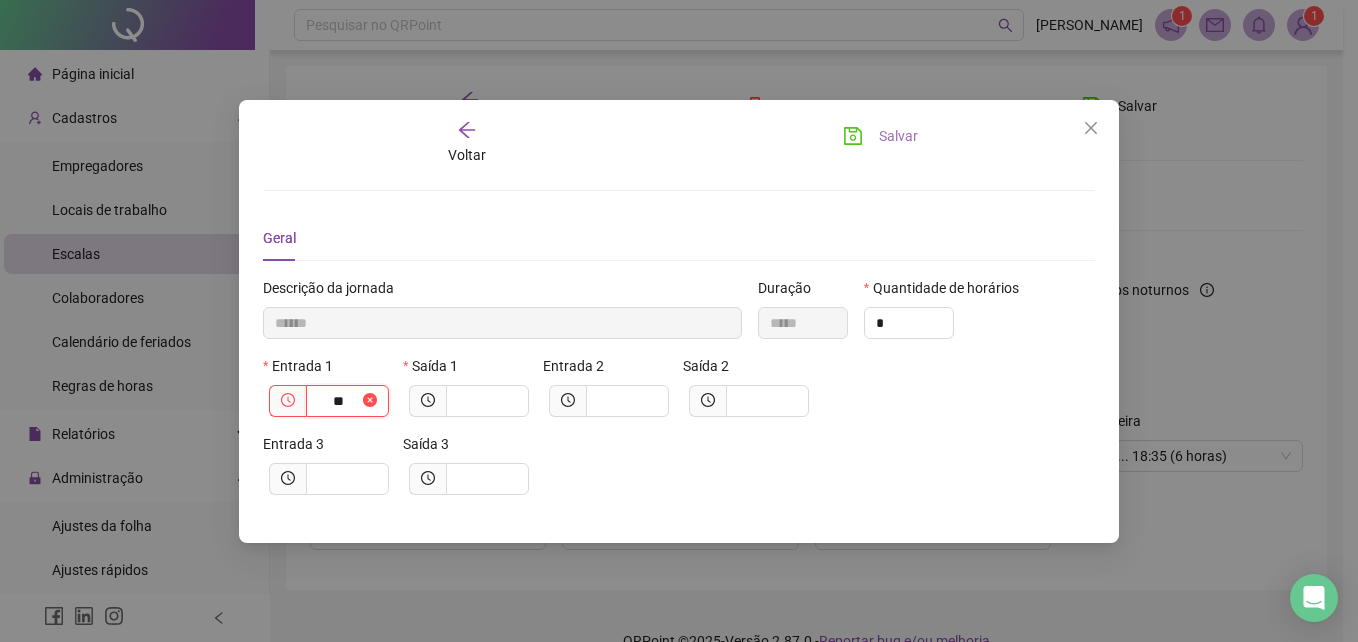 type on "********" 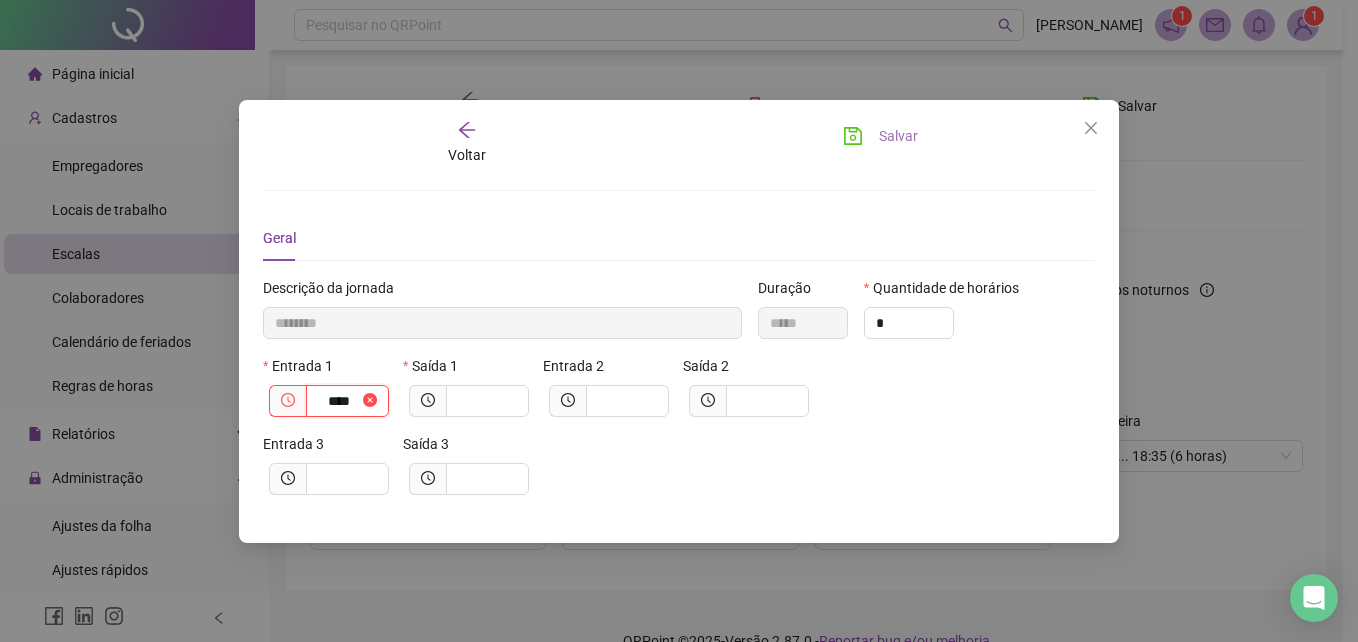 type on "*********" 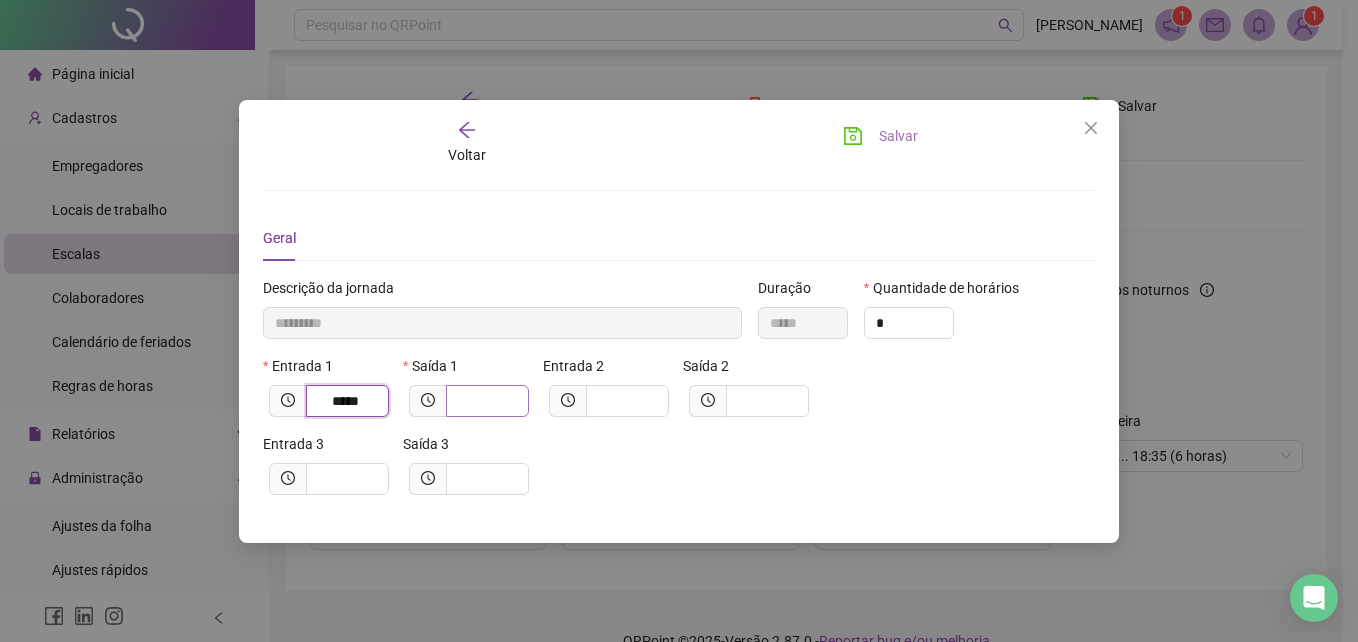 type on "*****" 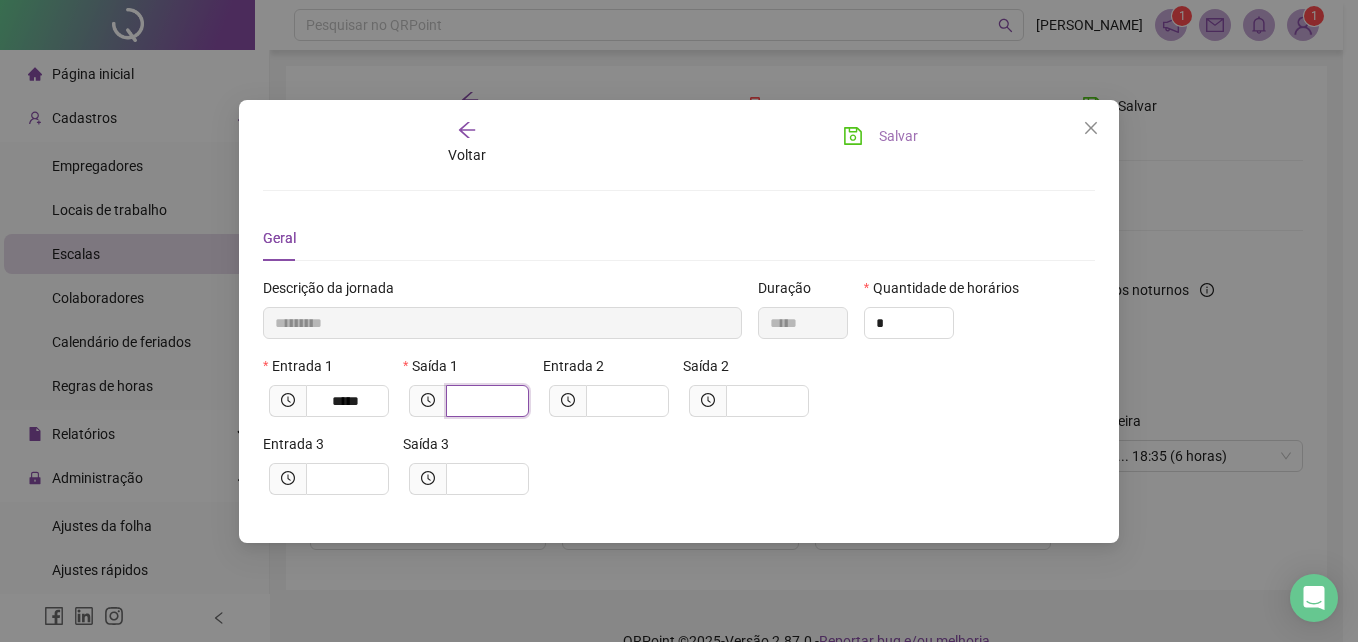 click at bounding box center (485, 401) 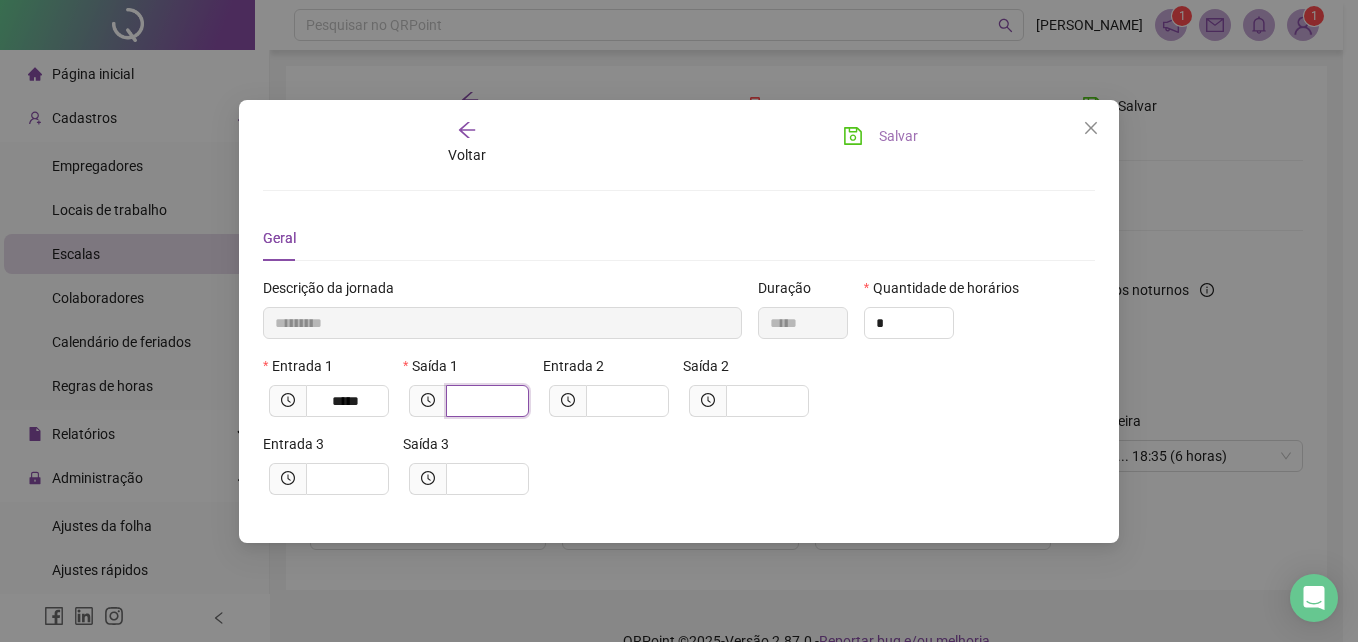 type on "*********" 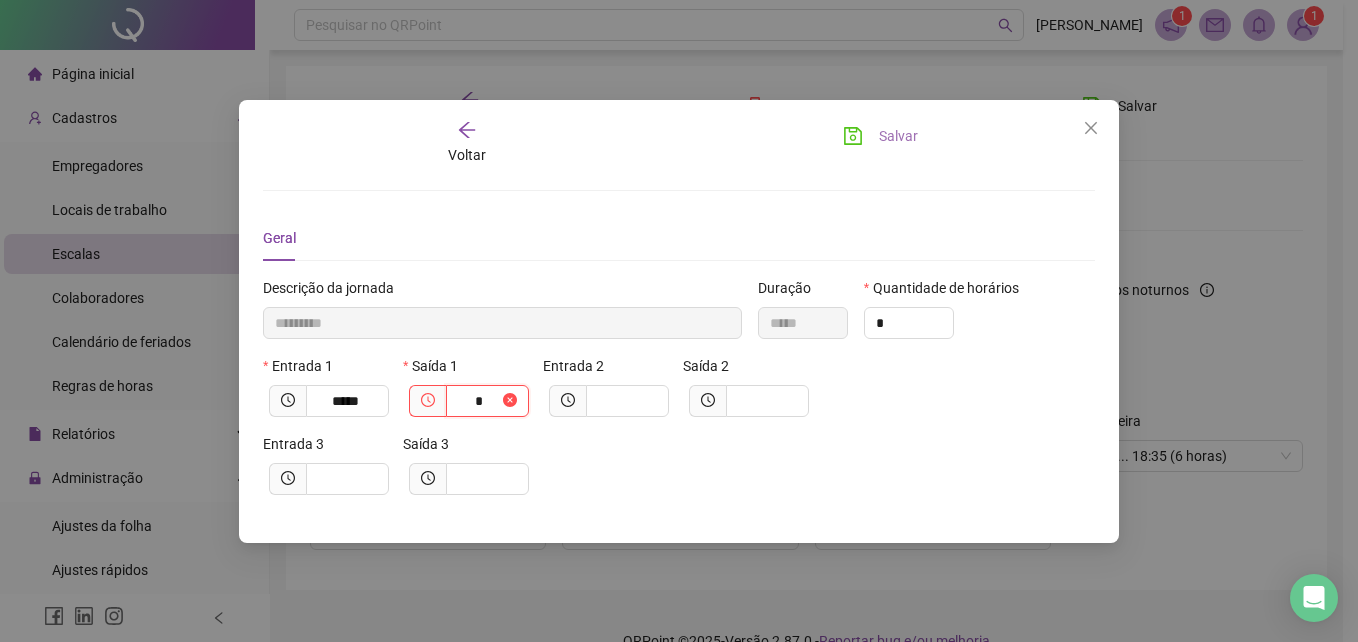 type on "**********" 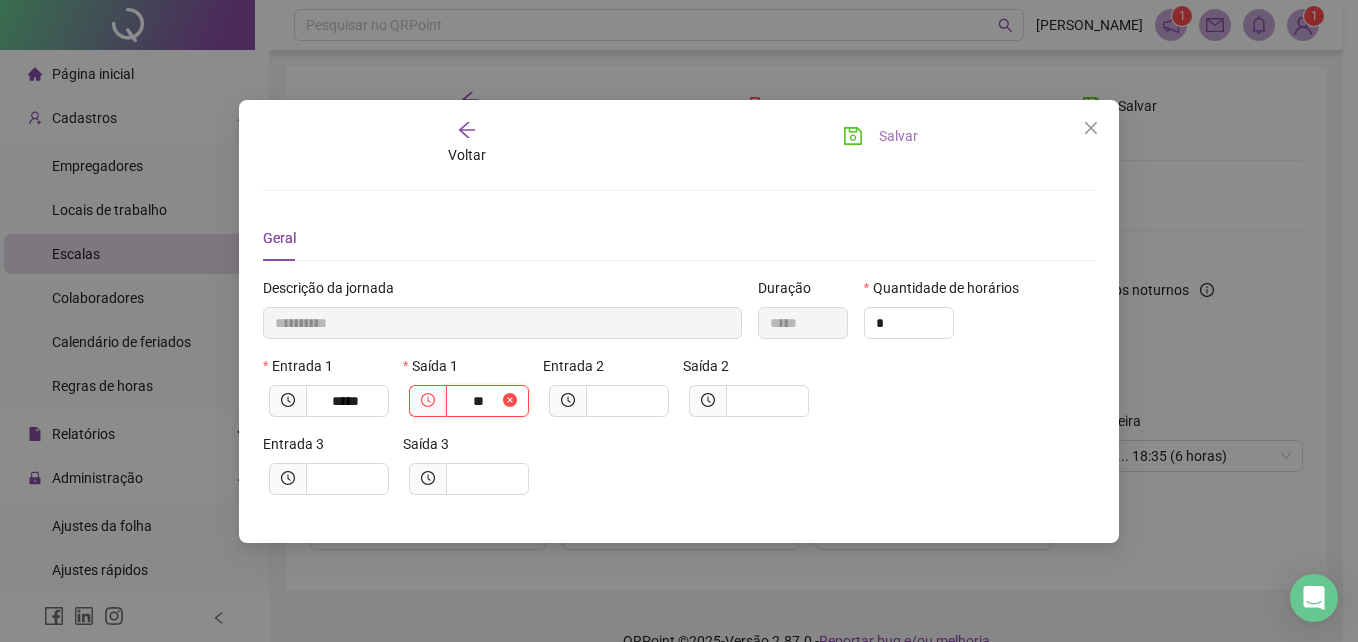 type on "**********" 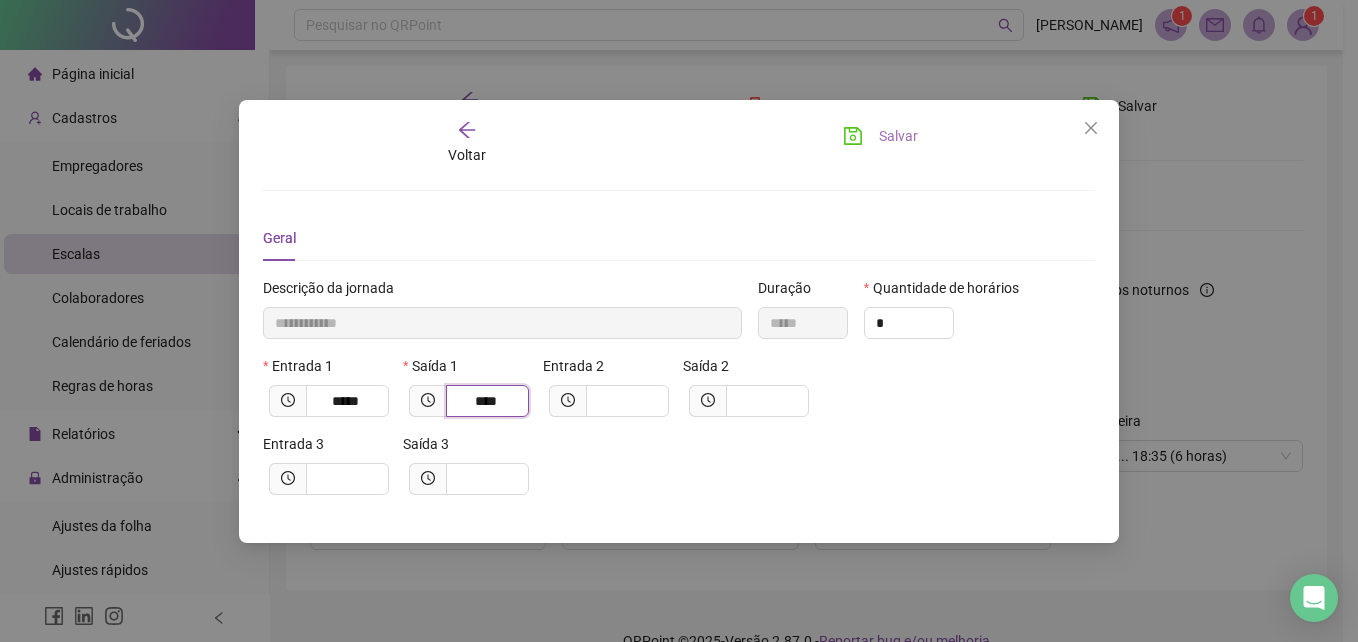 type on "**********" 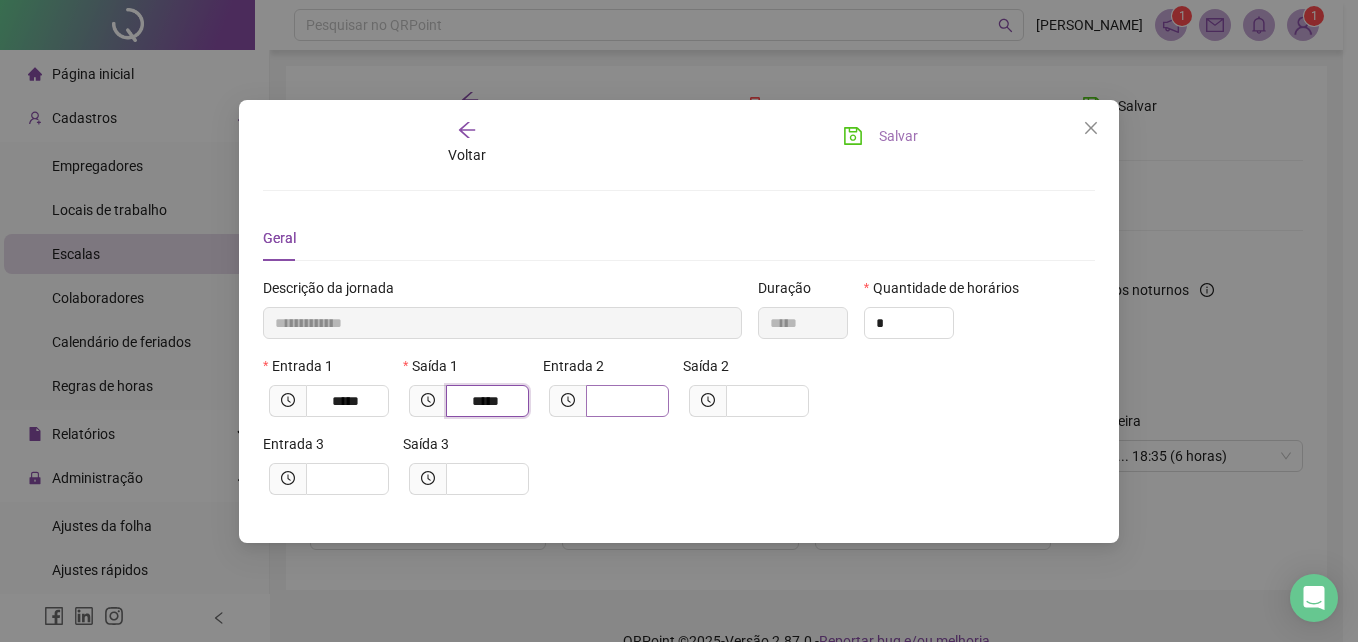 type on "*****" 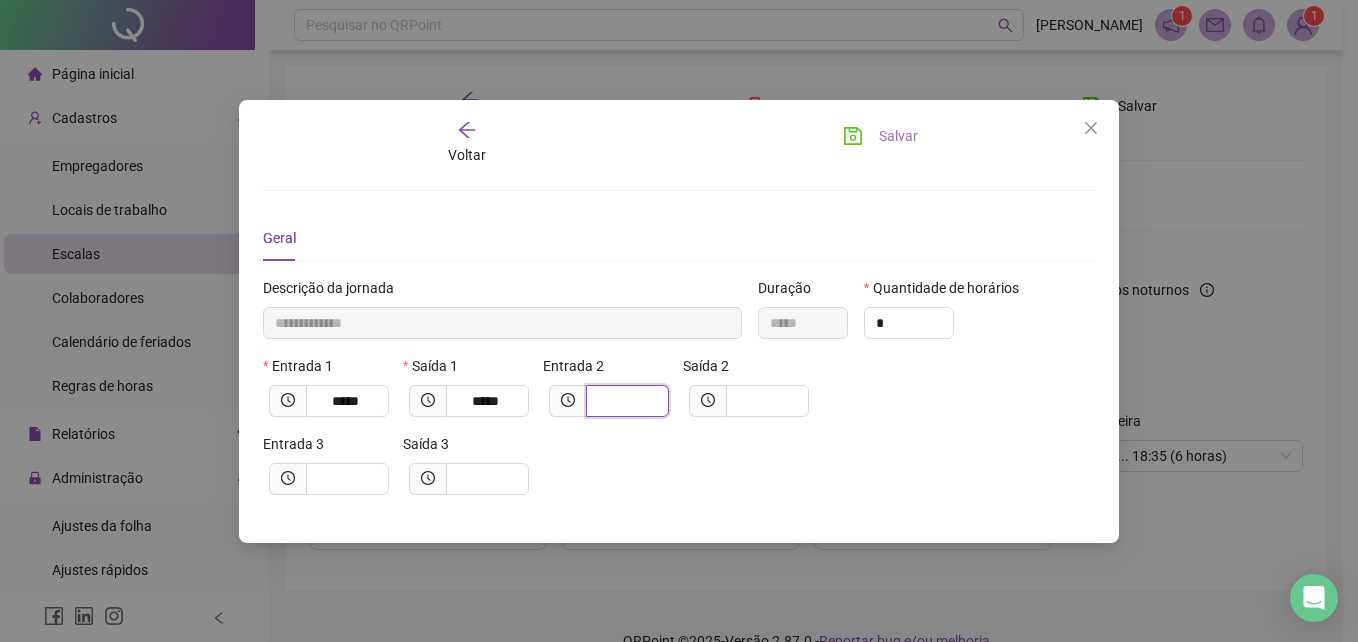 click at bounding box center [625, 401] 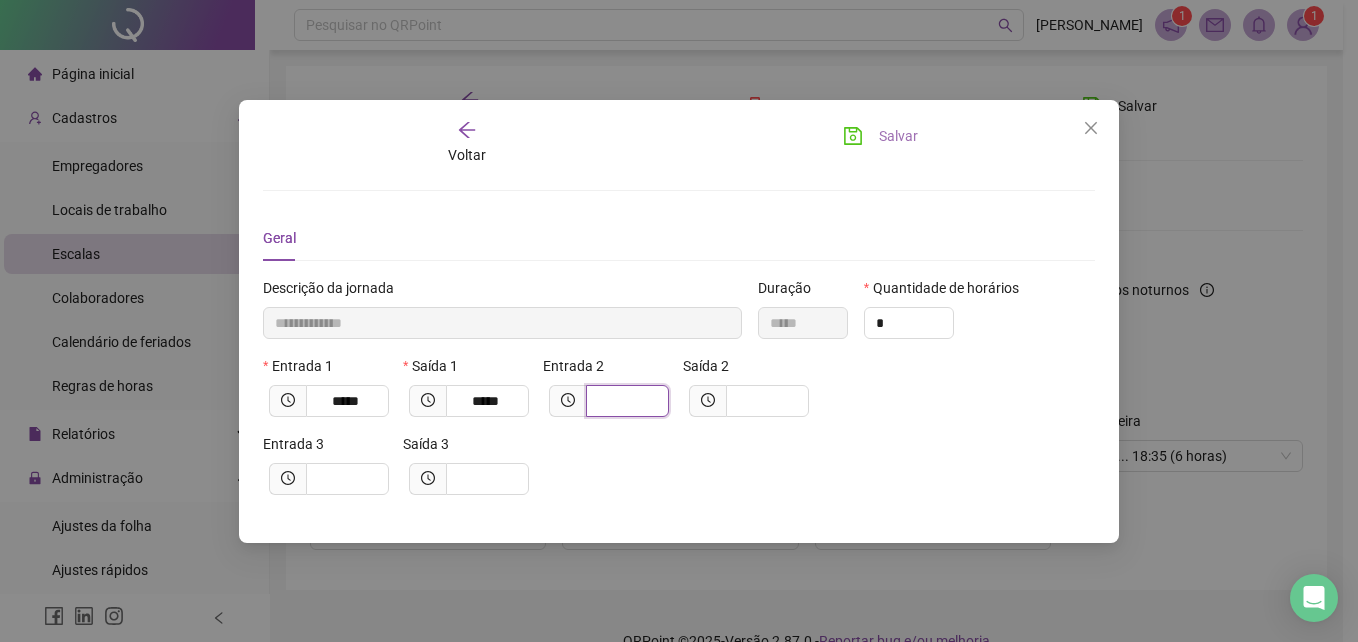 type on "**********" 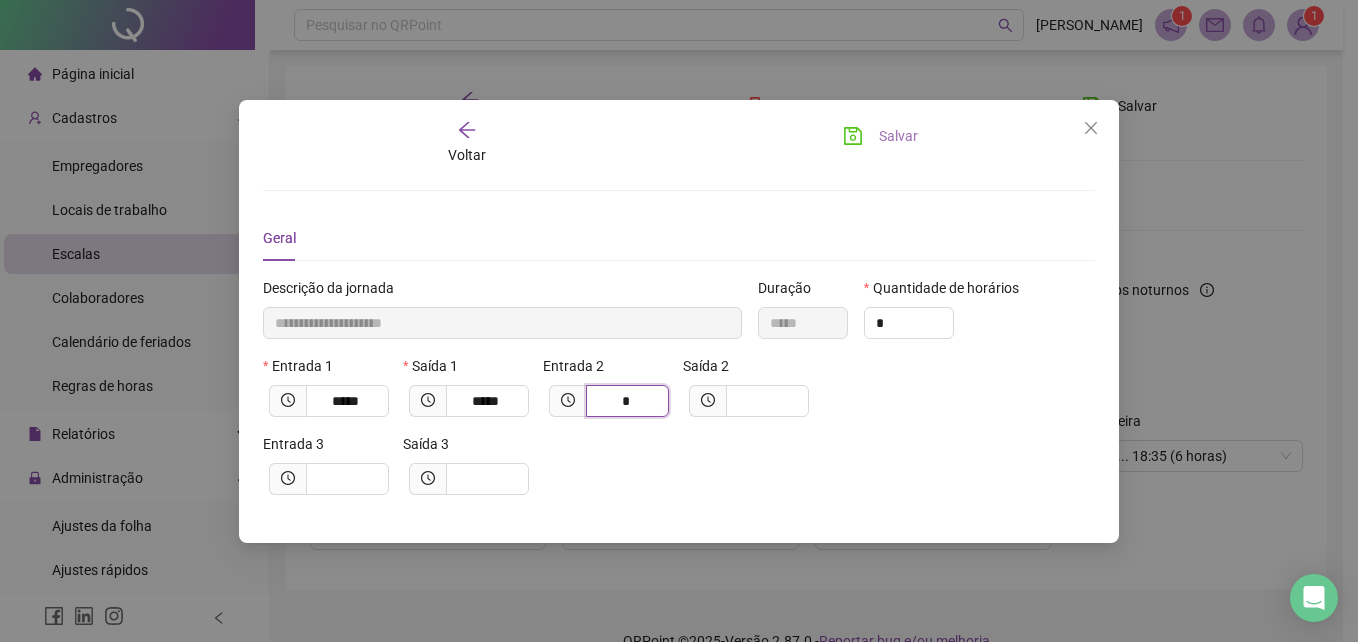 type on "**********" 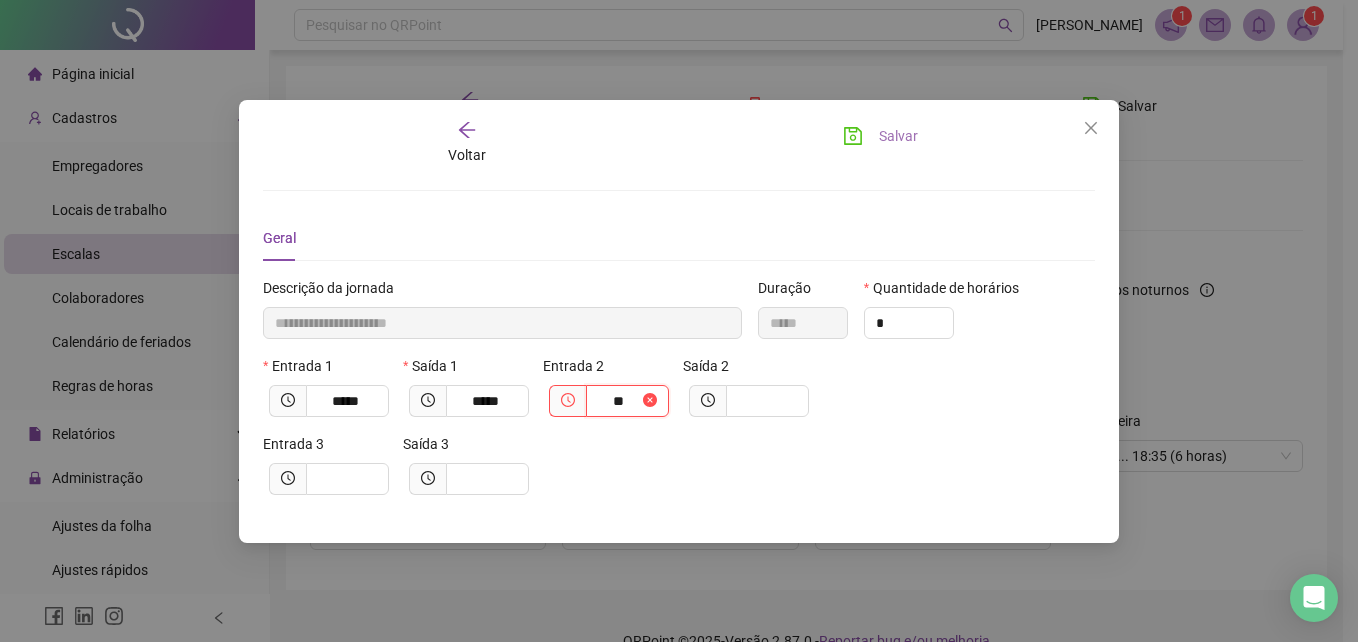type on "**********" 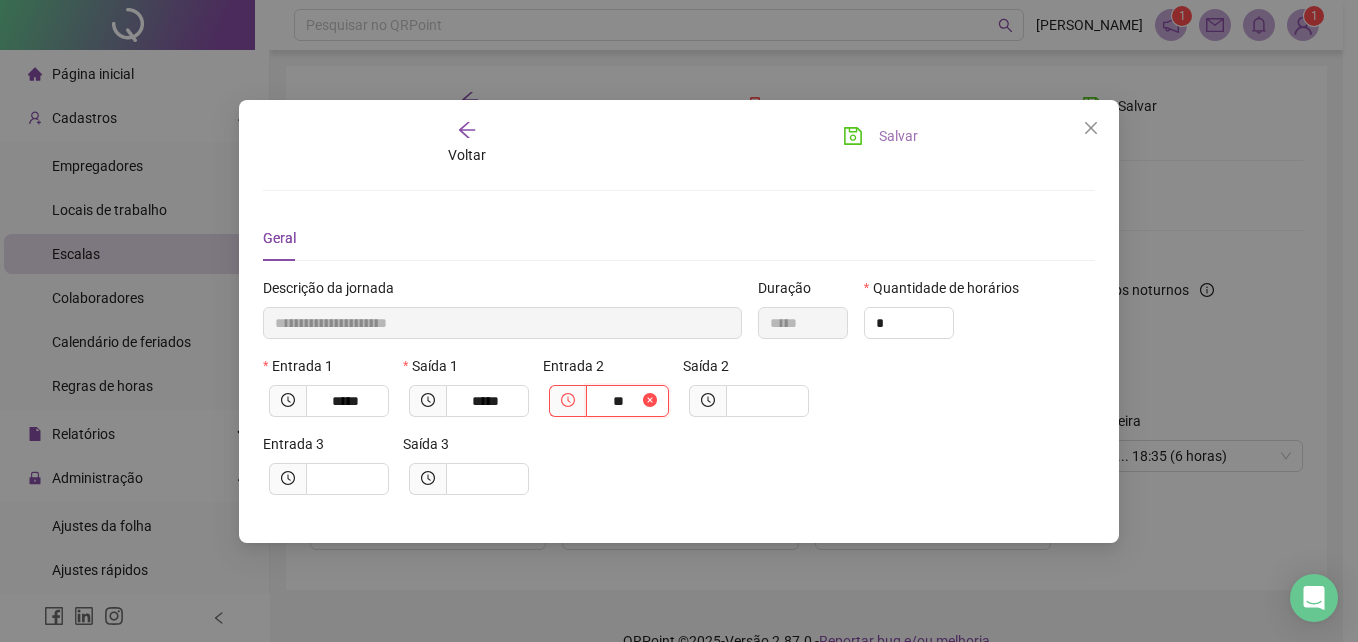 type on "****" 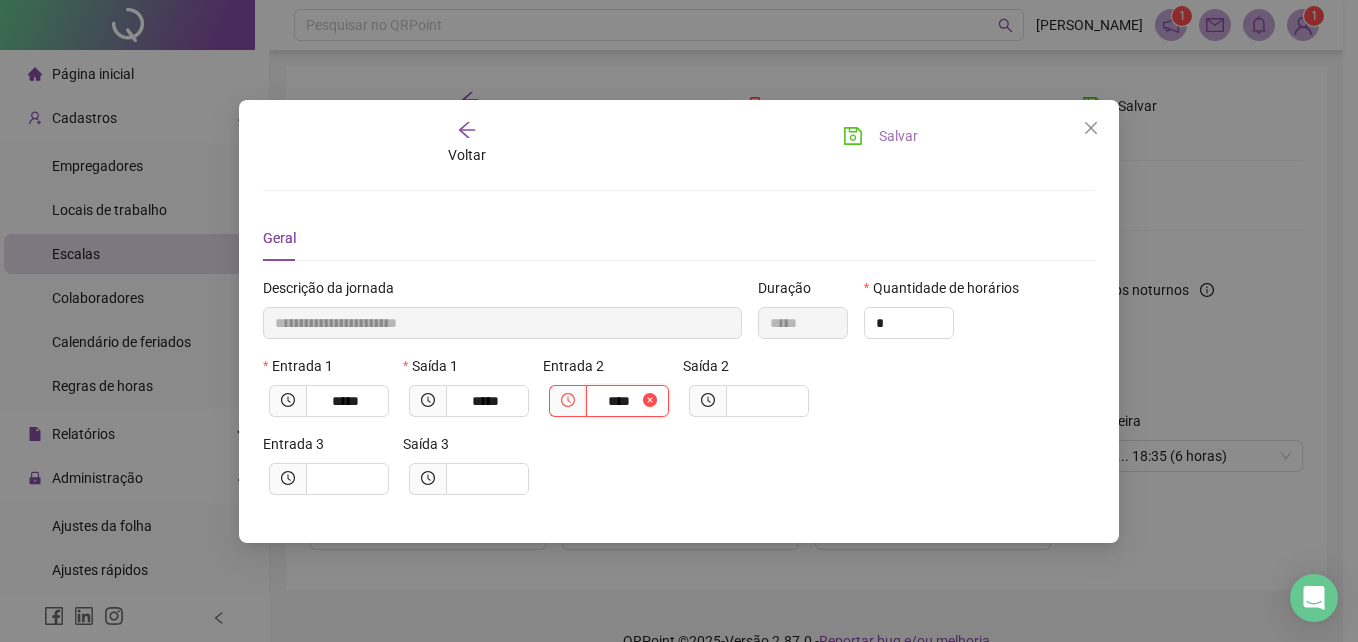 type on "**********" 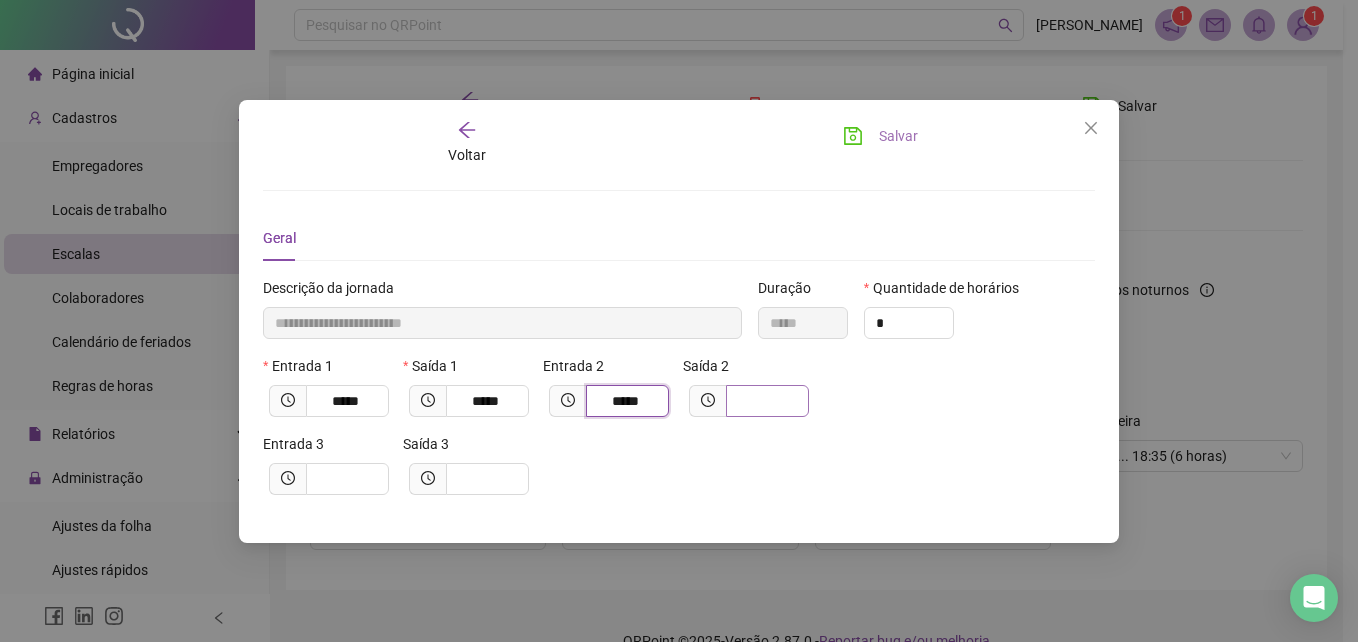 type on "*****" 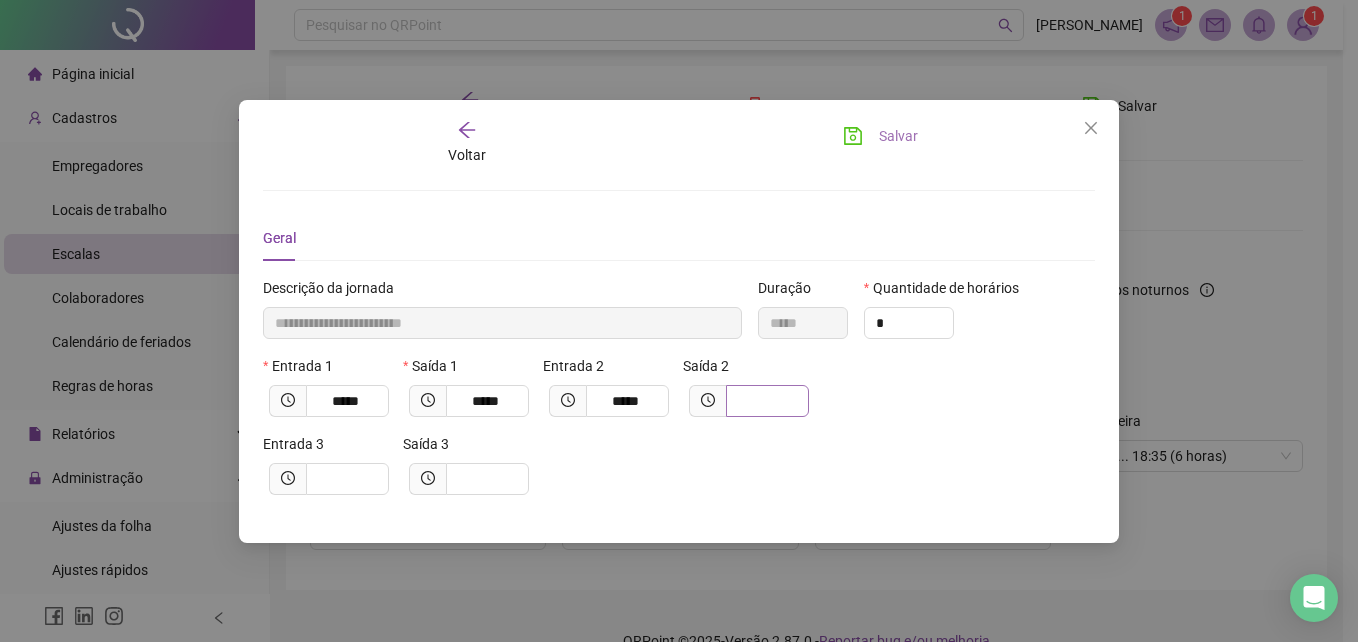 click at bounding box center [767, 401] 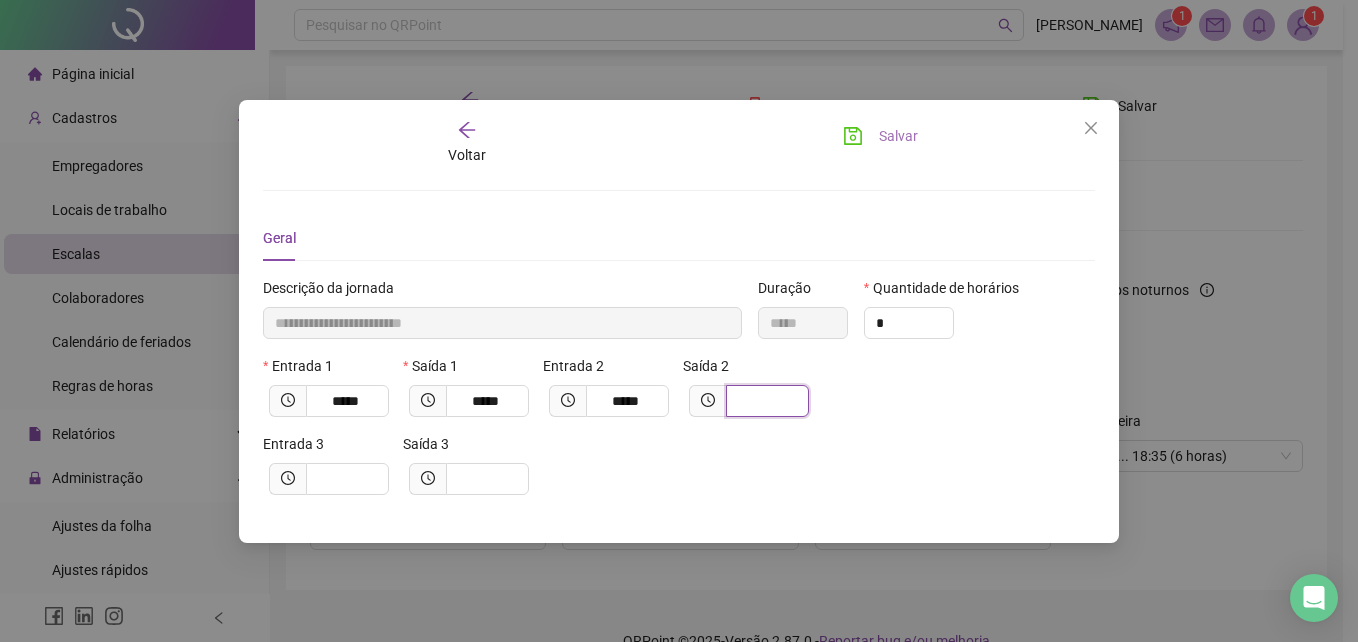 type on "**********" 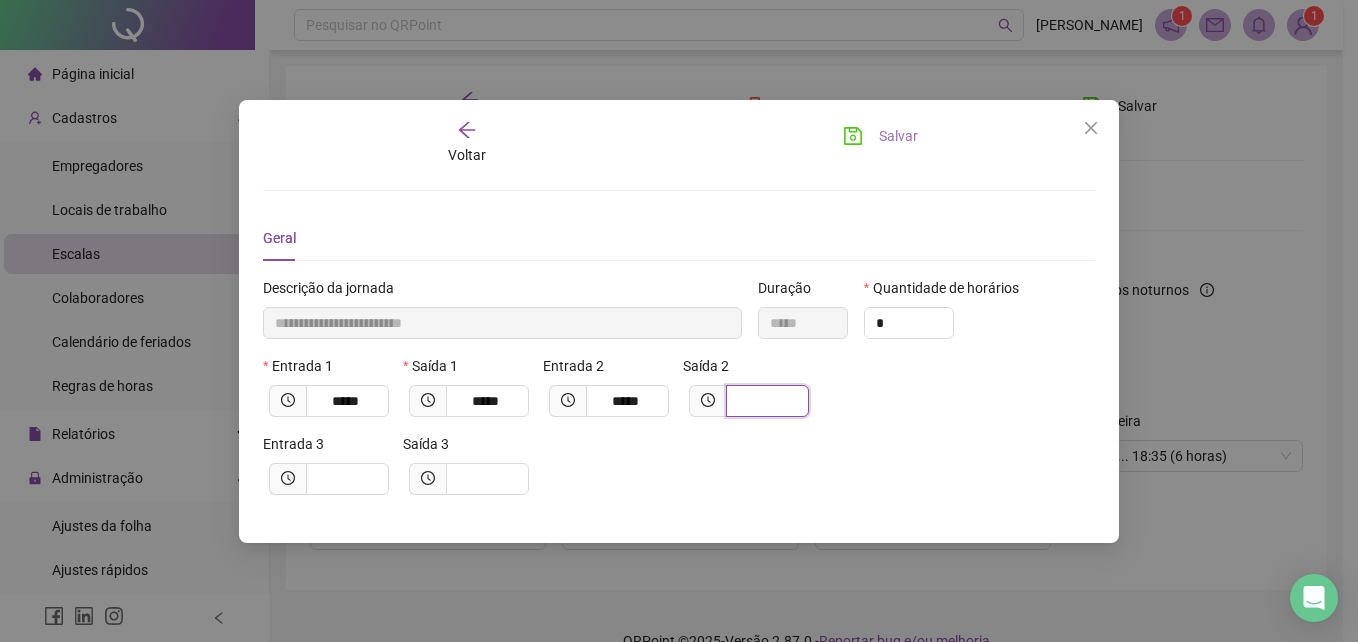 type on "*" 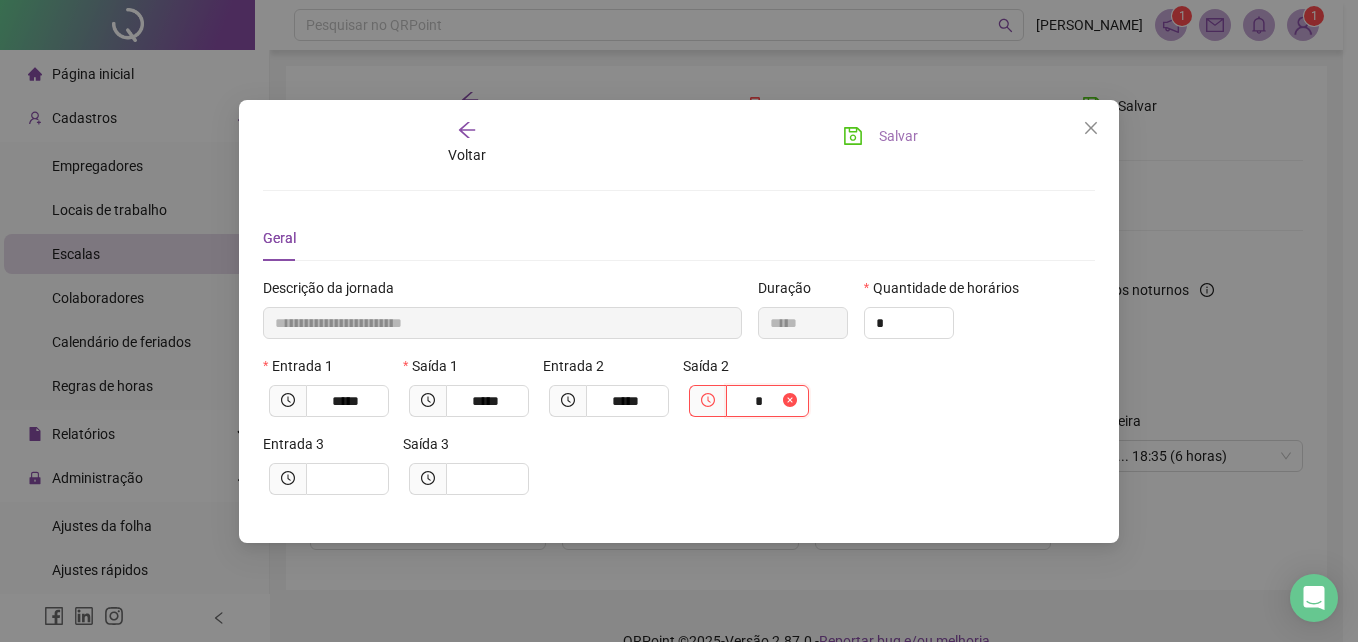 type on "**********" 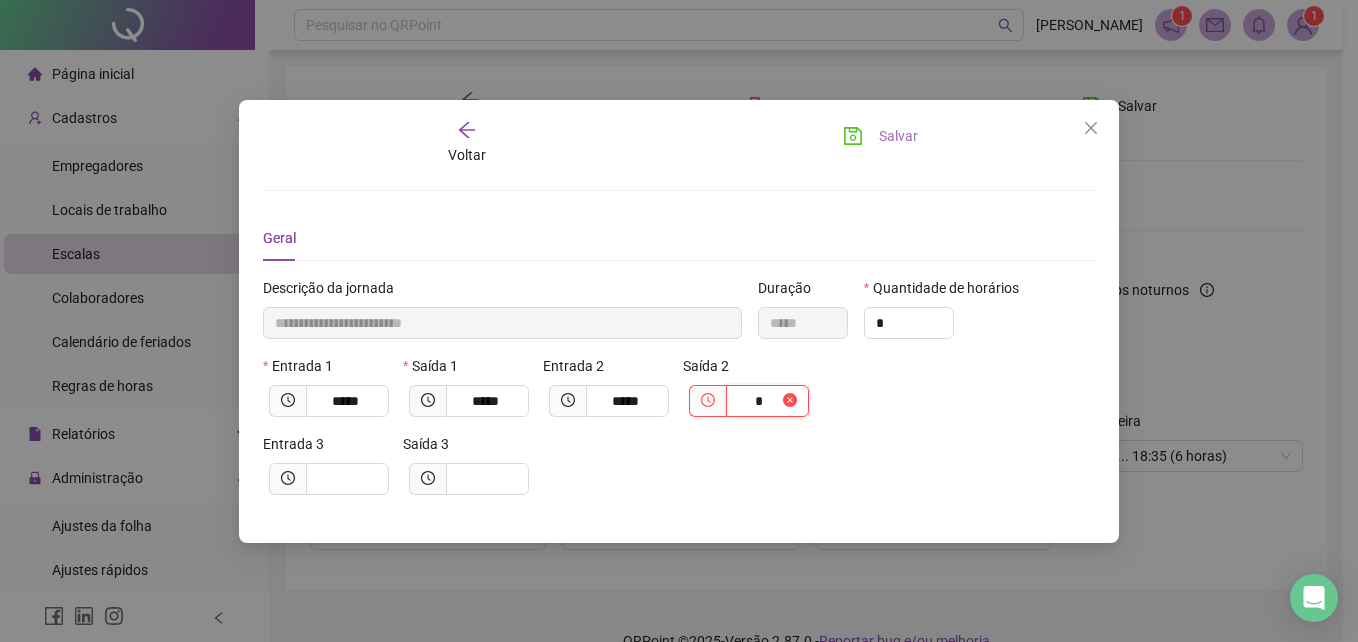type on "**" 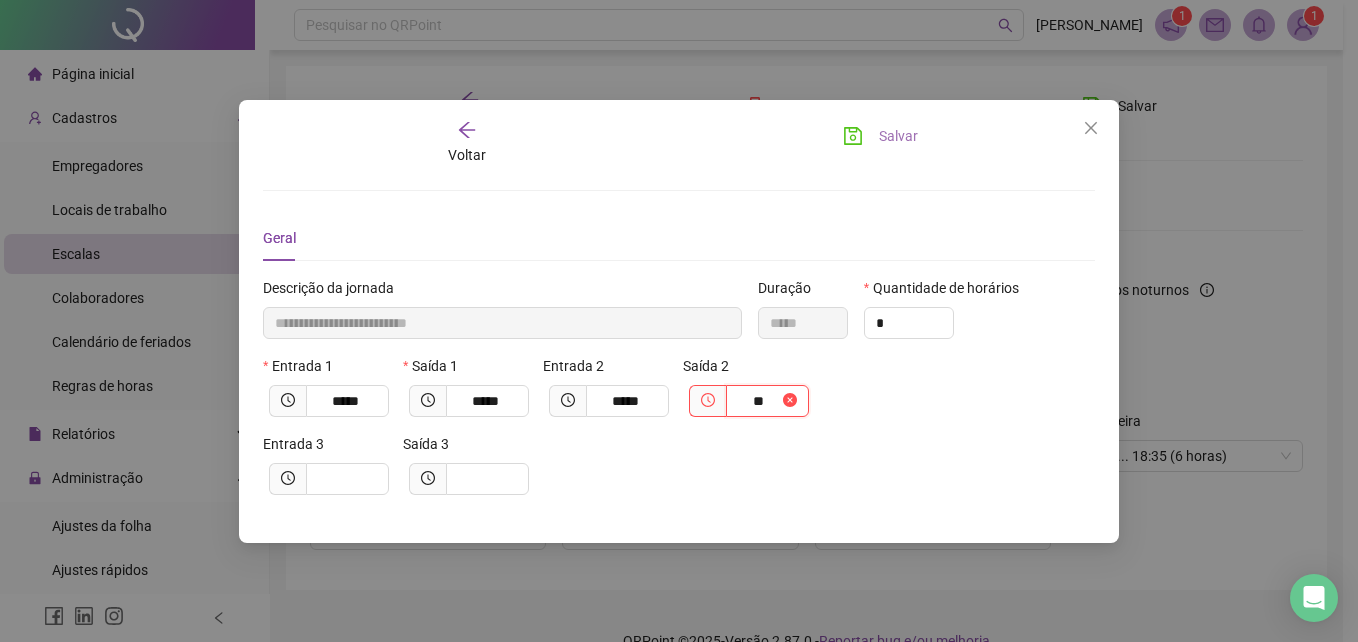 type on "**********" 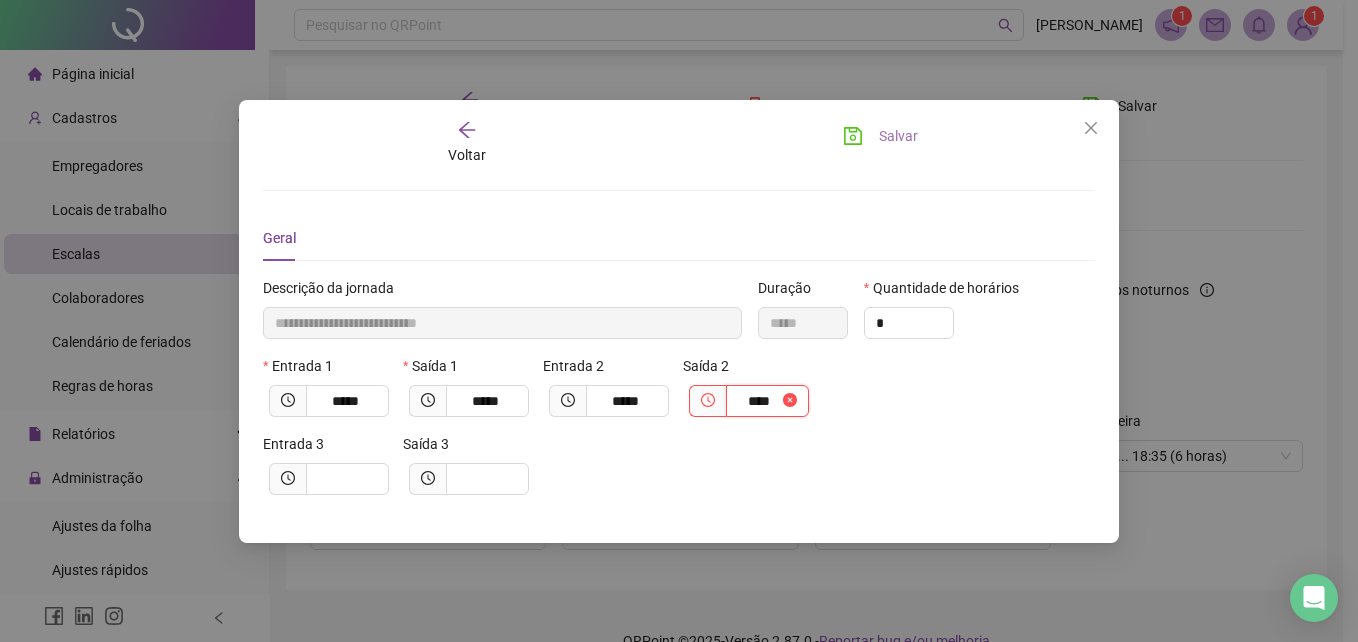 type on "**********" 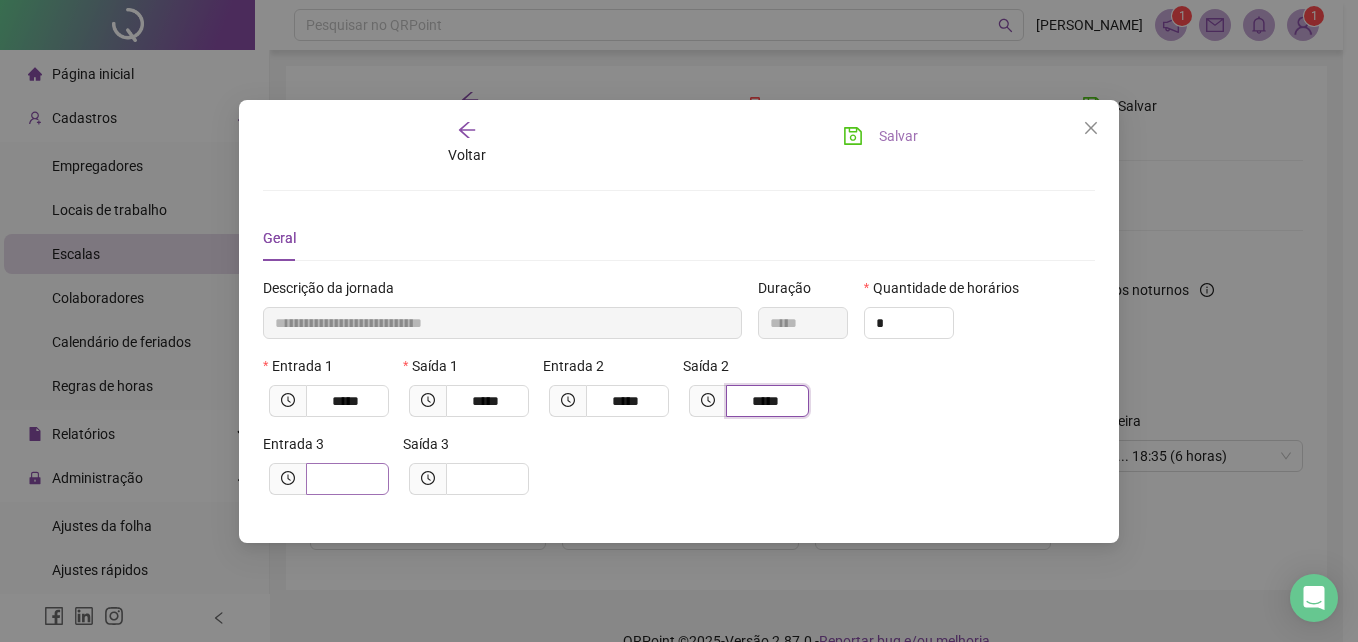 type on "*****" 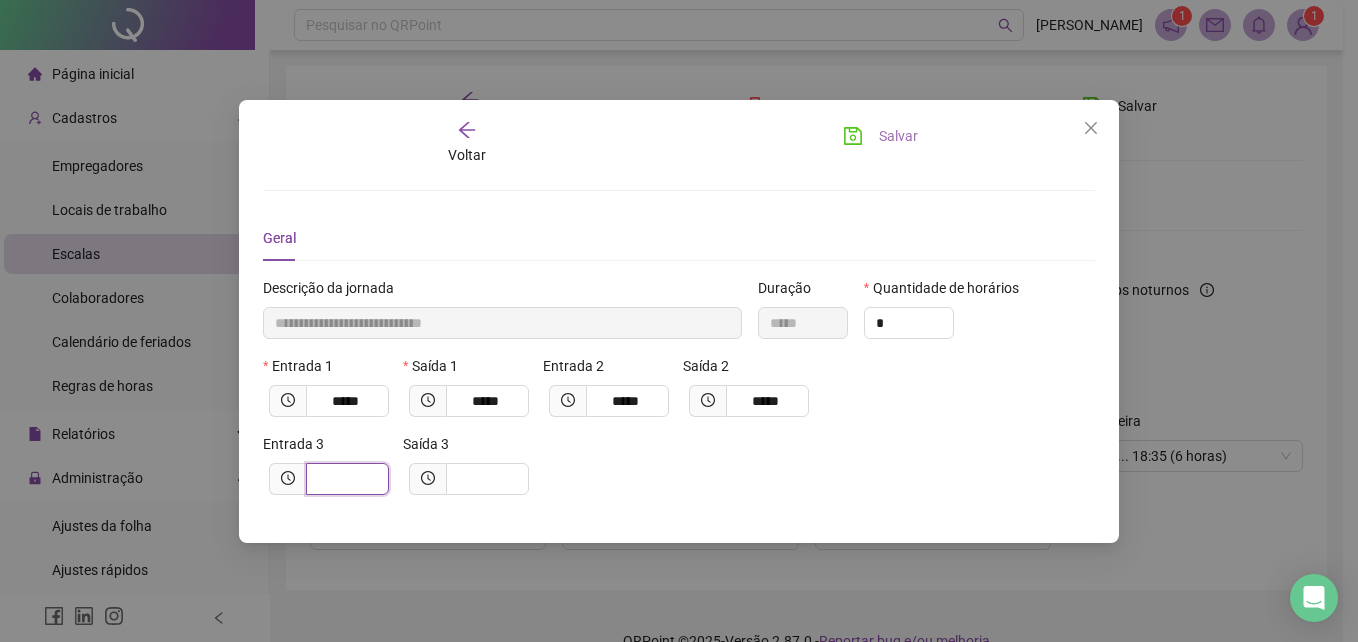 click at bounding box center [345, 479] 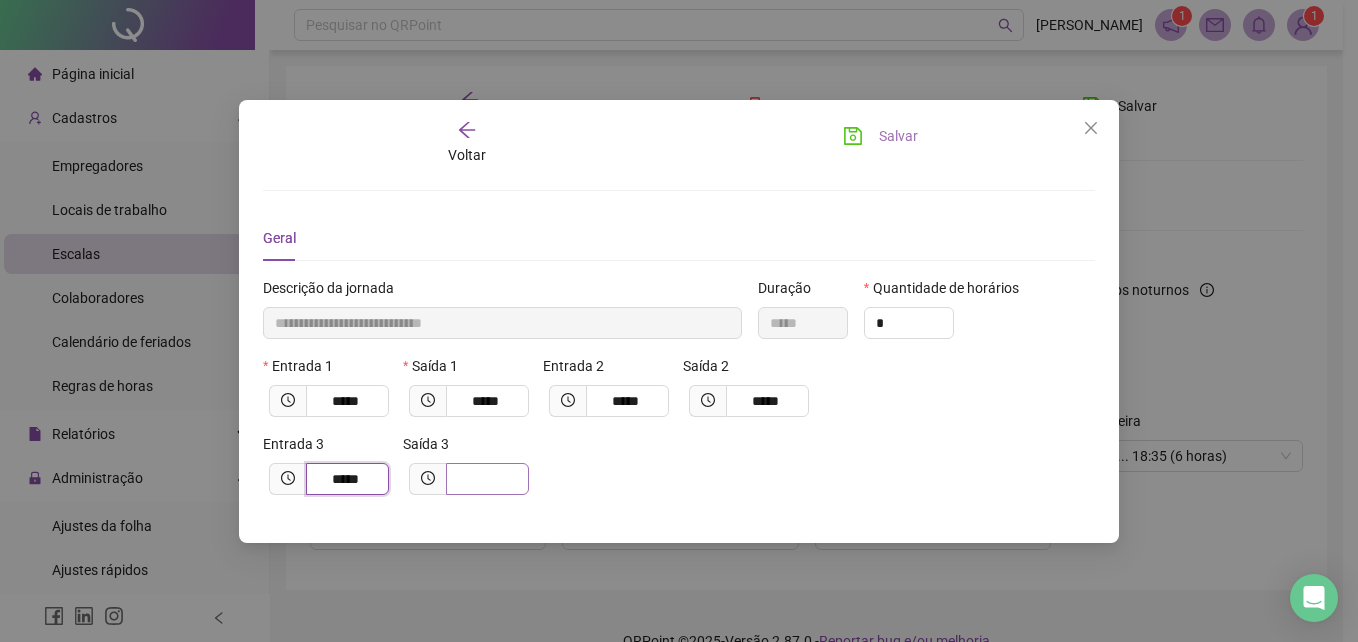 type on "*****" 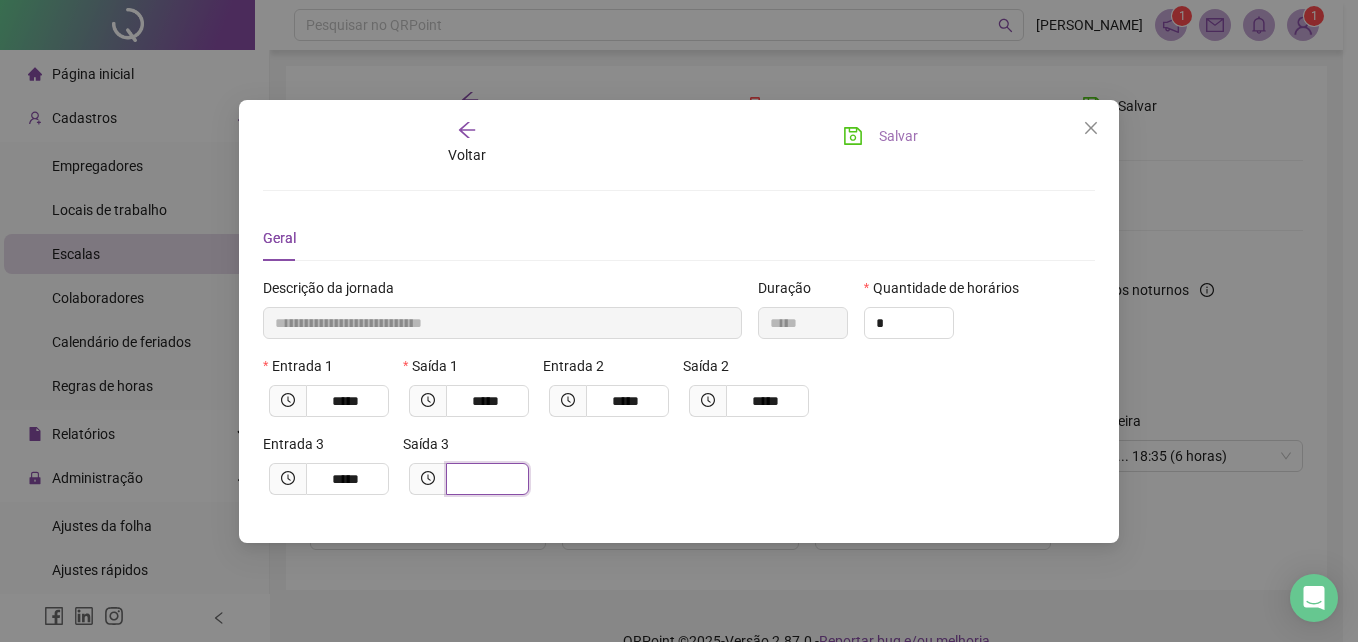 click at bounding box center (485, 479) 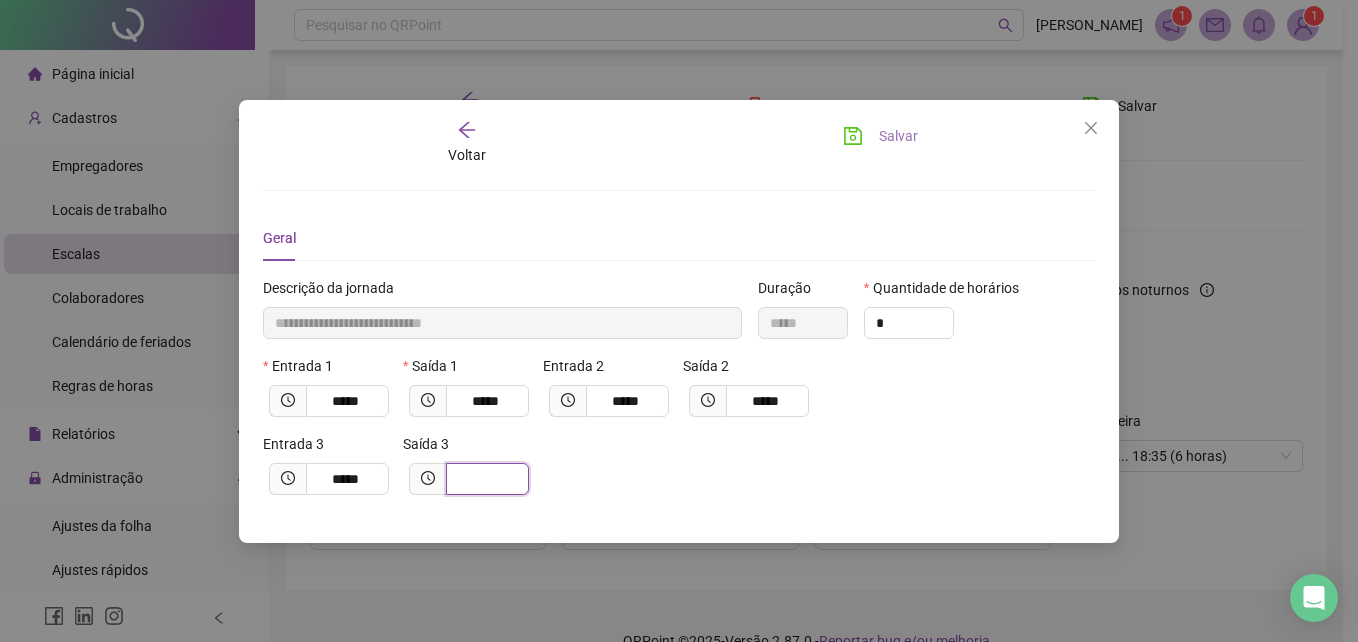 type on "**********" 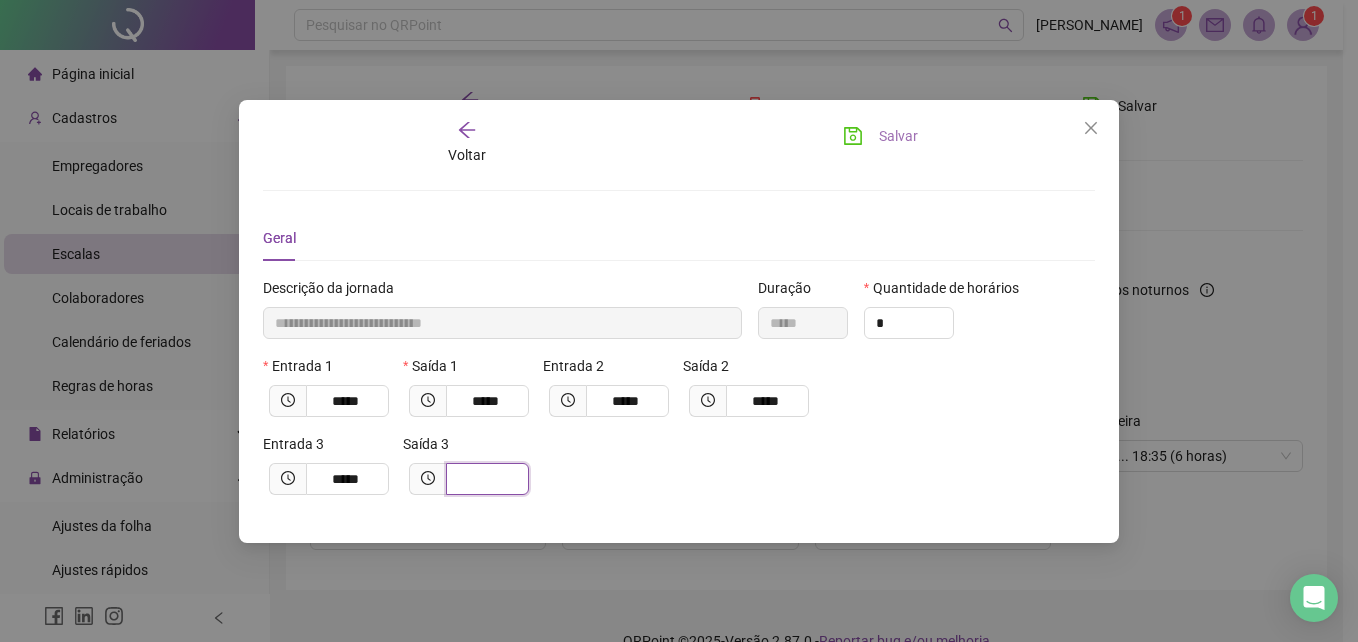 type on "*" 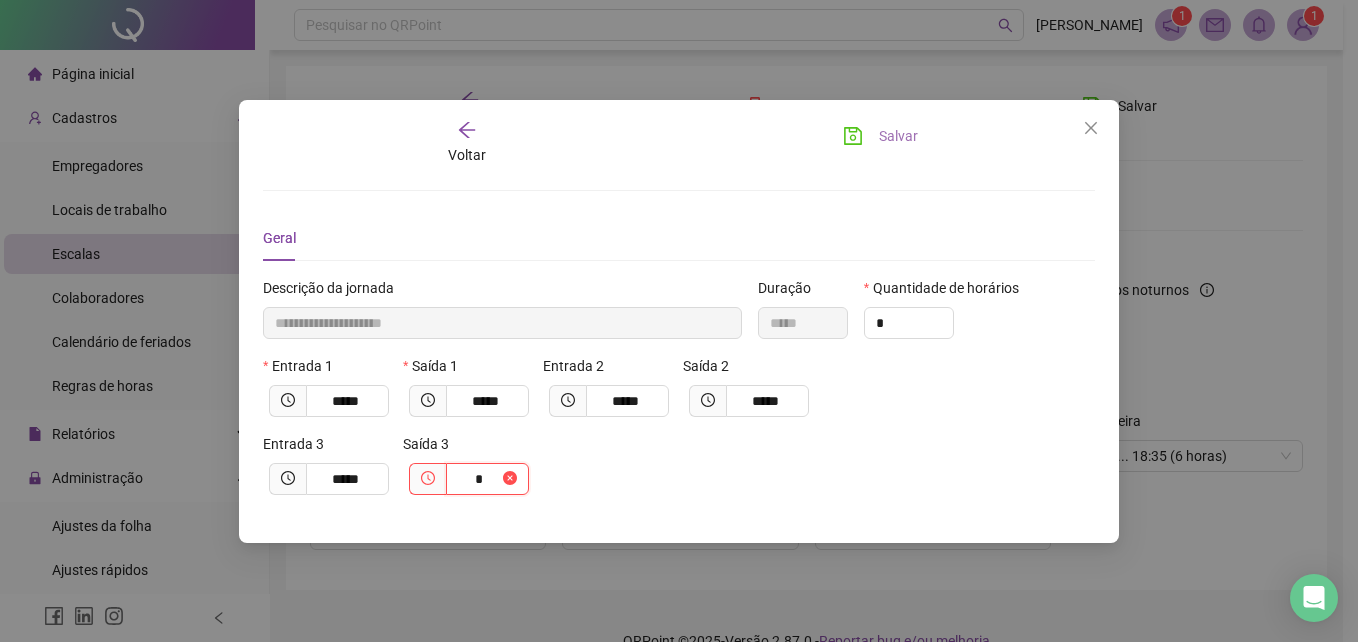 type on "**********" 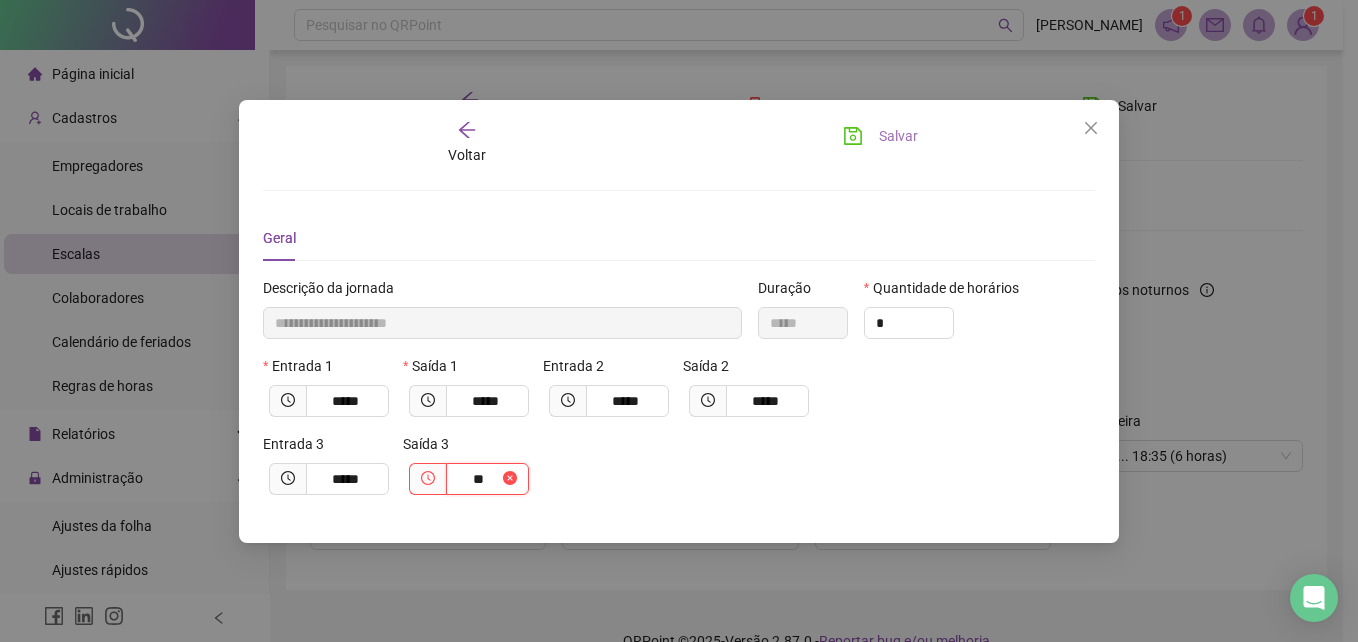 type on "**********" 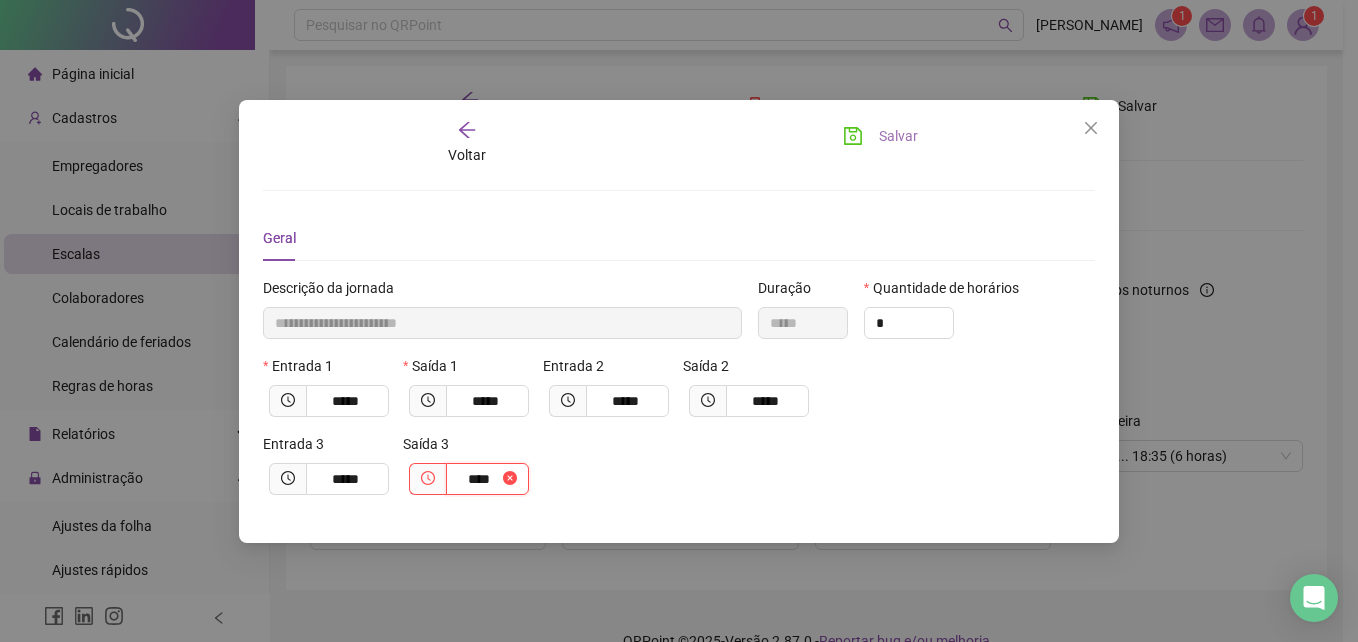 type on "**********" 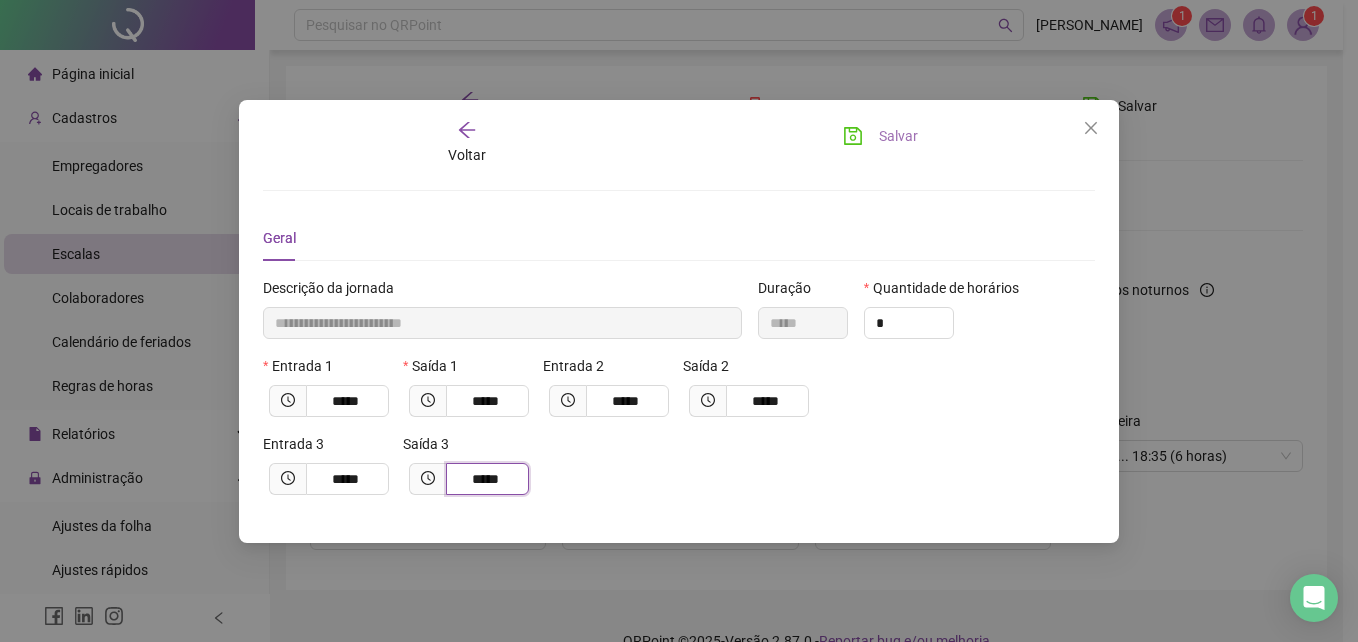 type on "*****" 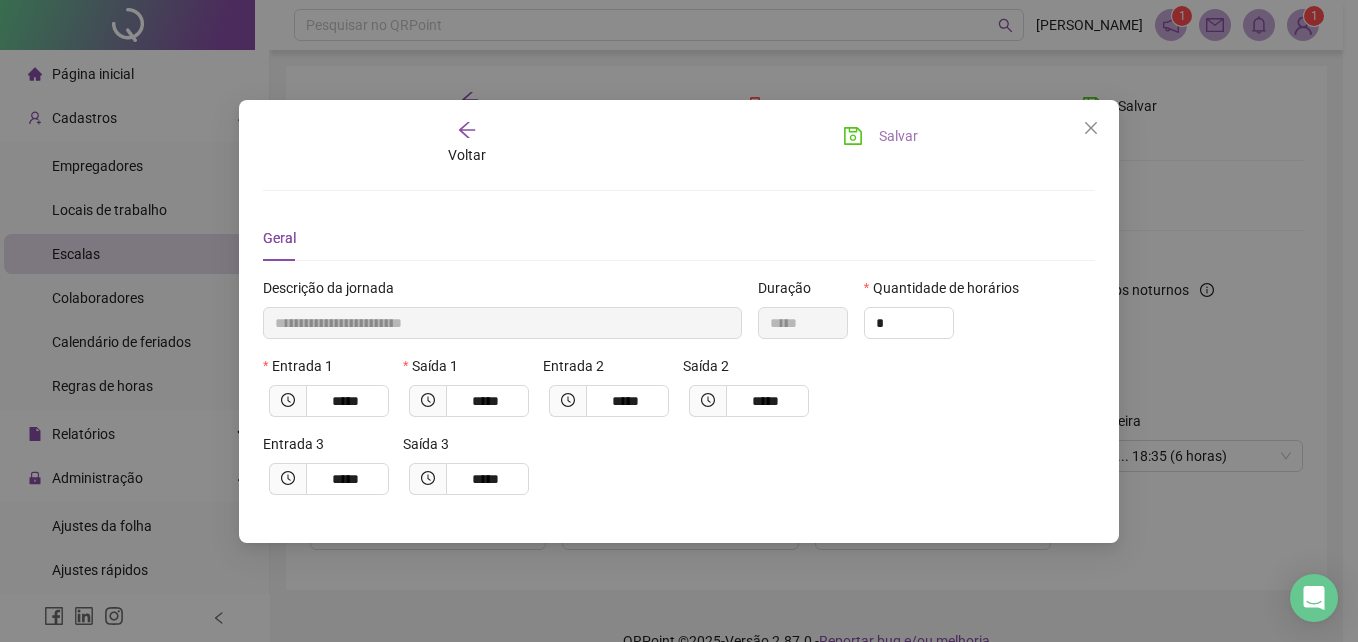 click on "Salvar" at bounding box center [880, 136] 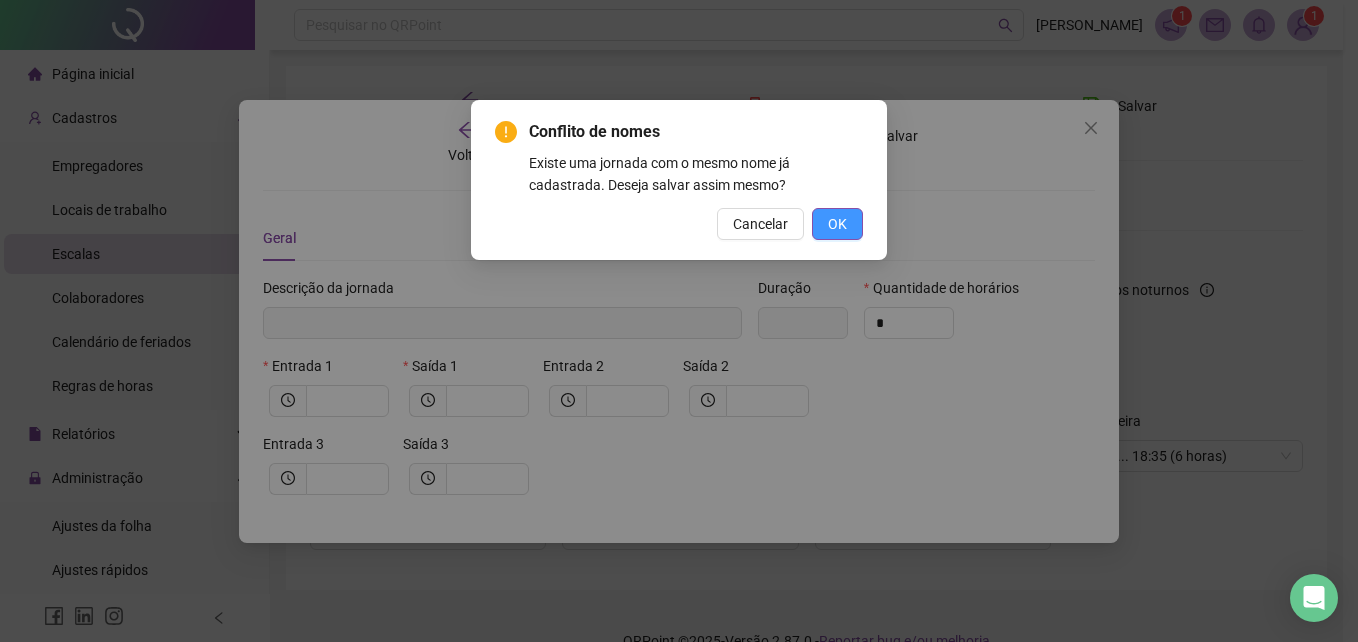 click on "OK" at bounding box center (837, 224) 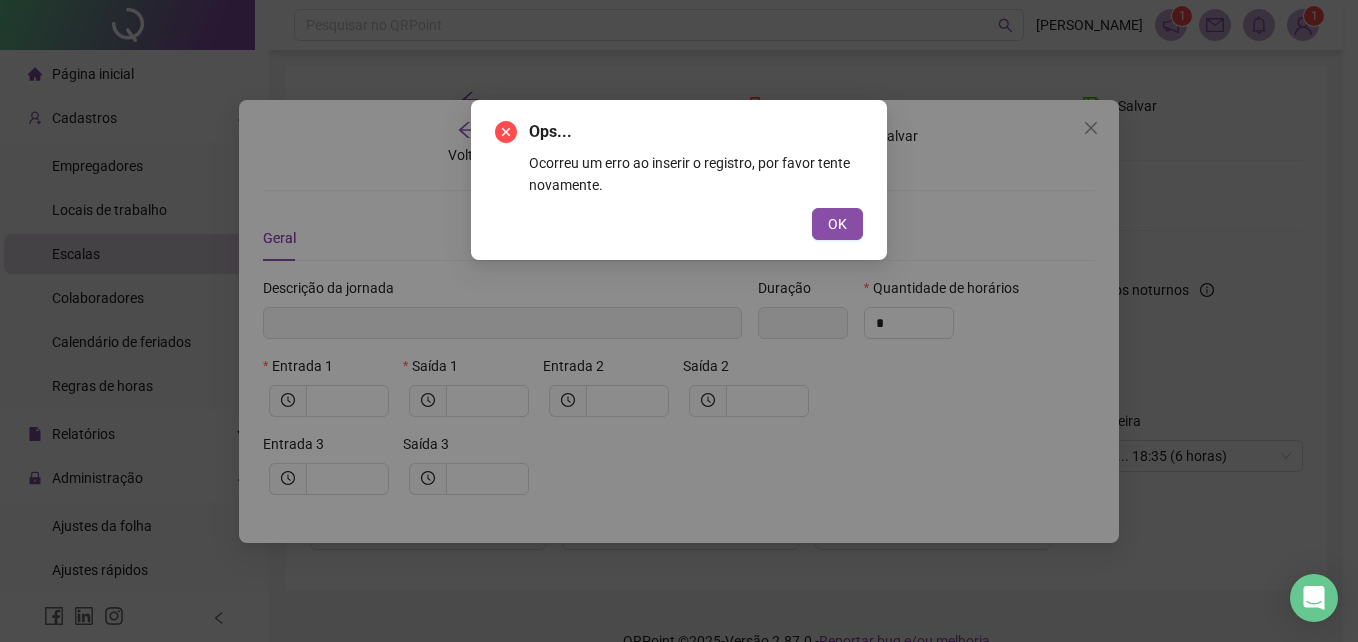 click on "OK" at bounding box center [837, 224] 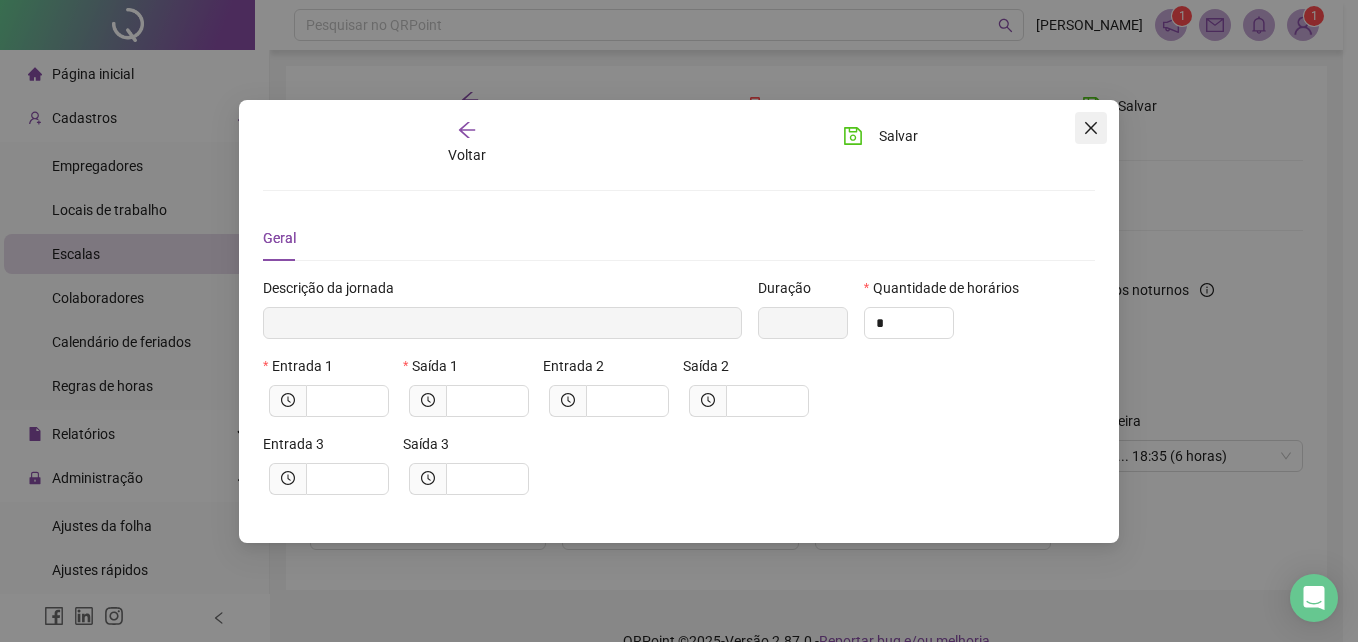 click 